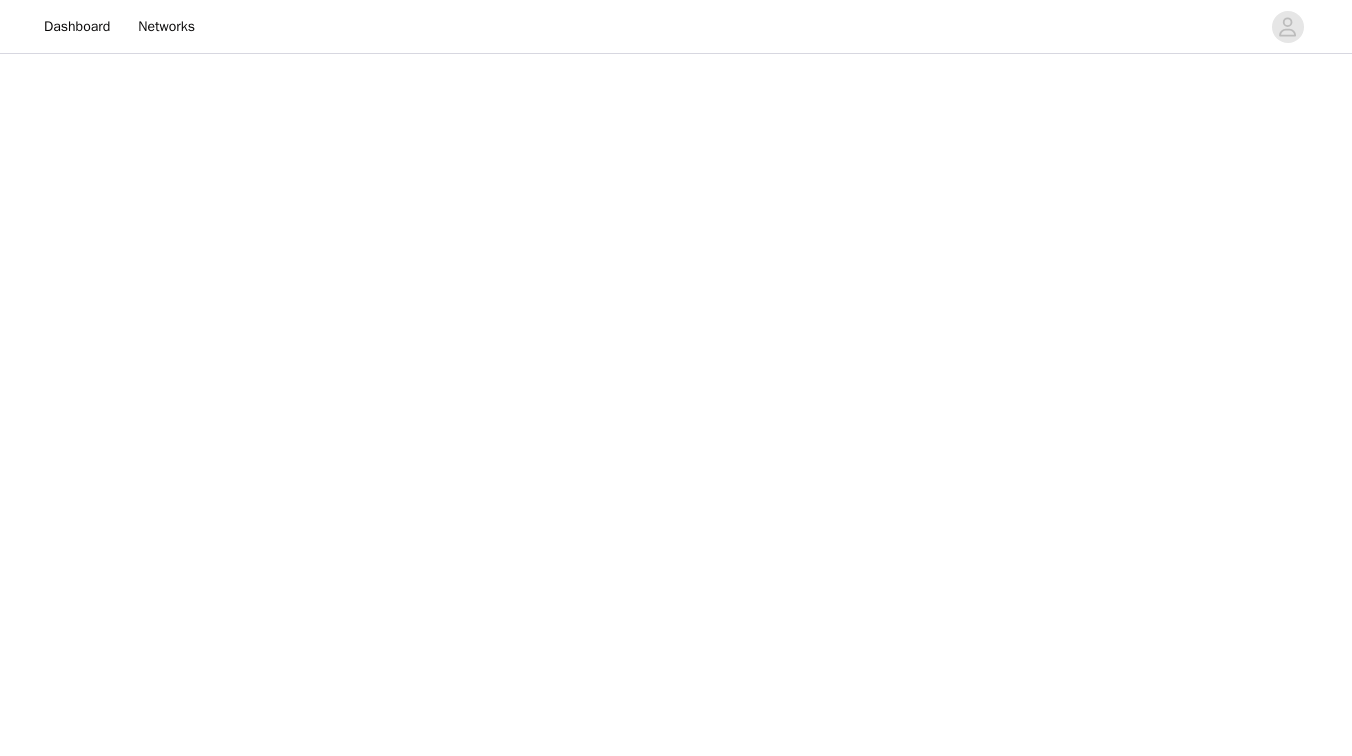 scroll, scrollTop: 0, scrollLeft: 0, axis: both 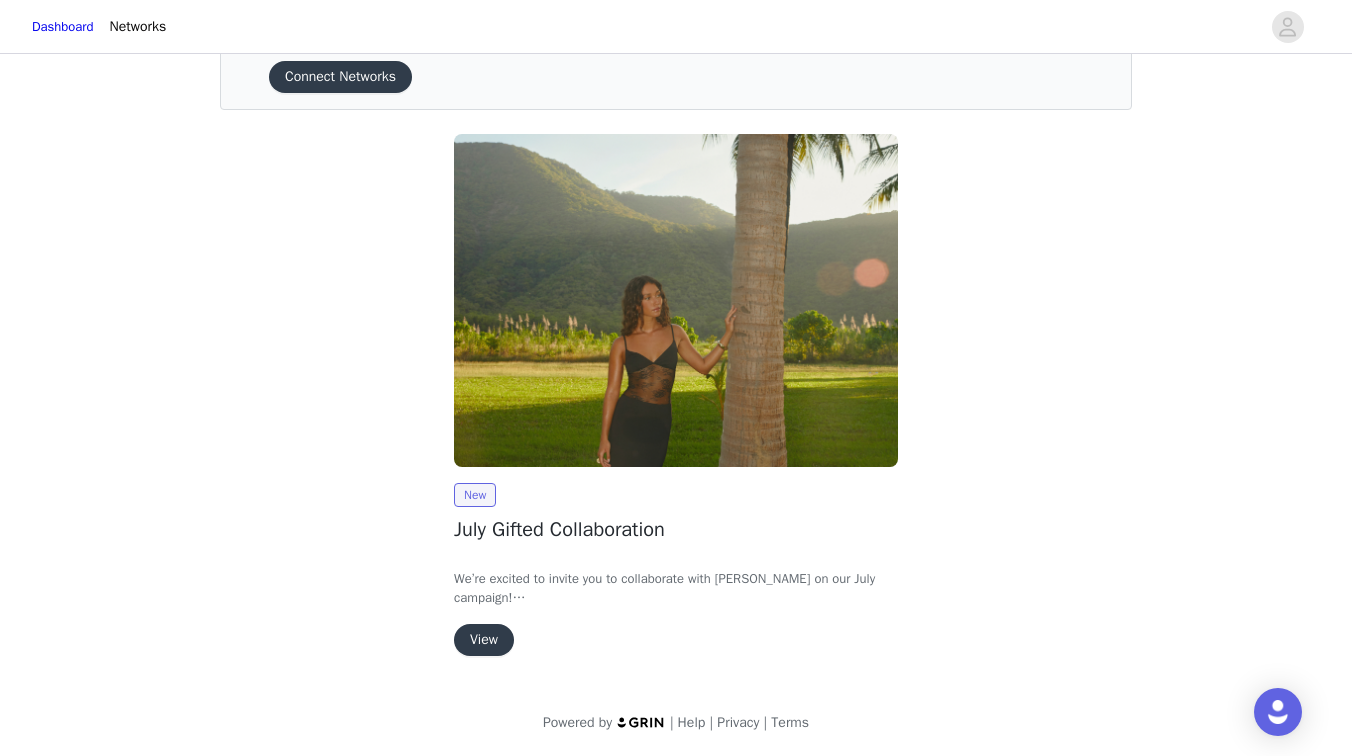 click on "View" at bounding box center (484, 640) 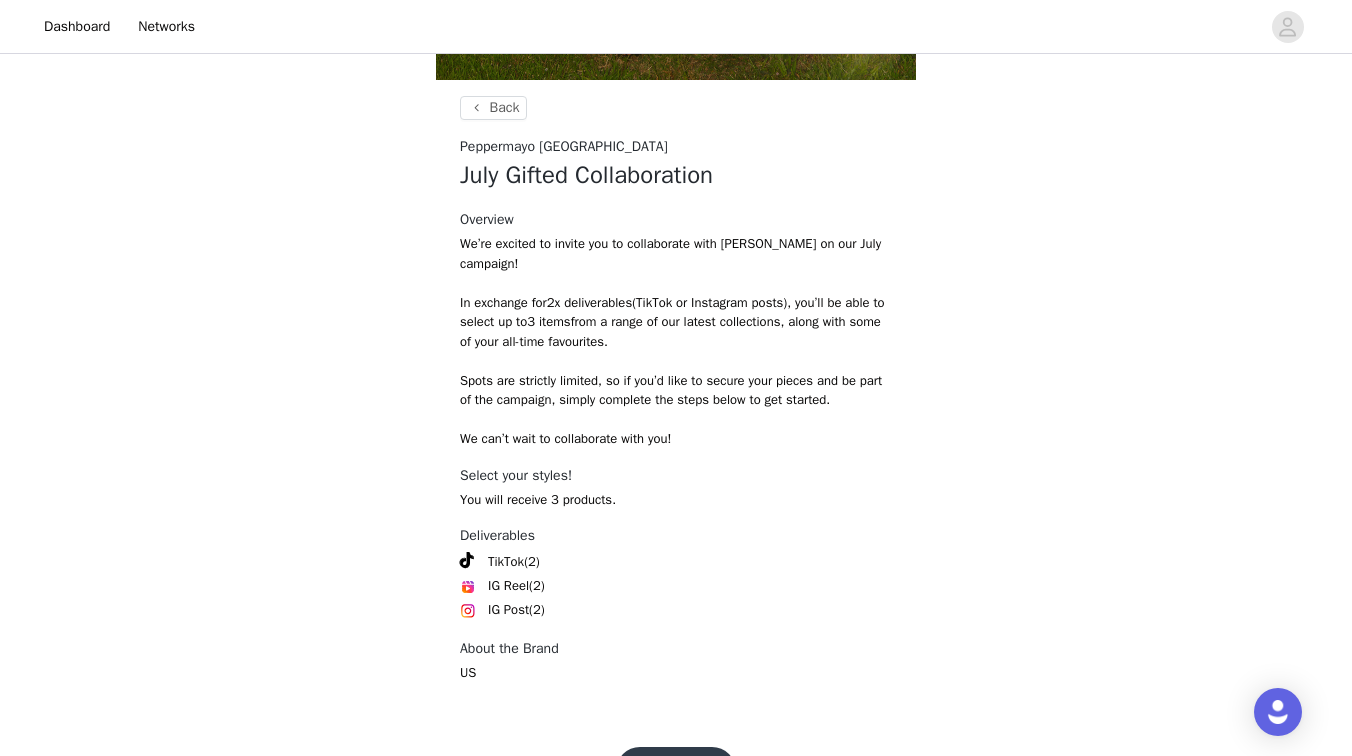 scroll, scrollTop: 760, scrollLeft: 0, axis: vertical 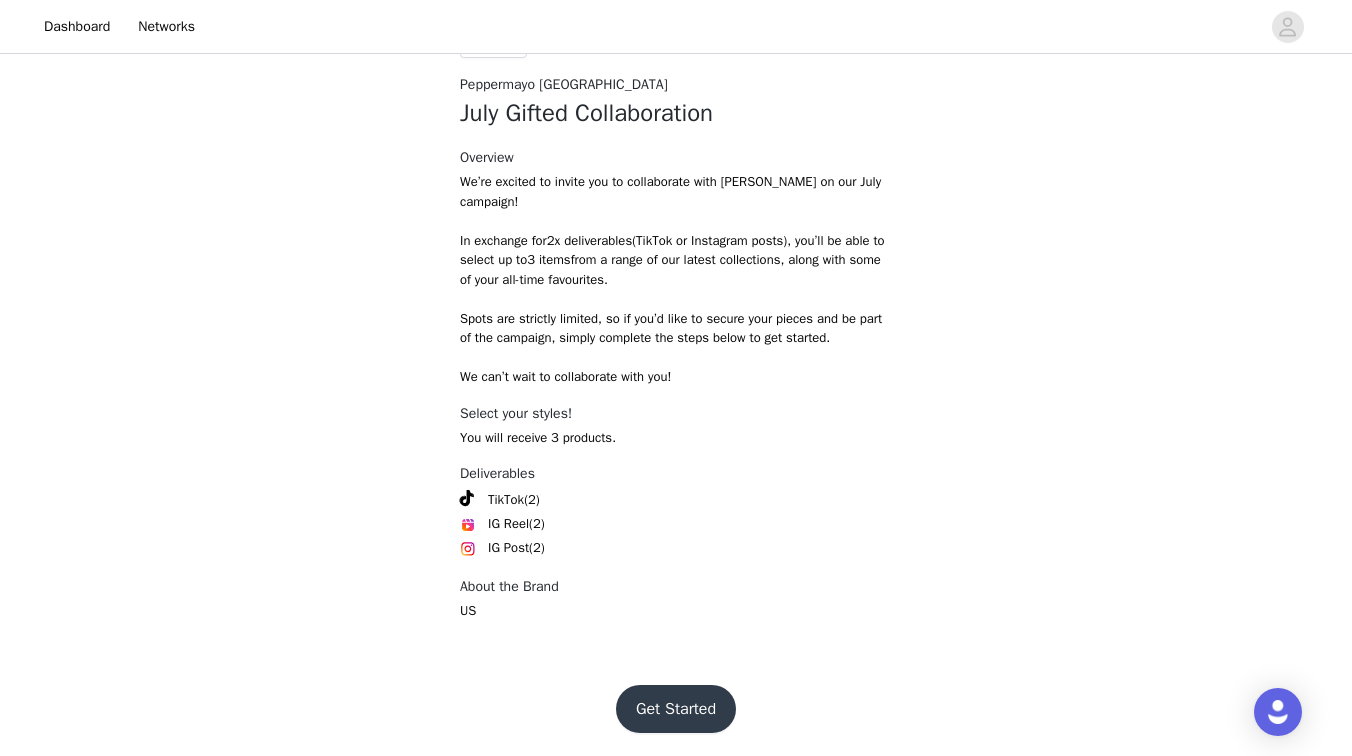 click on "Get Started" at bounding box center [676, 709] 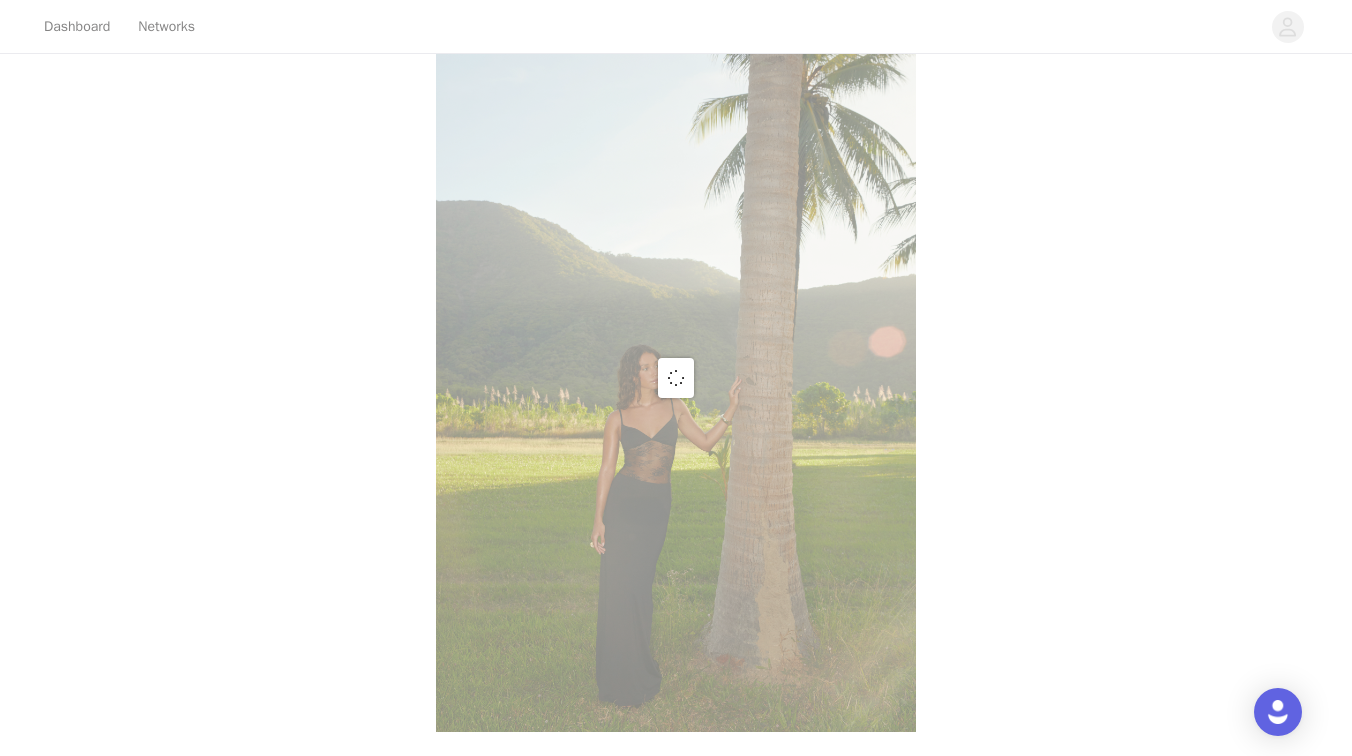 scroll, scrollTop: 760, scrollLeft: 0, axis: vertical 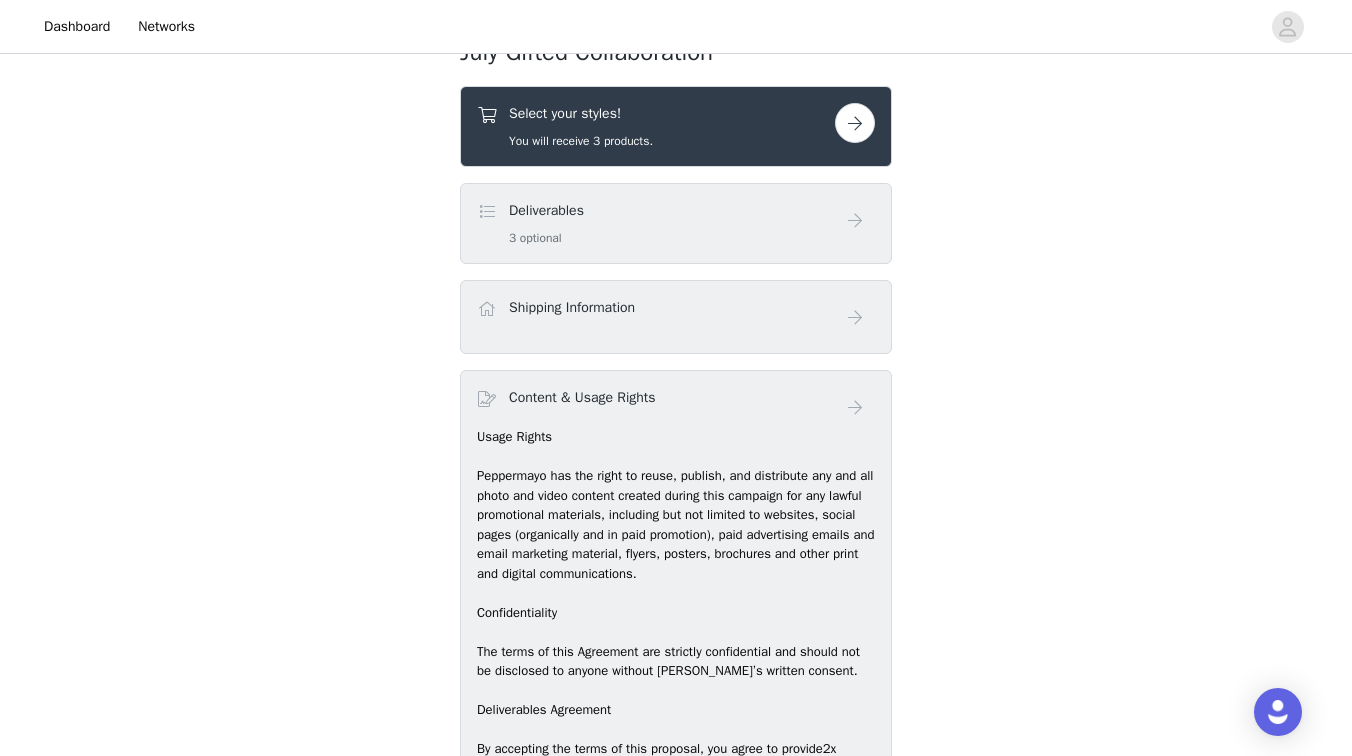 click at bounding box center [855, 123] 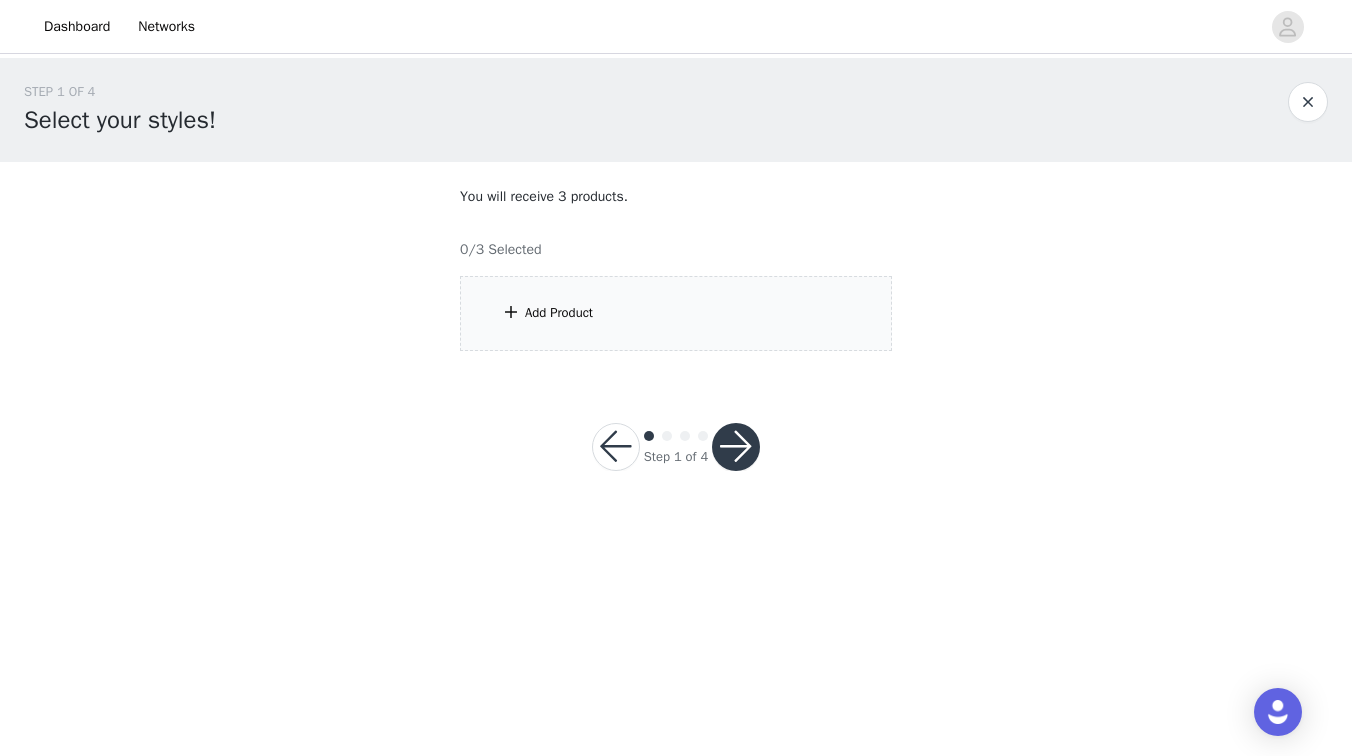 click on "Add Product" at bounding box center (676, 313) 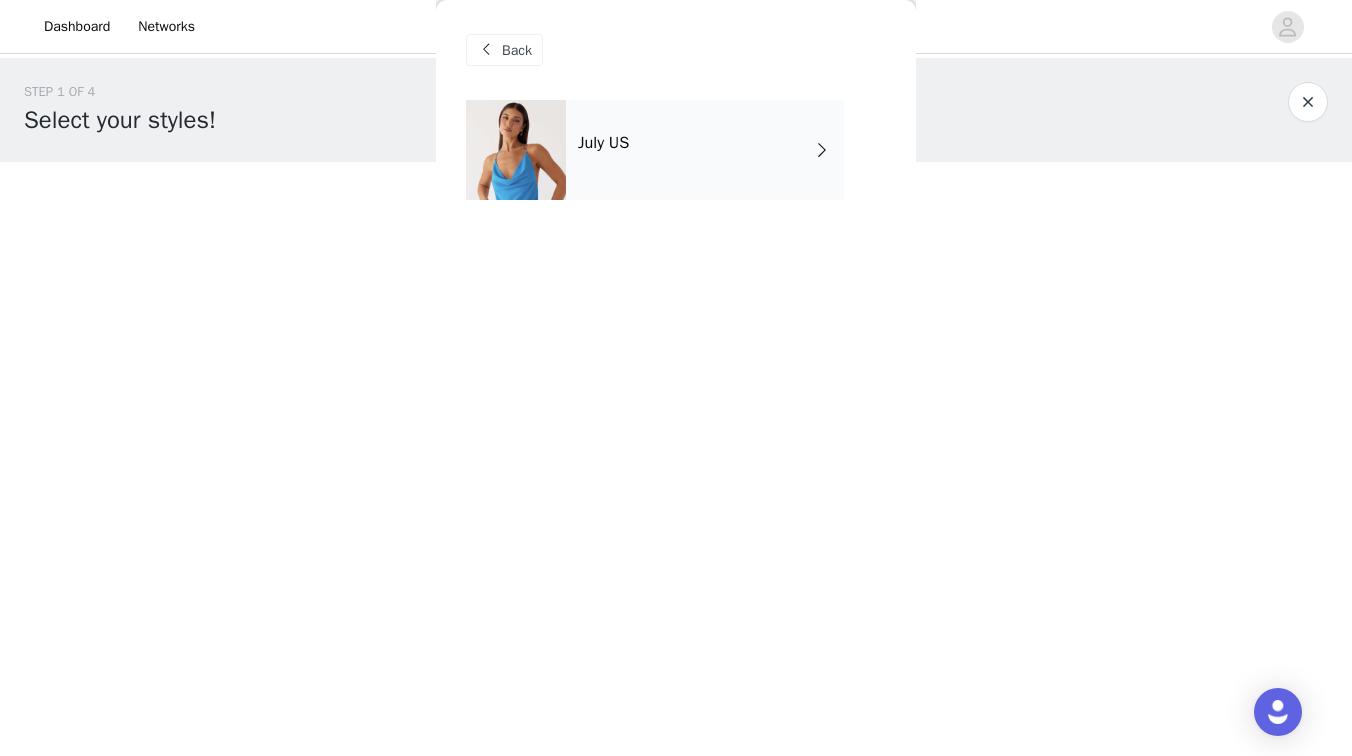 click on "July US" at bounding box center [705, 150] 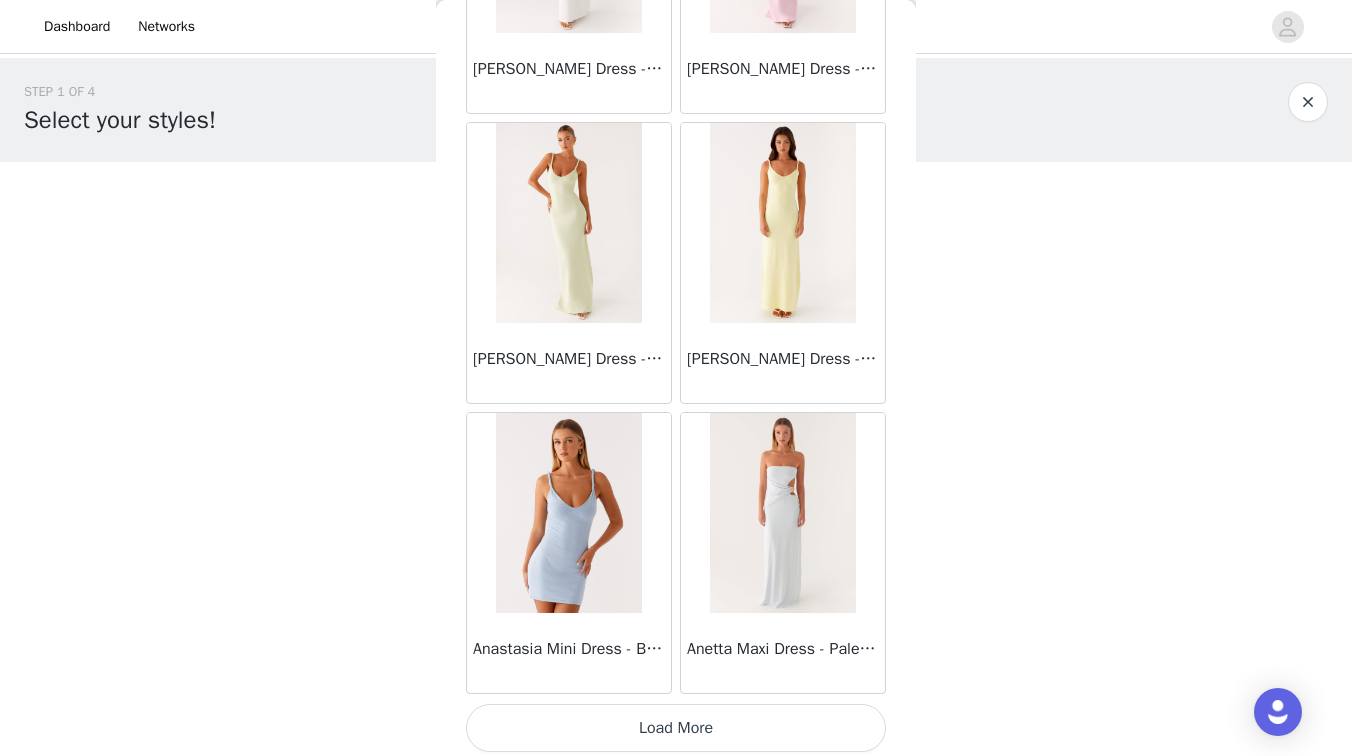 scroll, scrollTop: 2304, scrollLeft: 0, axis: vertical 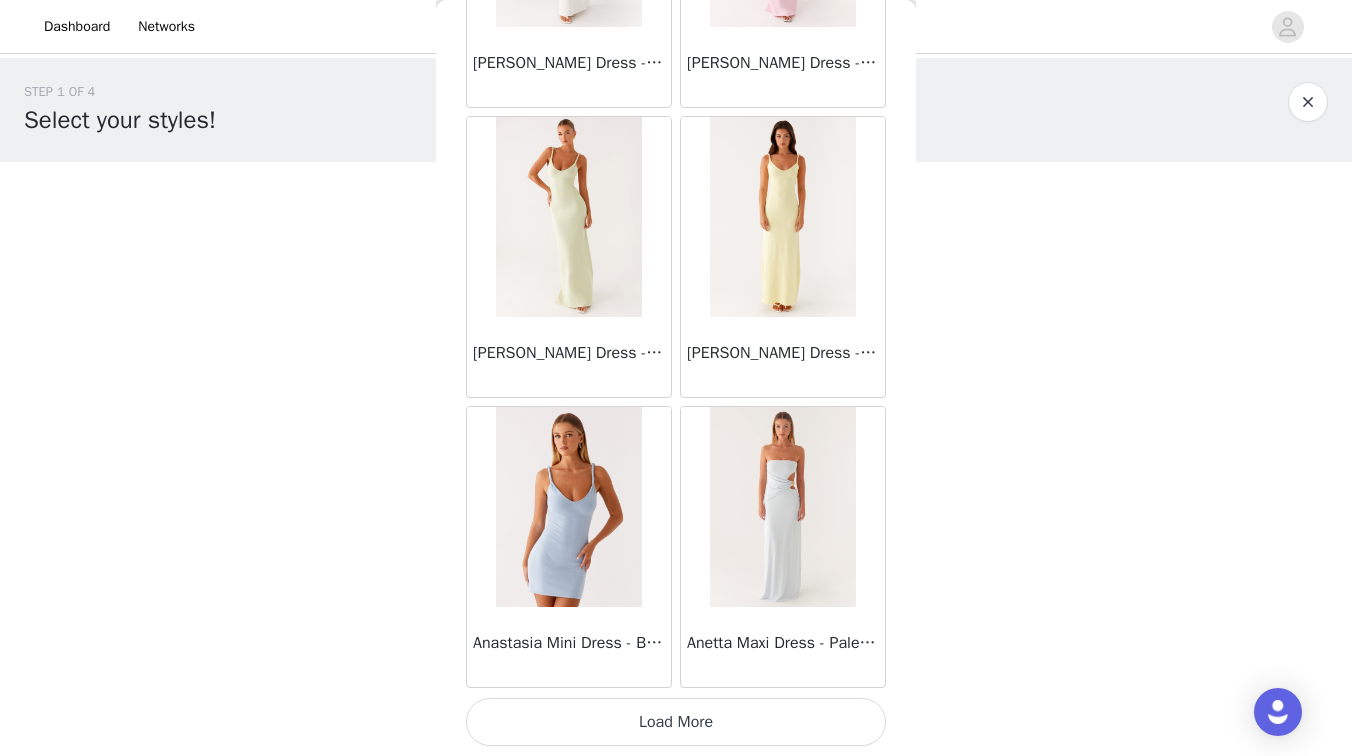 click on "Load More" at bounding box center [676, 722] 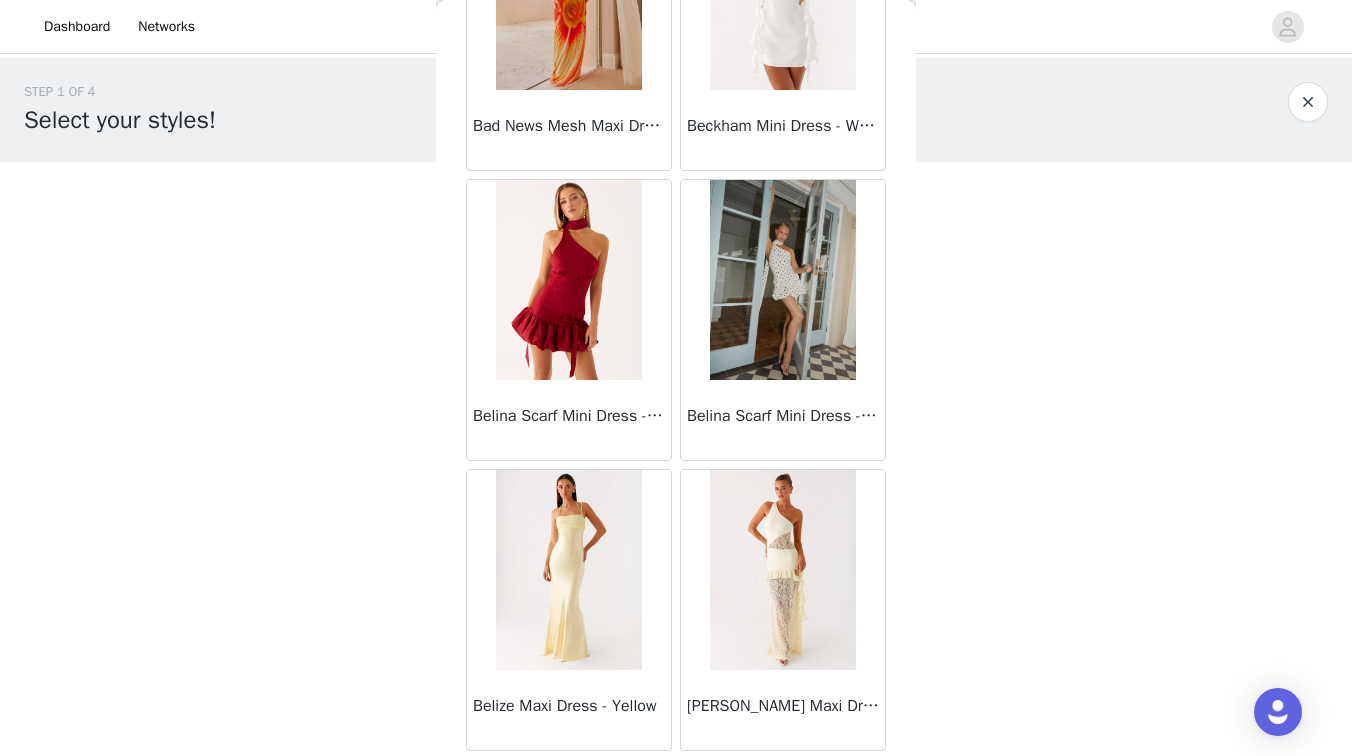 scroll, scrollTop: 5204, scrollLeft: 0, axis: vertical 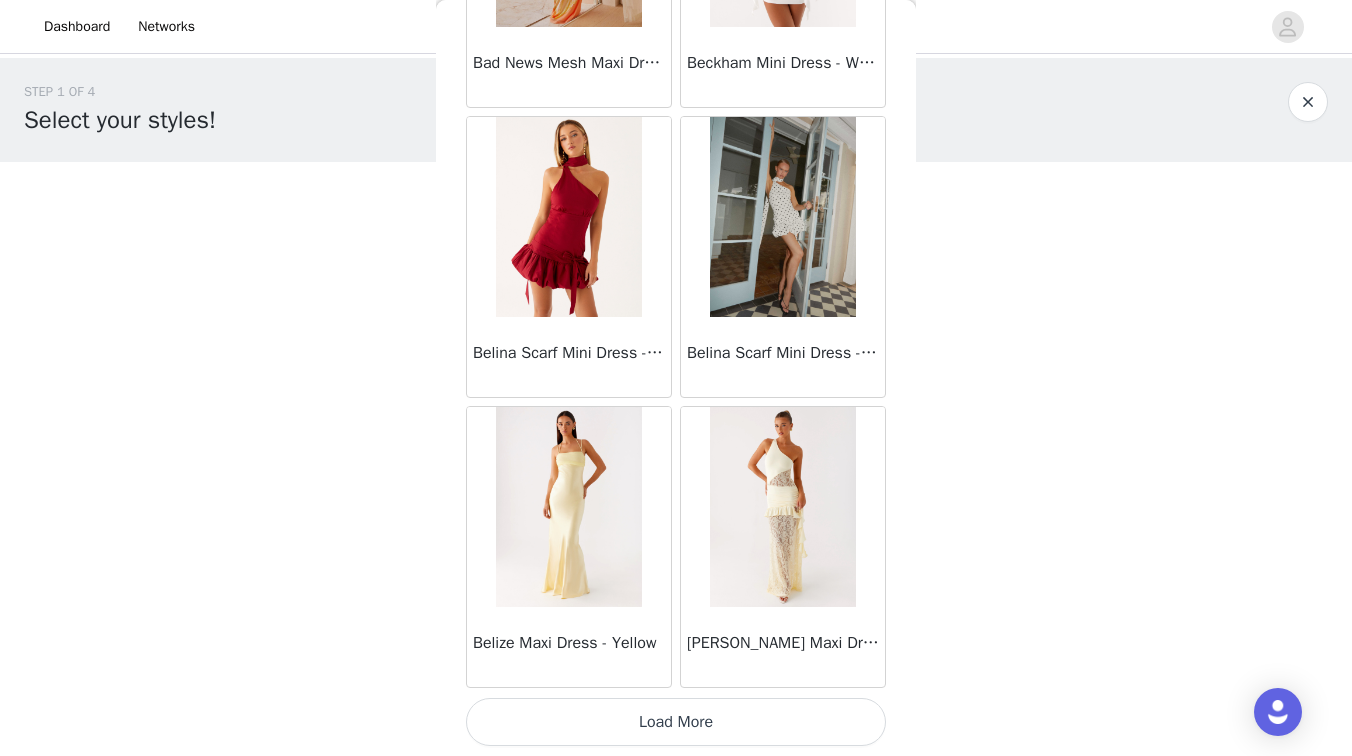 click on "Load More" at bounding box center [676, 722] 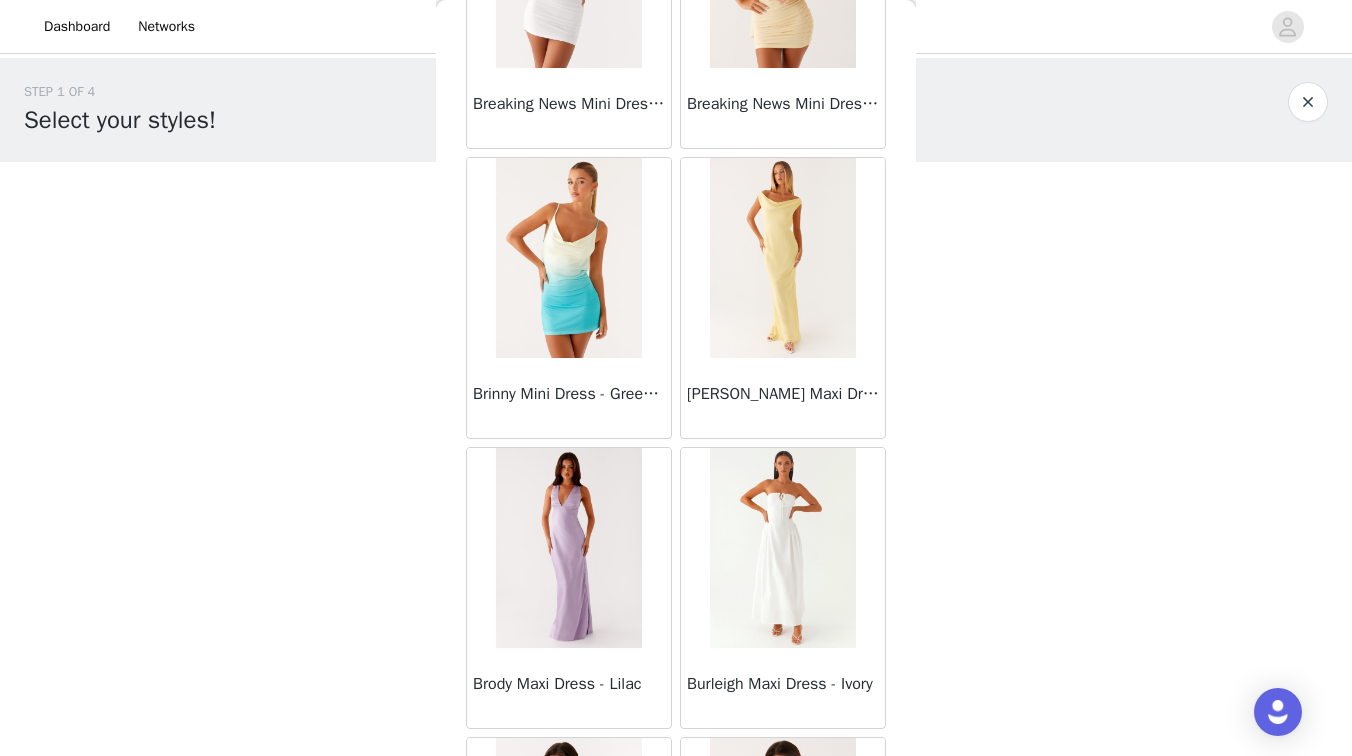 scroll, scrollTop: 8104, scrollLeft: 0, axis: vertical 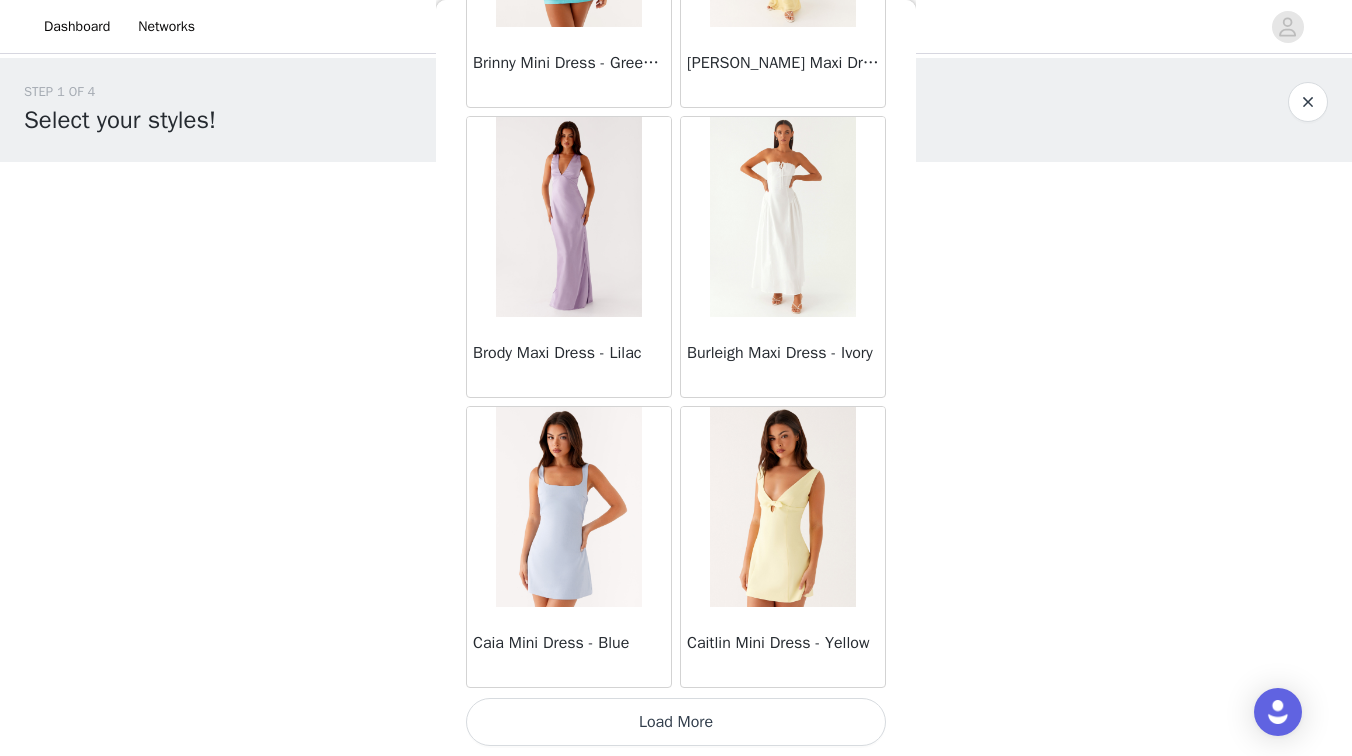 click on "Load More" at bounding box center [676, 722] 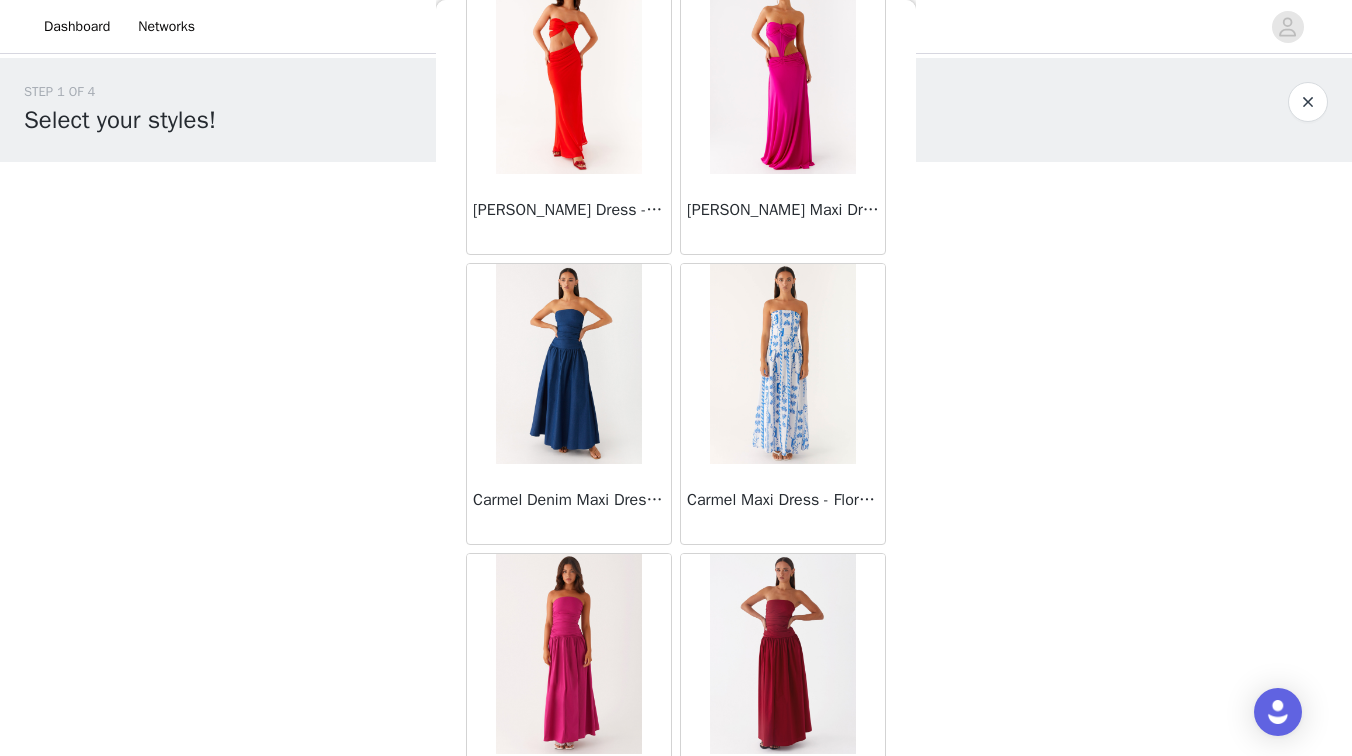 scroll, scrollTop: 9702, scrollLeft: 0, axis: vertical 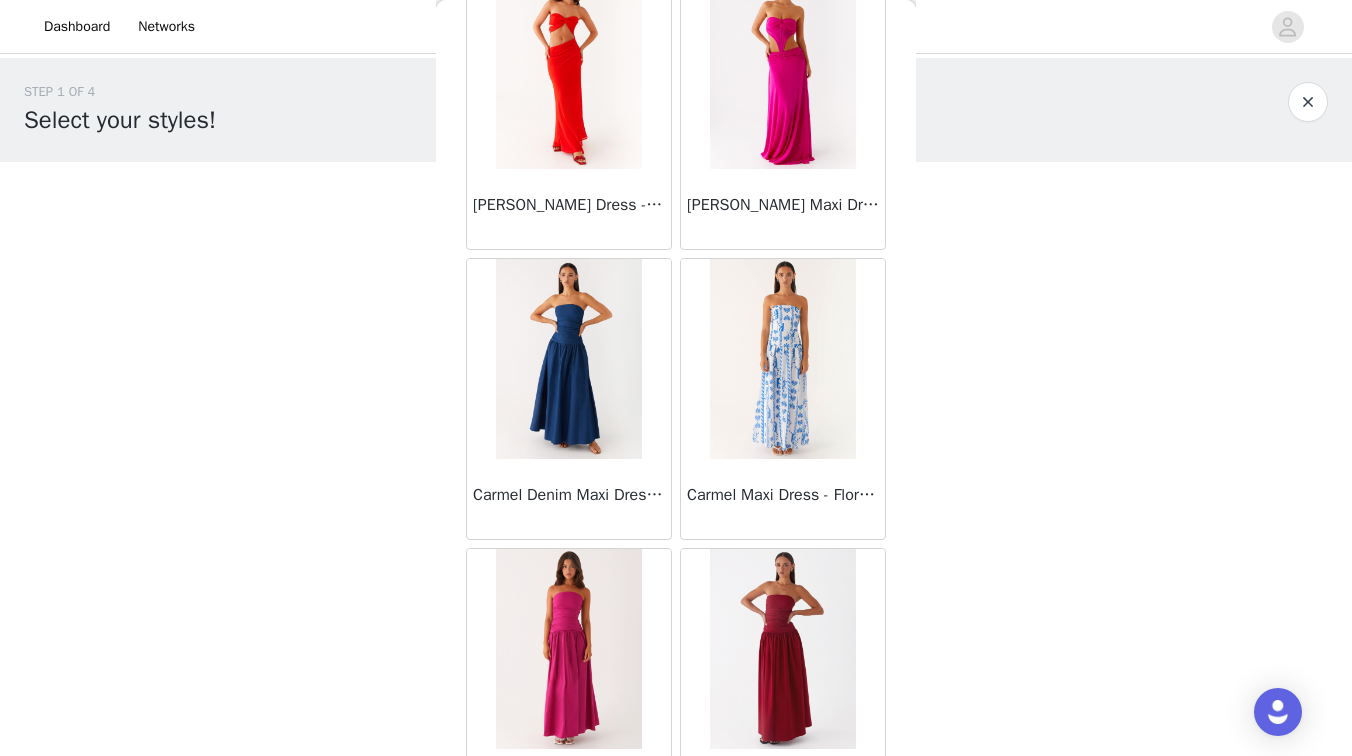 click at bounding box center [568, 359] 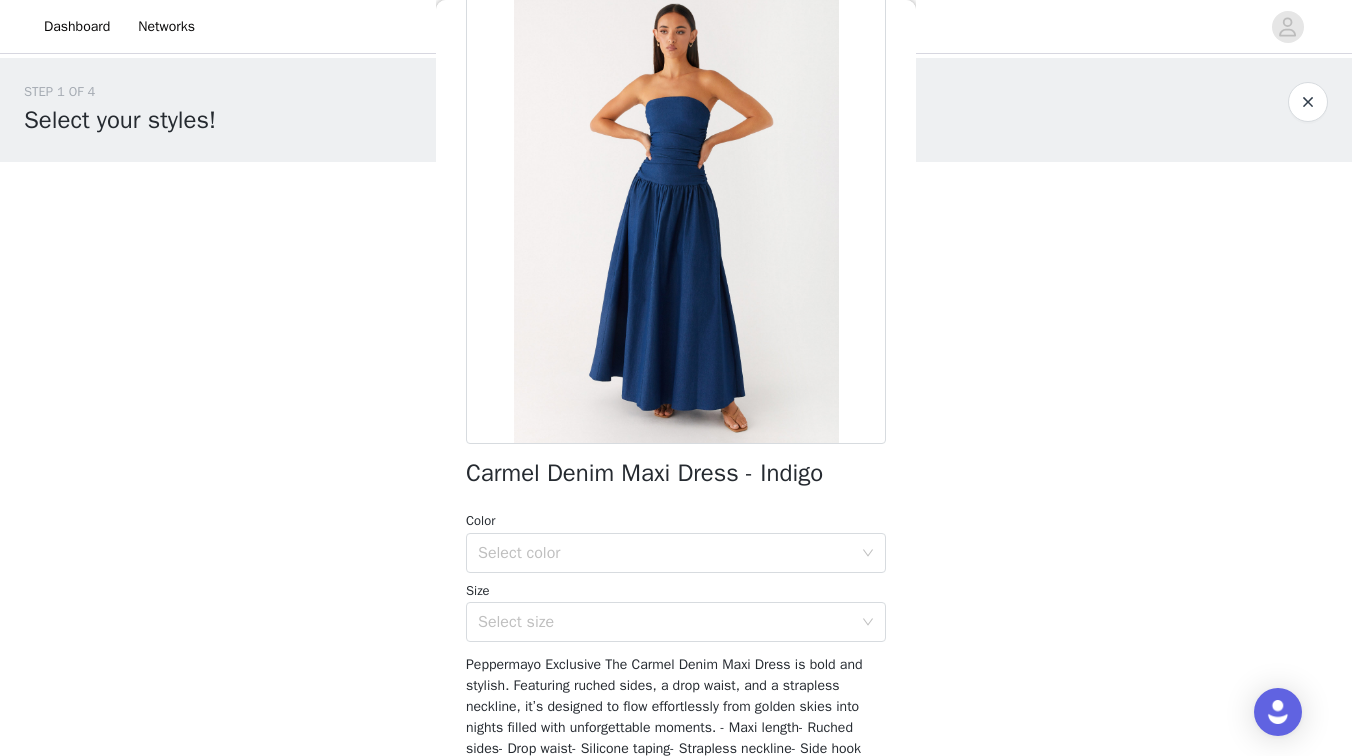 scroll, scrollTop: 108, scrollLeft: 0, axis: vertical 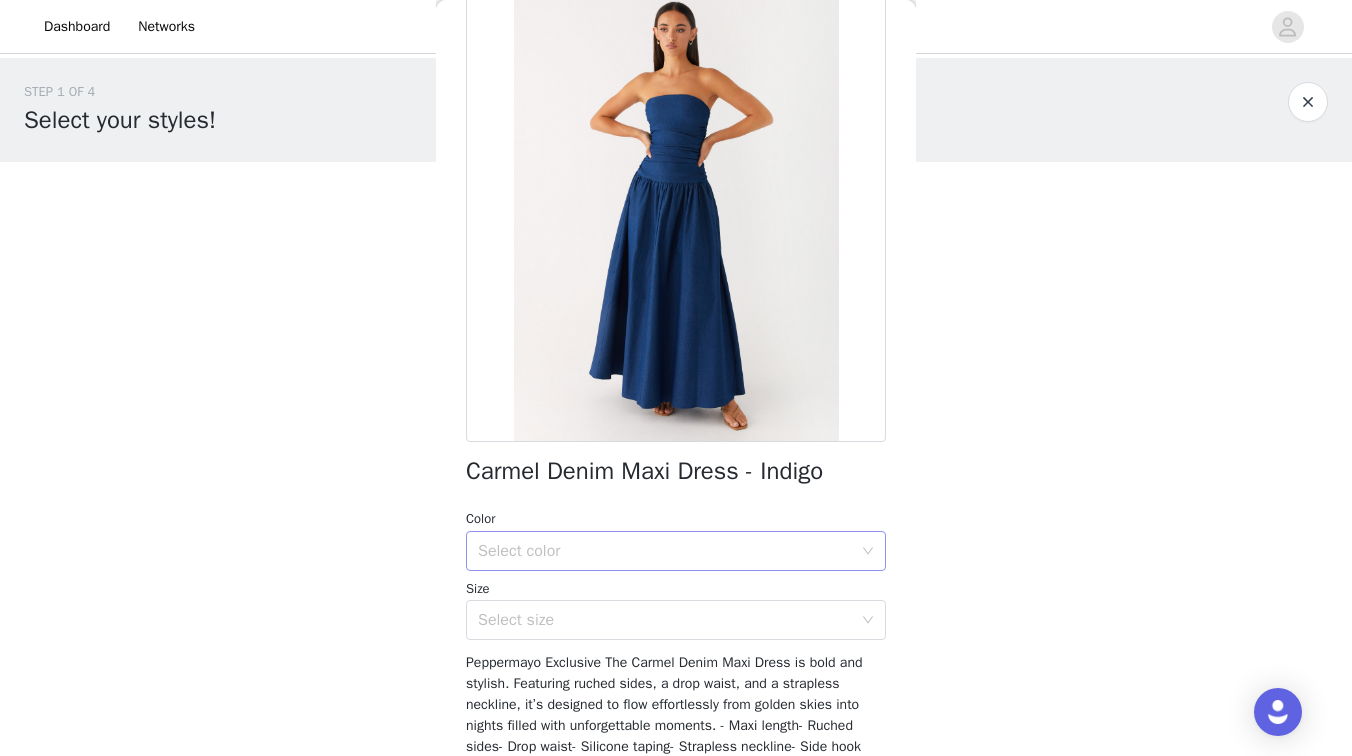 click on "Select color" at bounding box center [665, 551] 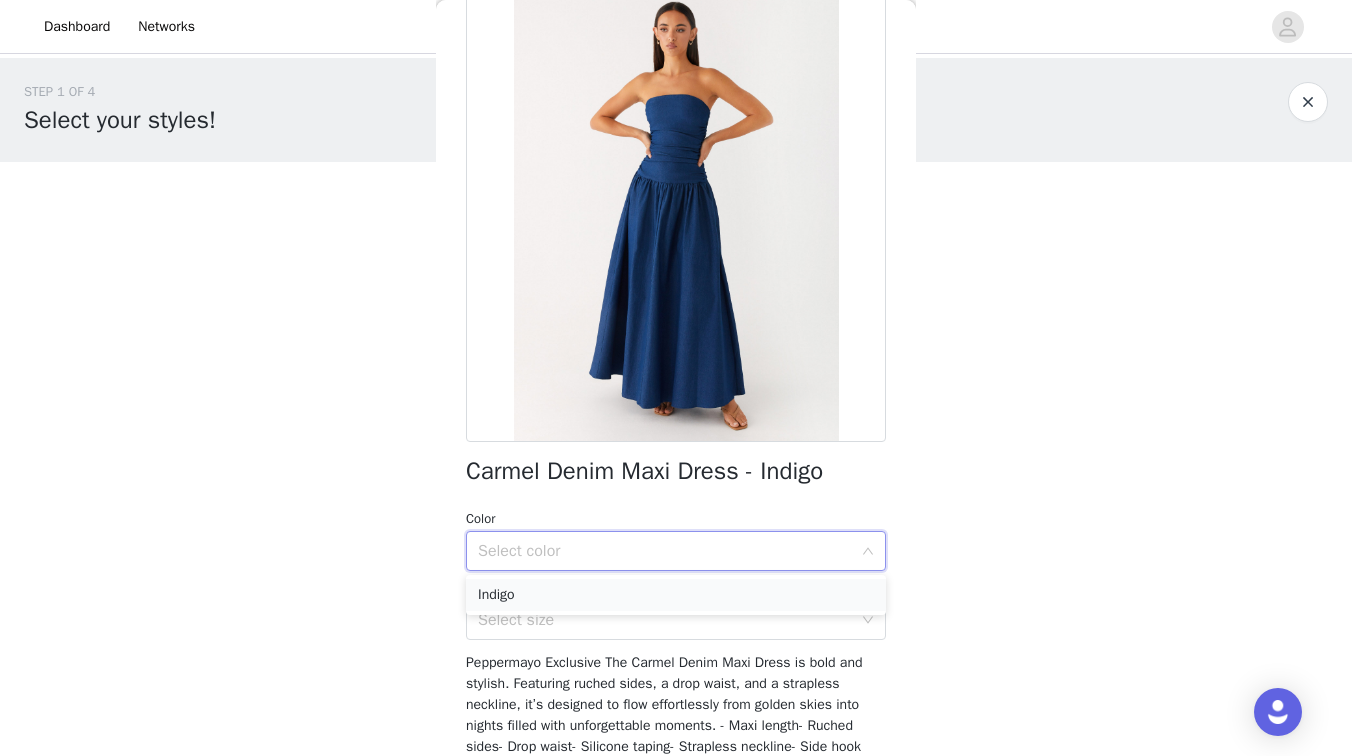 click on "Indigo" at bounding box center [676, 595] 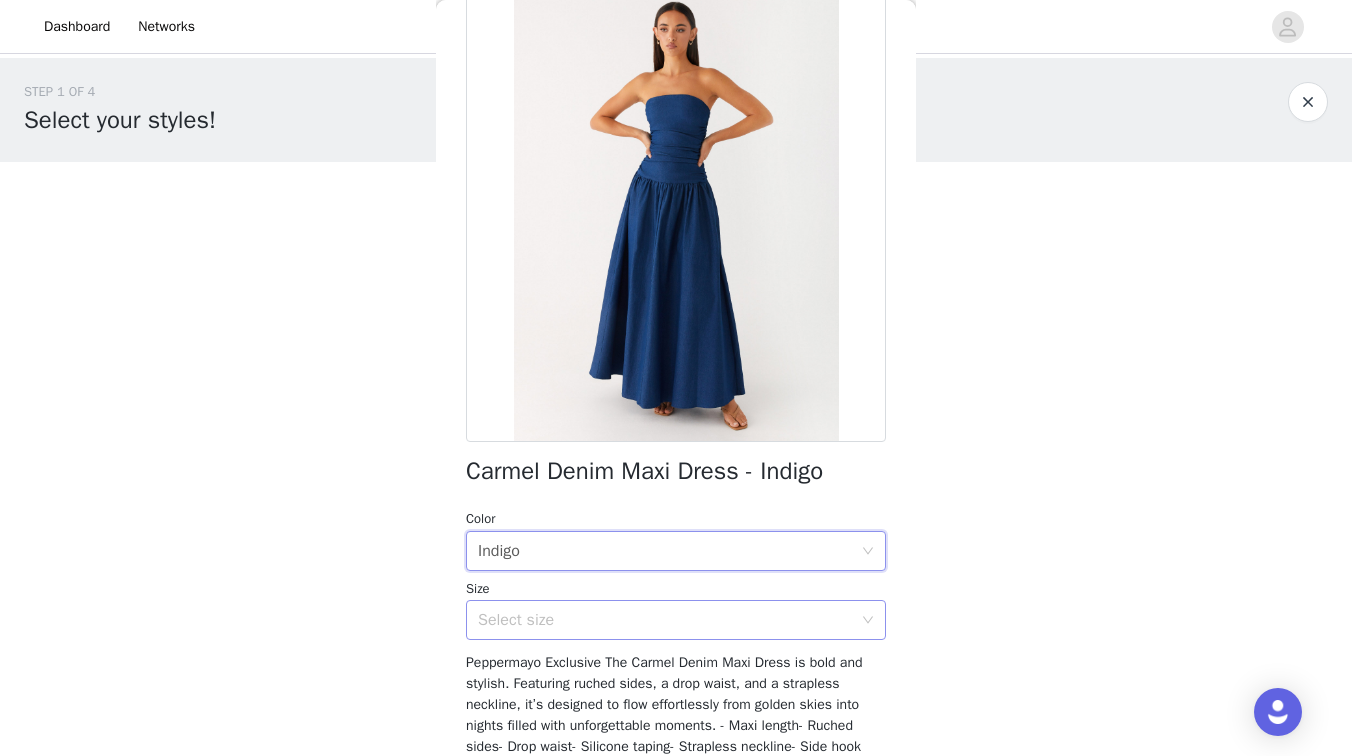 click on "Select size" at bounding box center [665, 620] 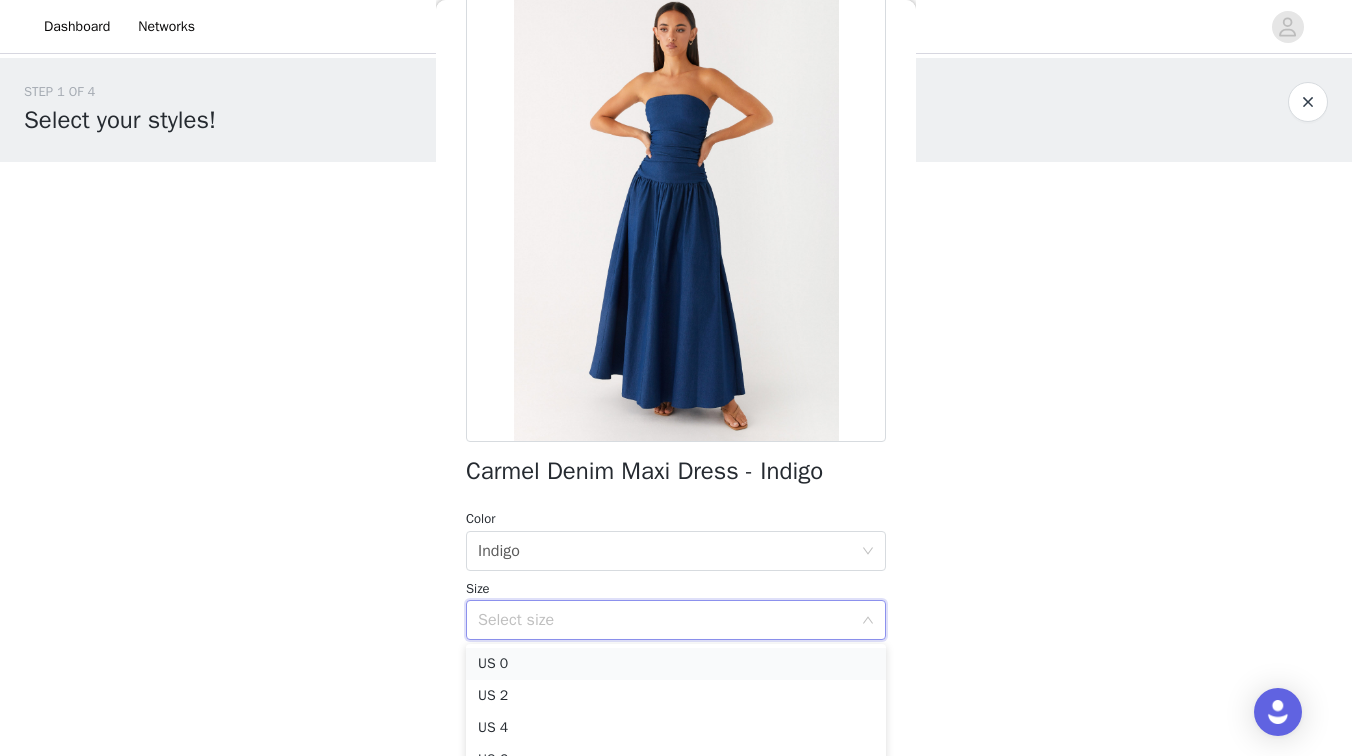 click on "US 0" at bounding box center (676, 664) 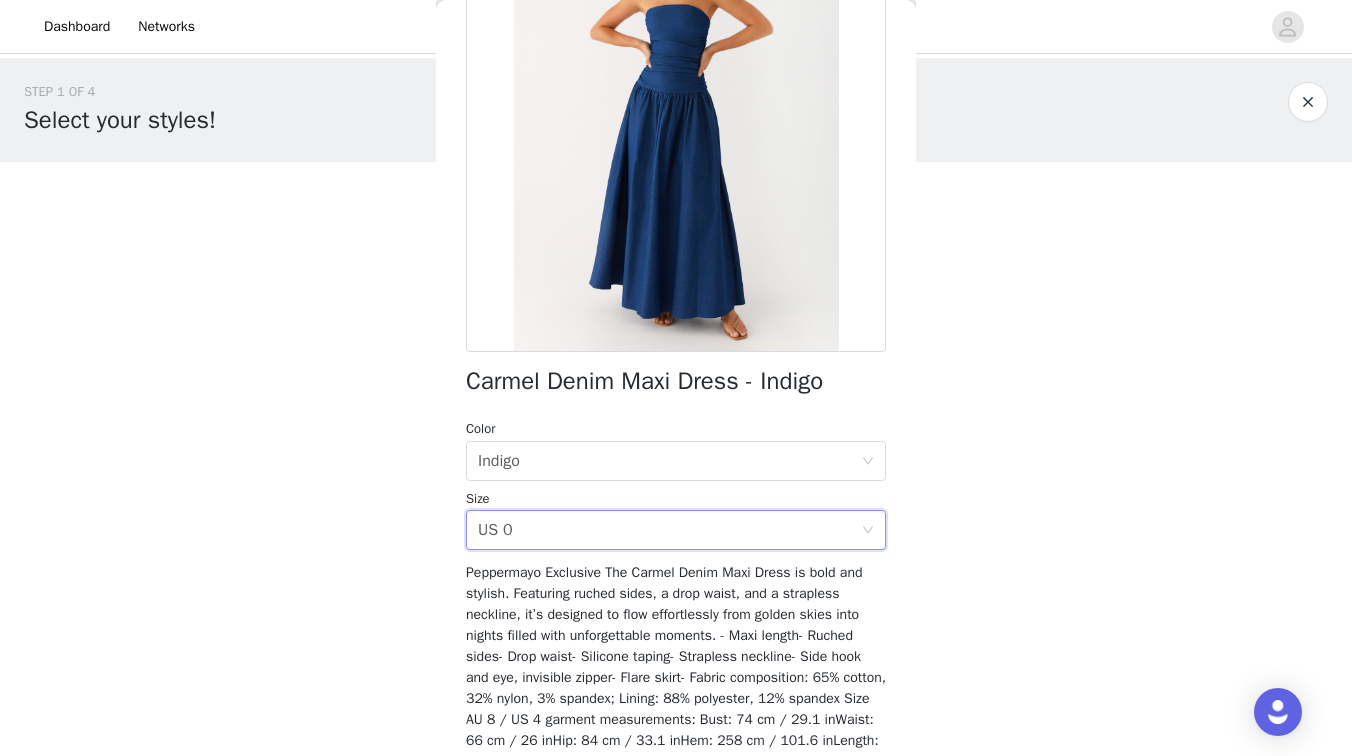 scroll, scrollTop: 319, scrollLeft: 0, axis: vertical 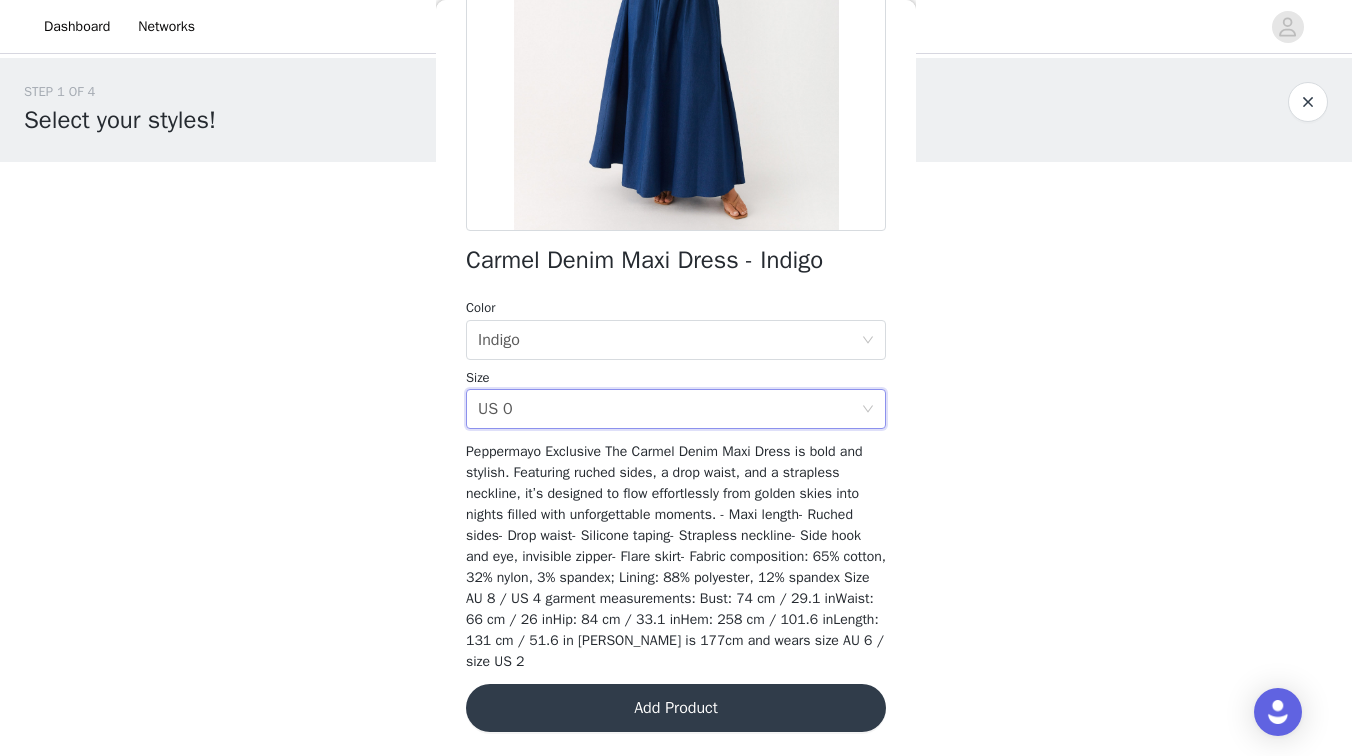click on "Add Product" at bounding box center (676, 708) 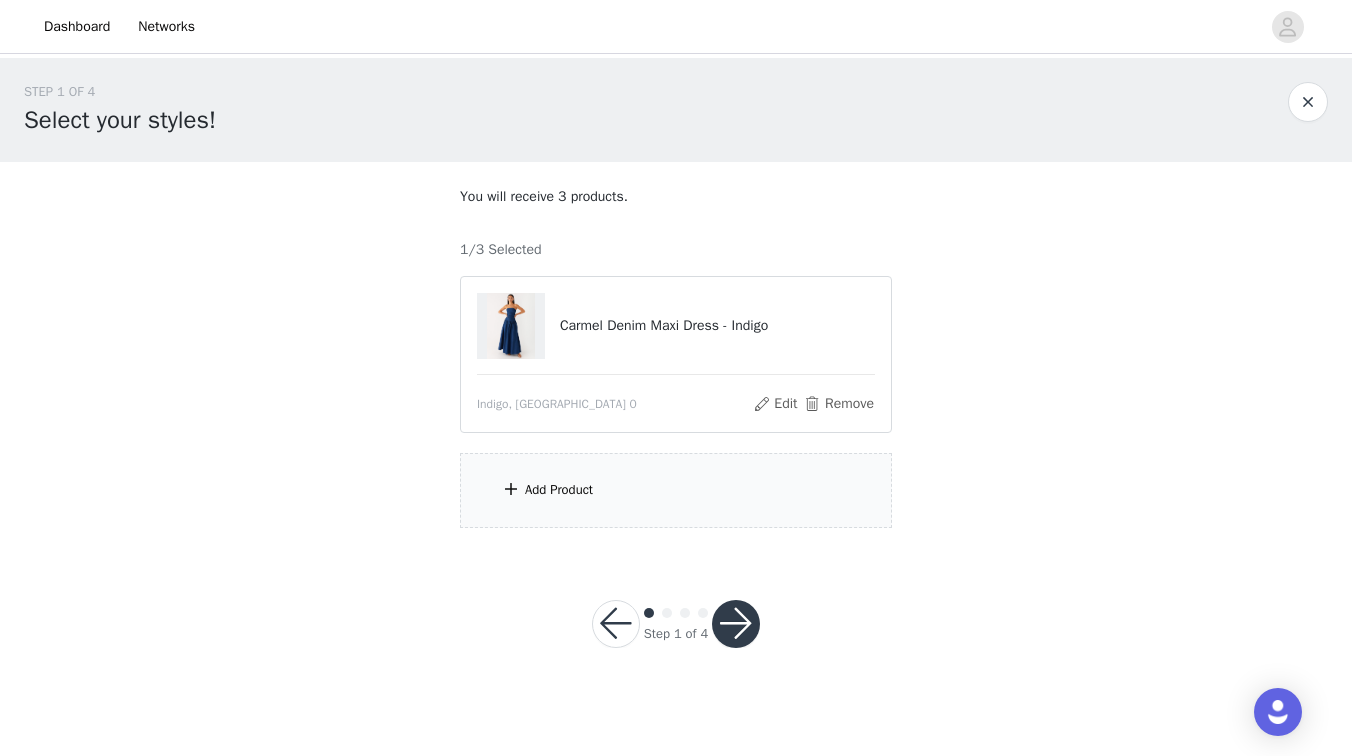 click on "Add Product" at bounding box center (676, 490) 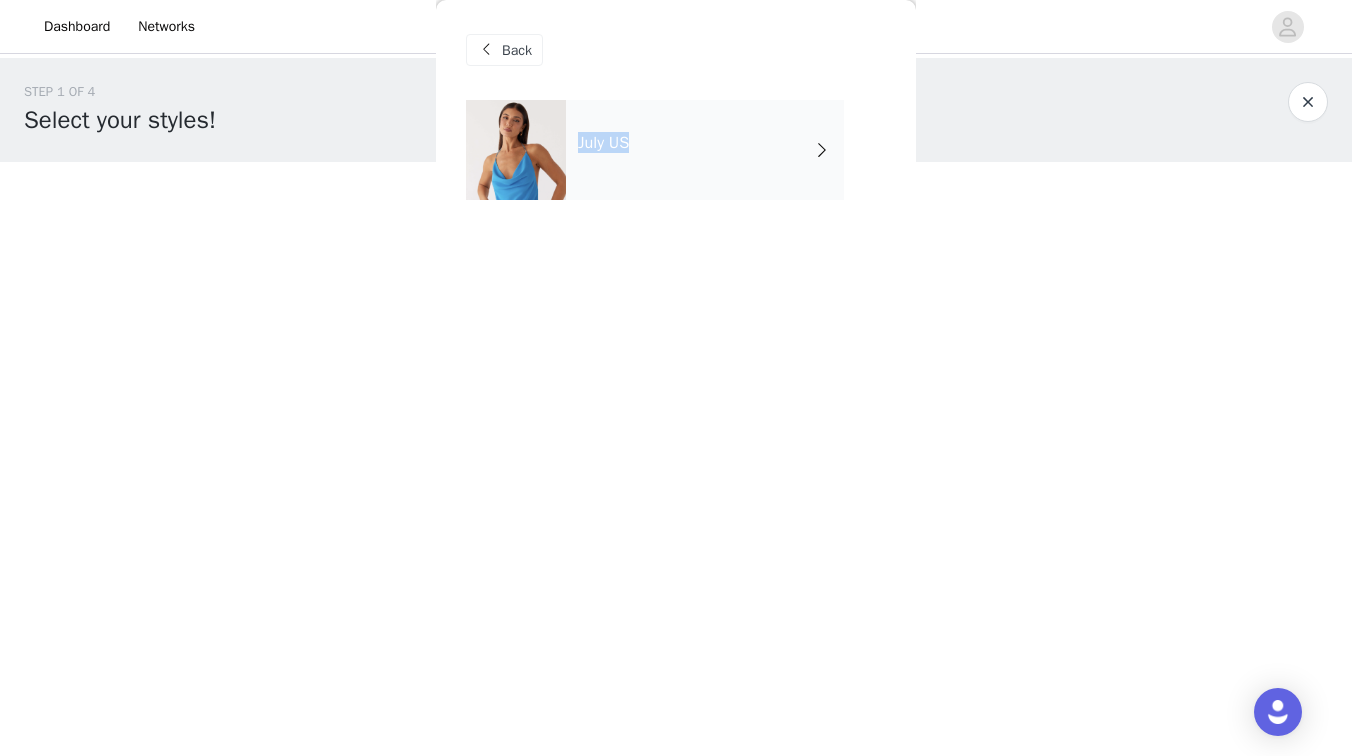 type on "July US" 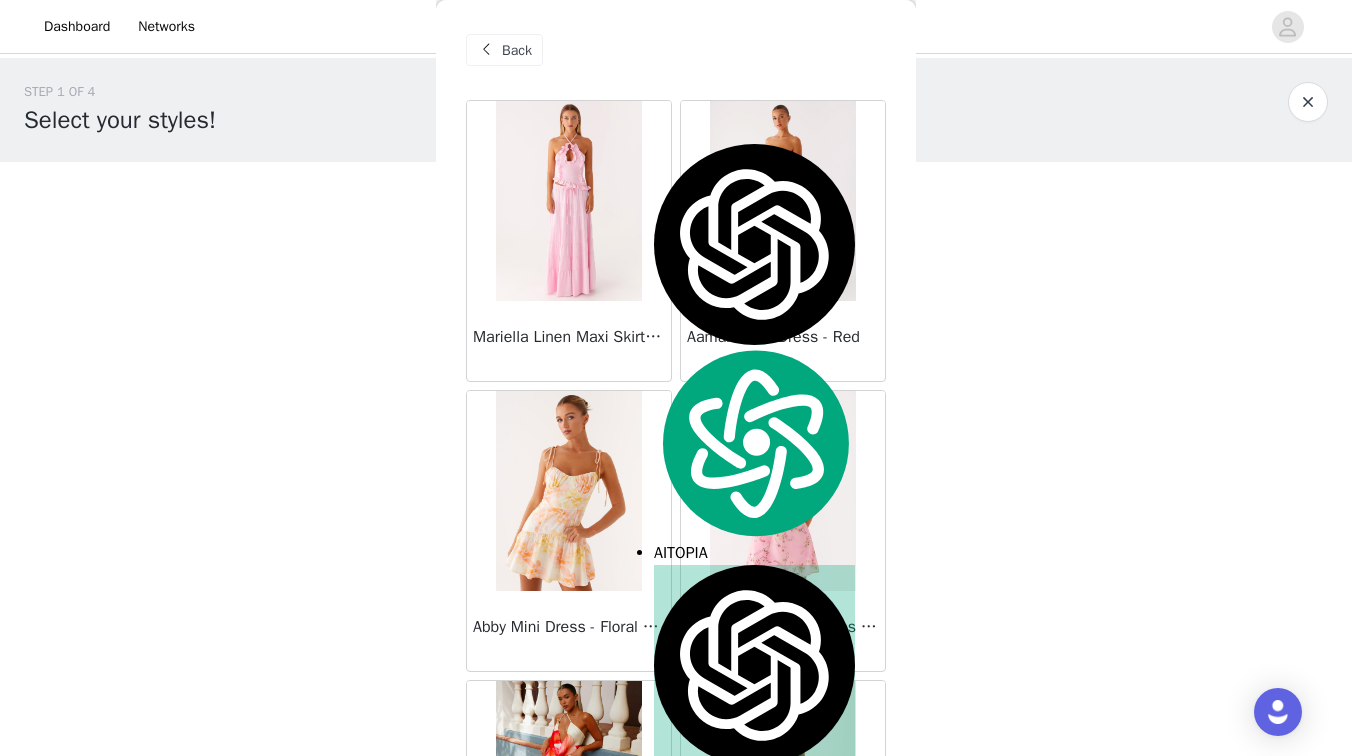 click 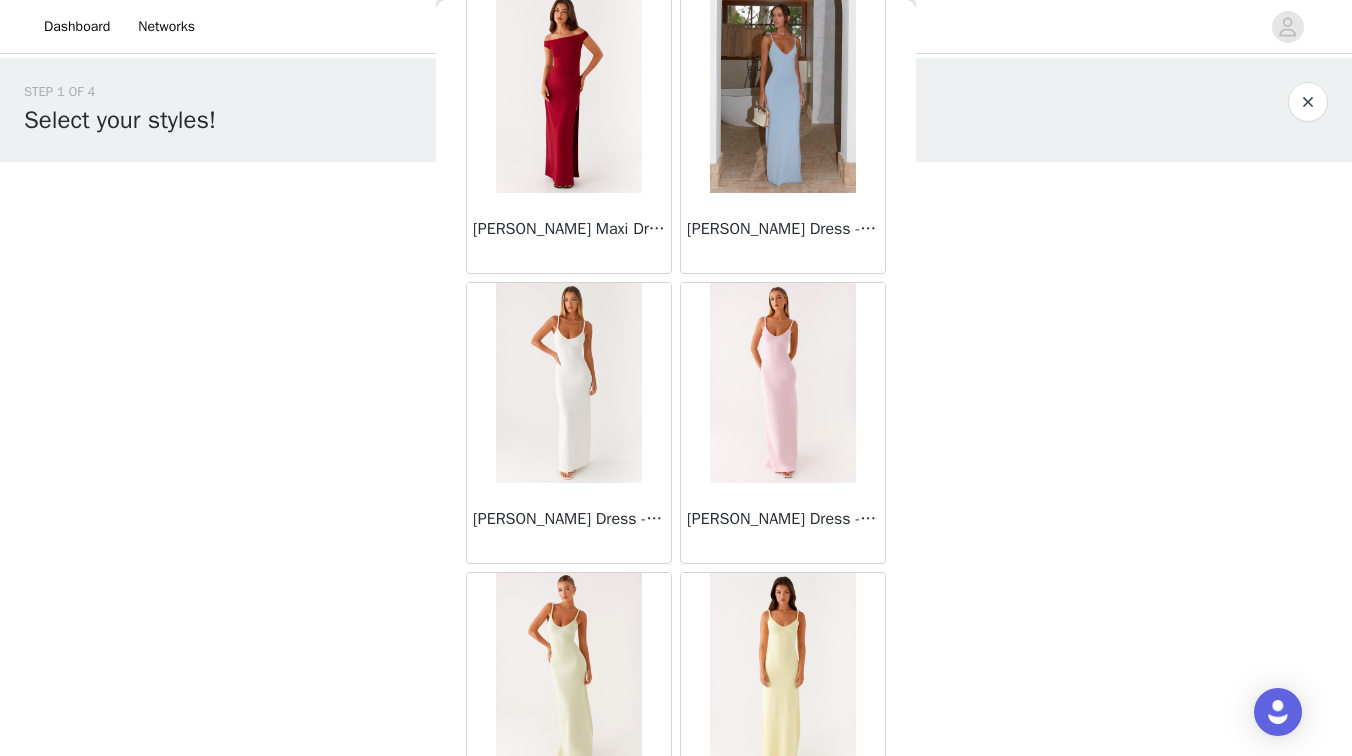 scroll, scrollTop: 2304, scrollLeft: 0, axis: vertical 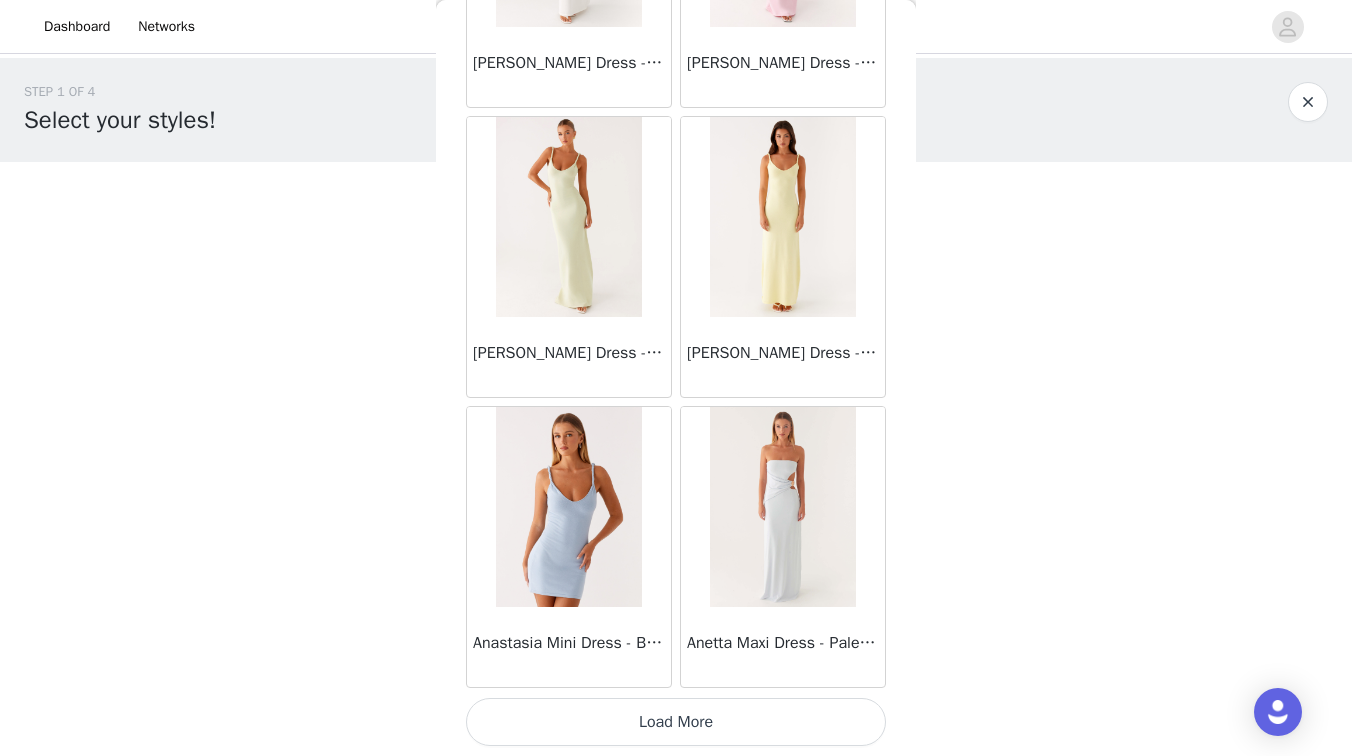 click on "Load More" at bounding box center [676, 722] 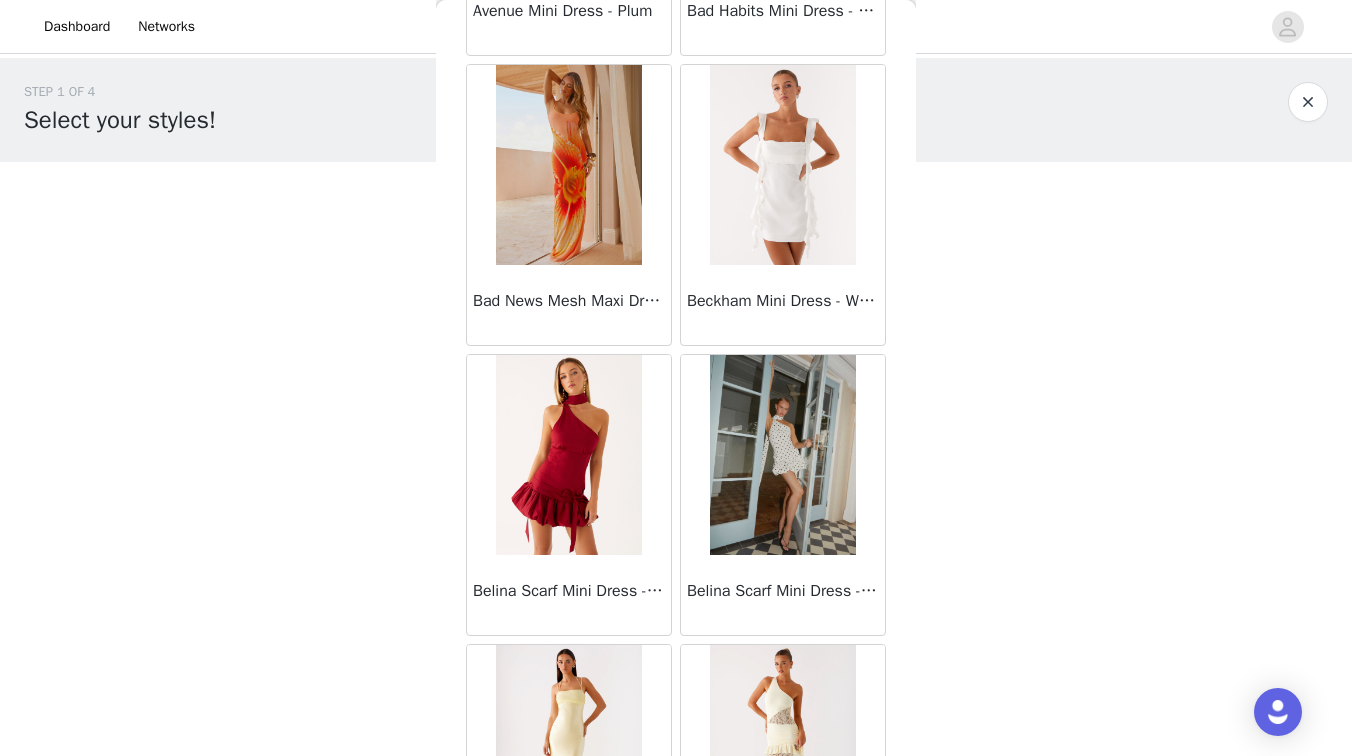 scroll, scrollTop: 5204, scrollLeft: 0, axis: vertical 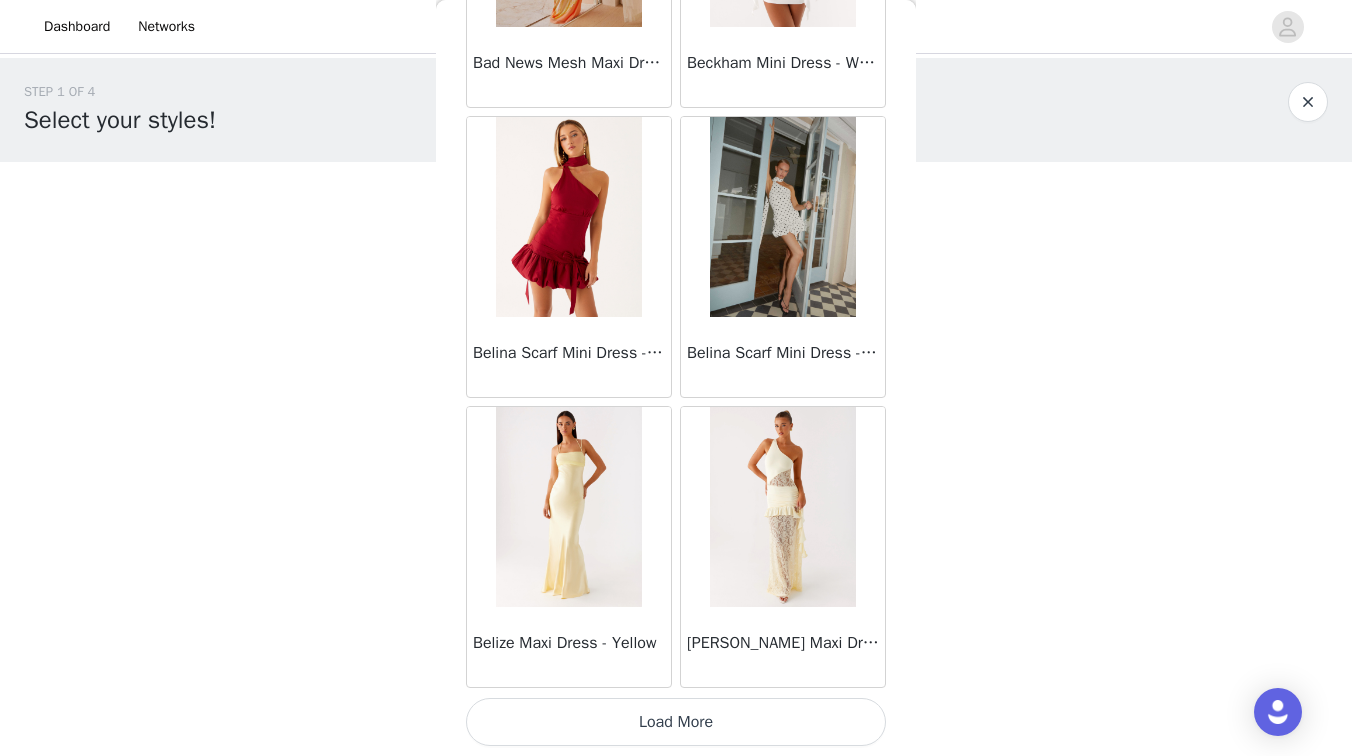 click on "Belize Maxi Dress - Yellow" at bounding box center (569, 647) 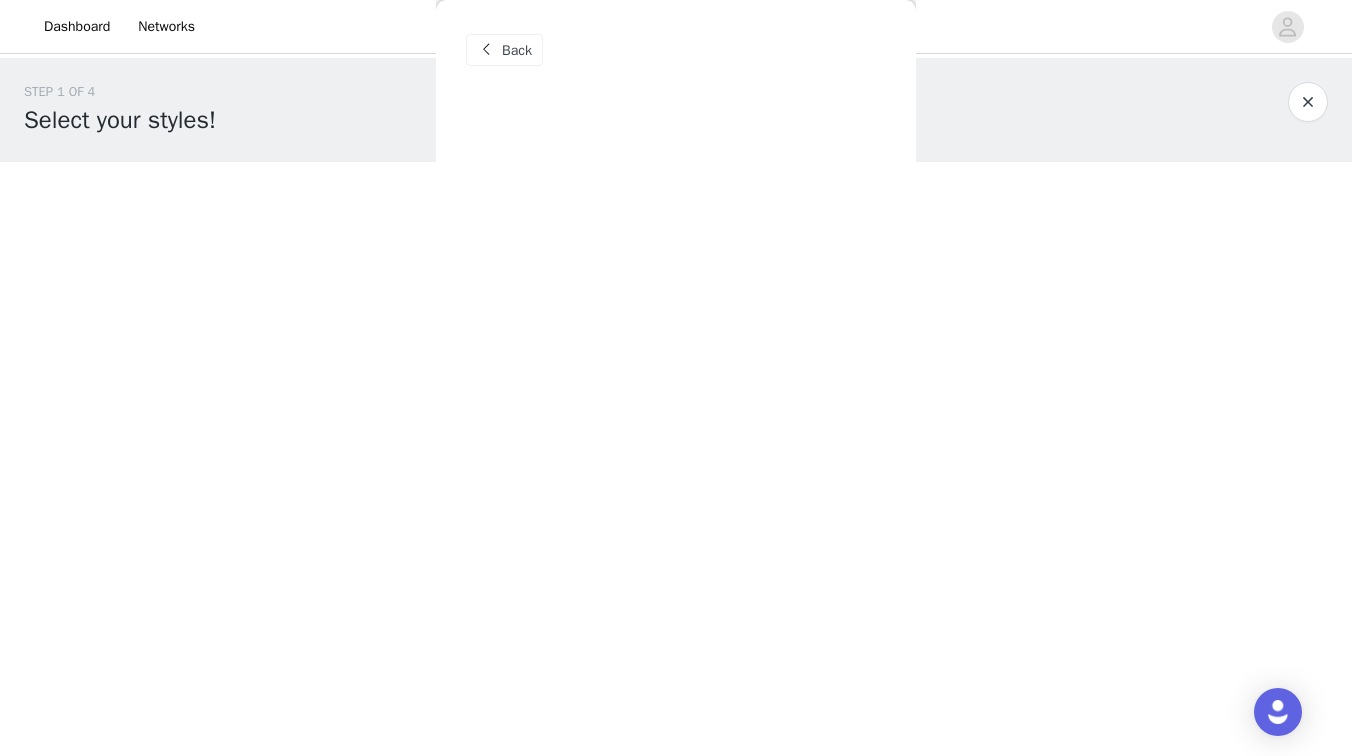 scroll, scrollTop: 0, scrollLeft: 0, axis: both 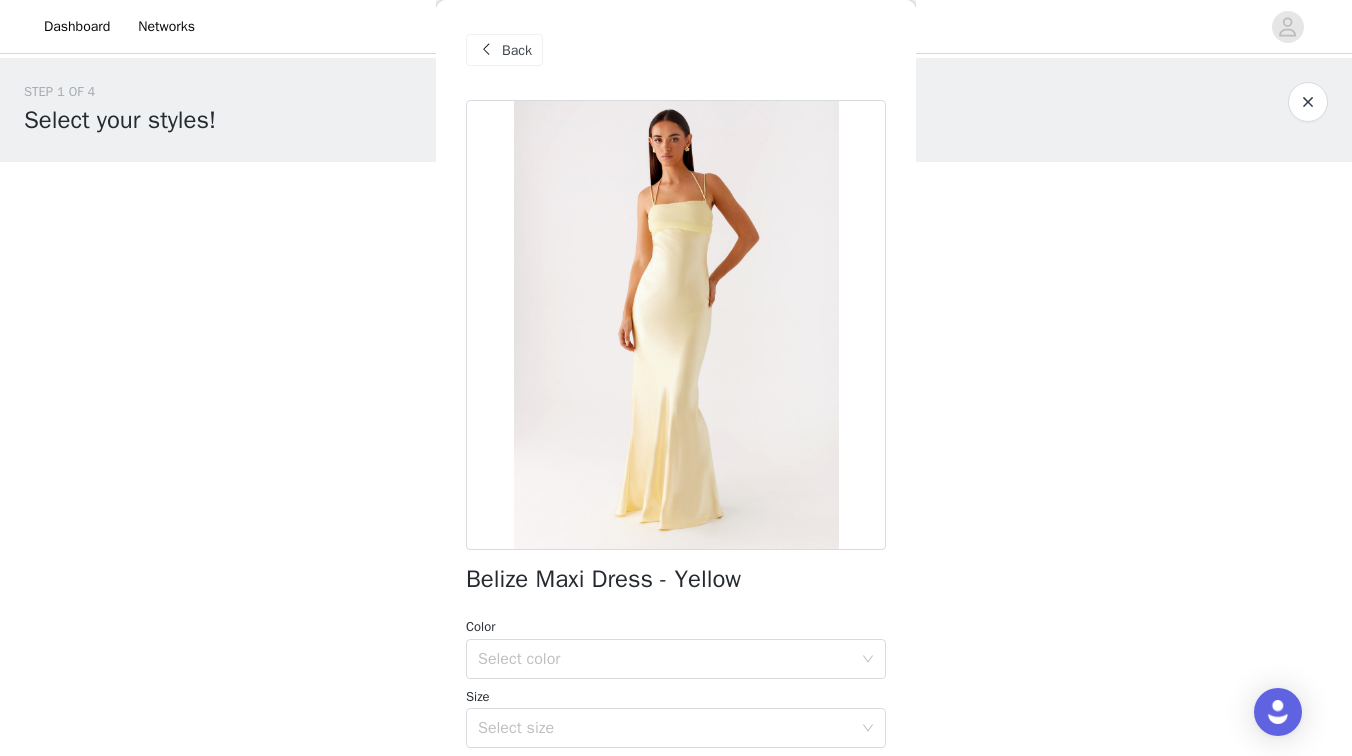 click on "Back" at bounding box center [504, 50] 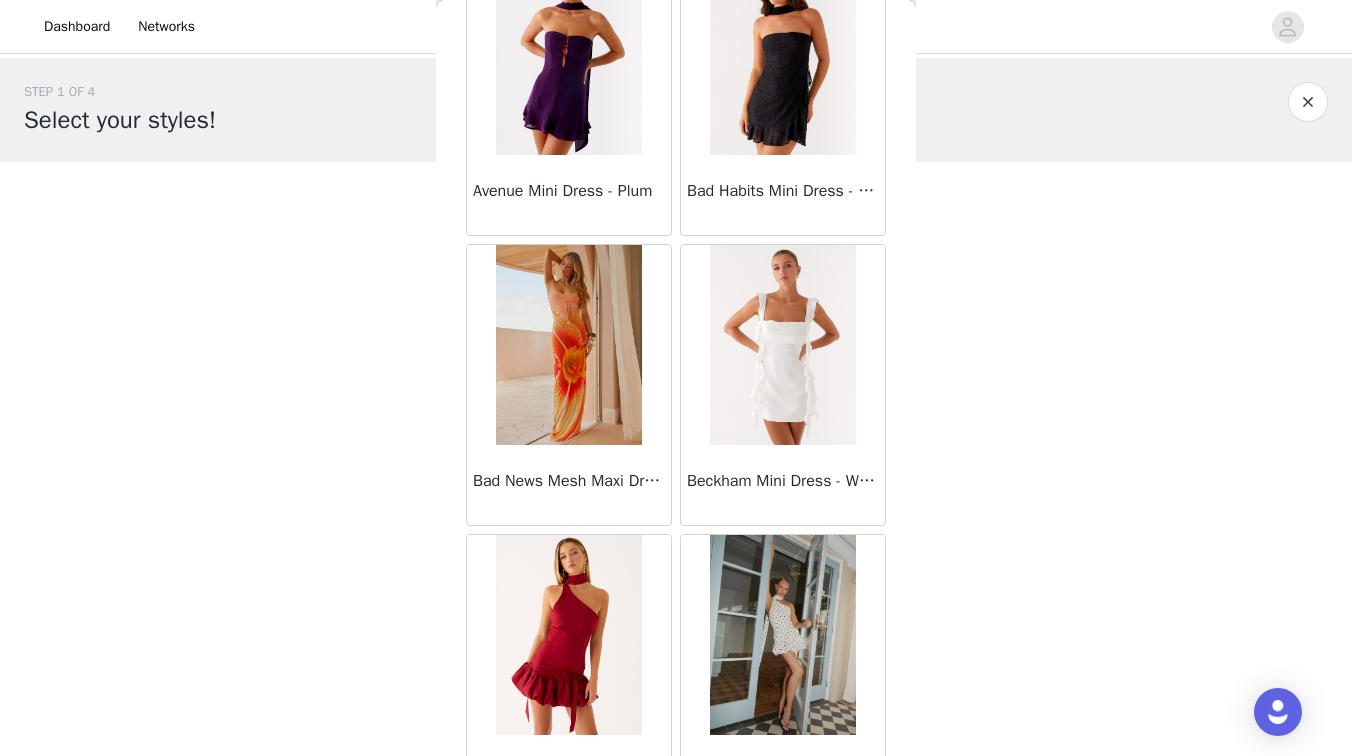 scroll, scrollTop: 5204, scrollLeft: 0, axis: vertical 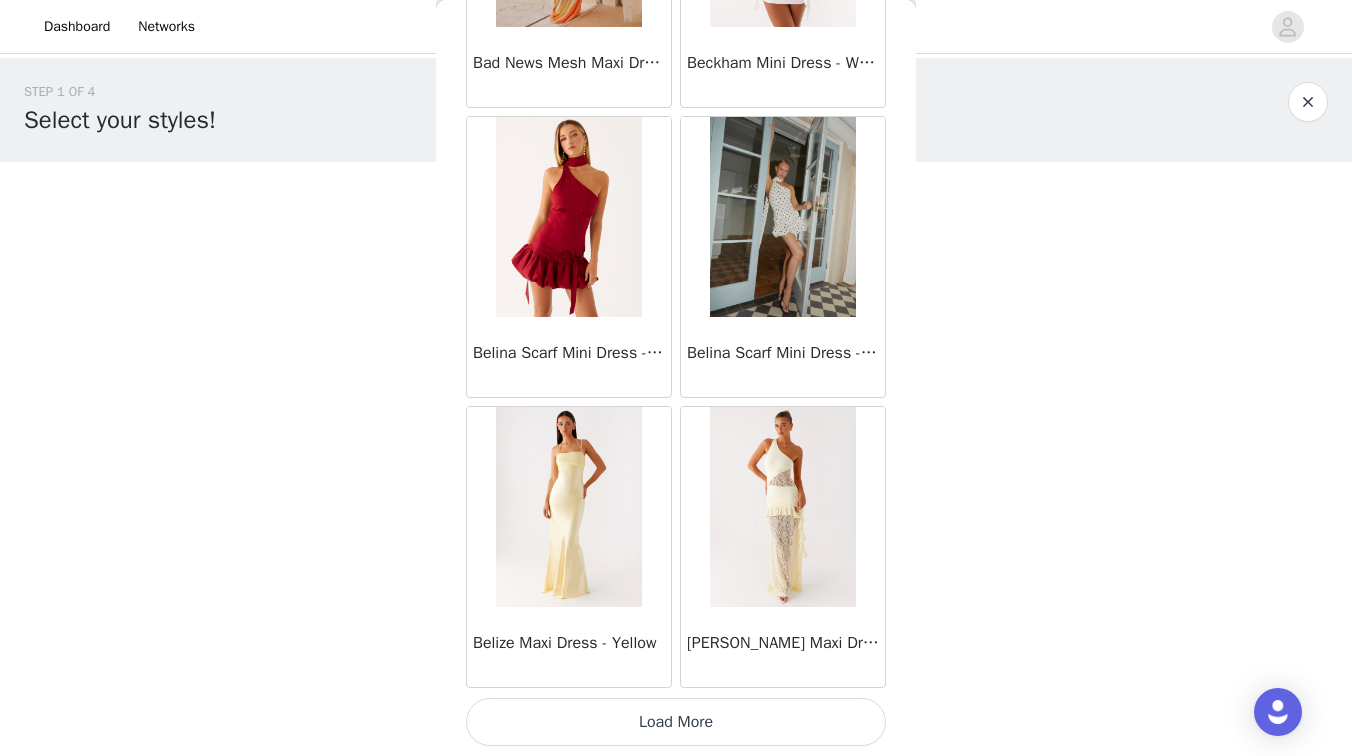 click on "Load More" at bounding box center (676, 722) 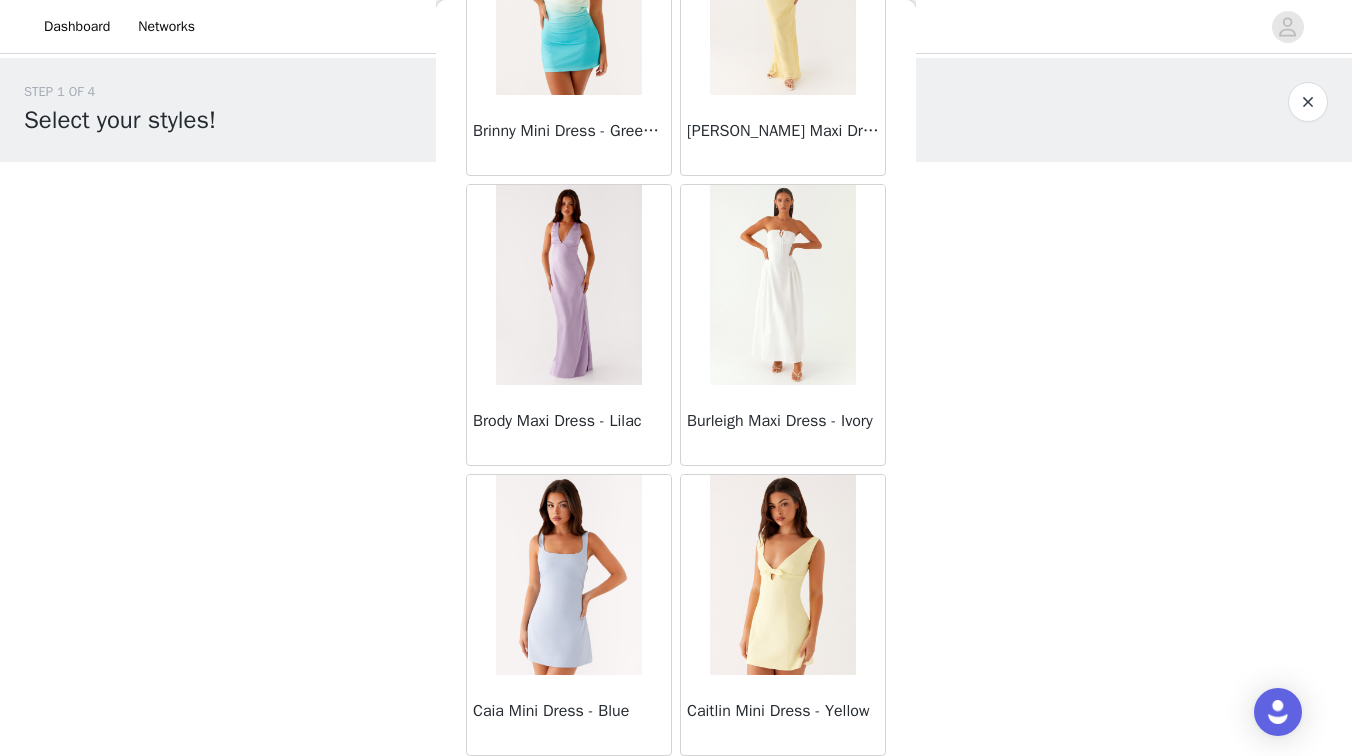 scroll, scrollTop: 8104, scrollLeft: 0, axis: vertical 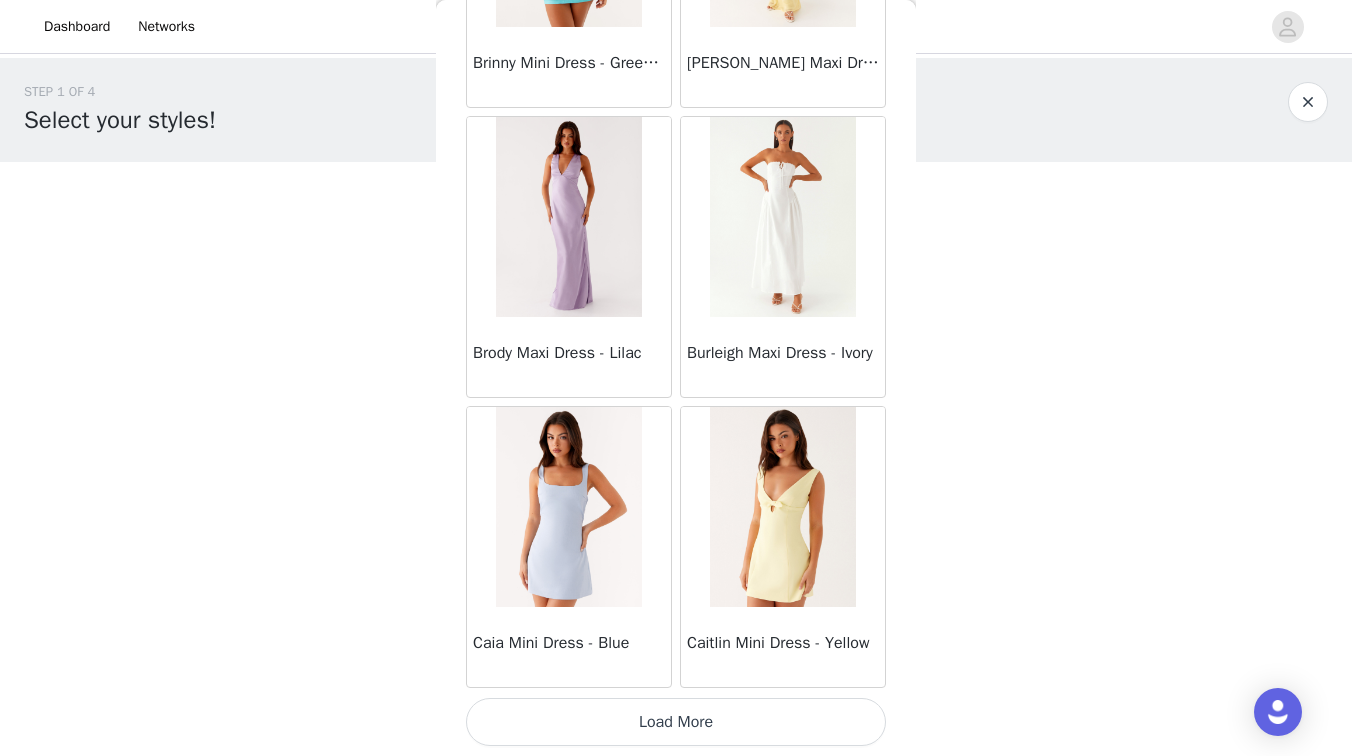 click on "Load More" at bounding box center (676, 722) 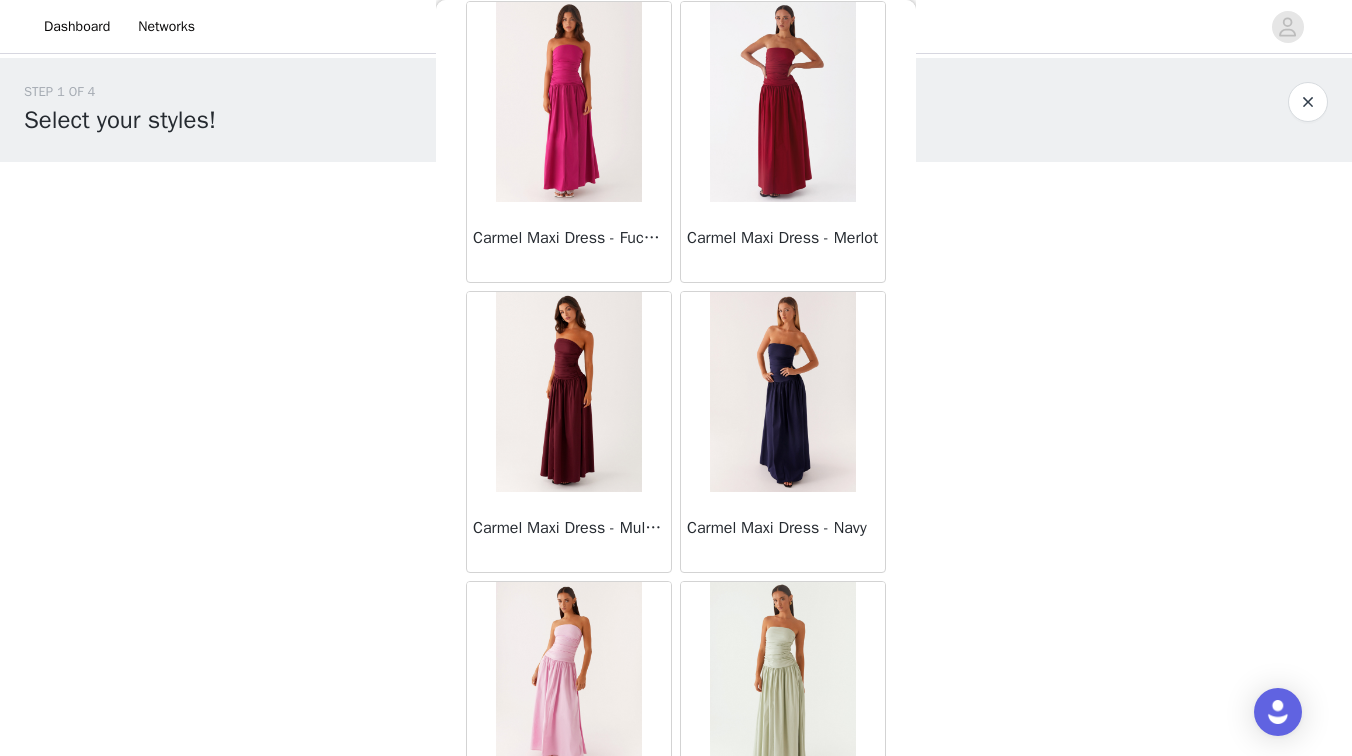 scroll, scrollTop: 10250, scrollLeft: 0, axis: vertical 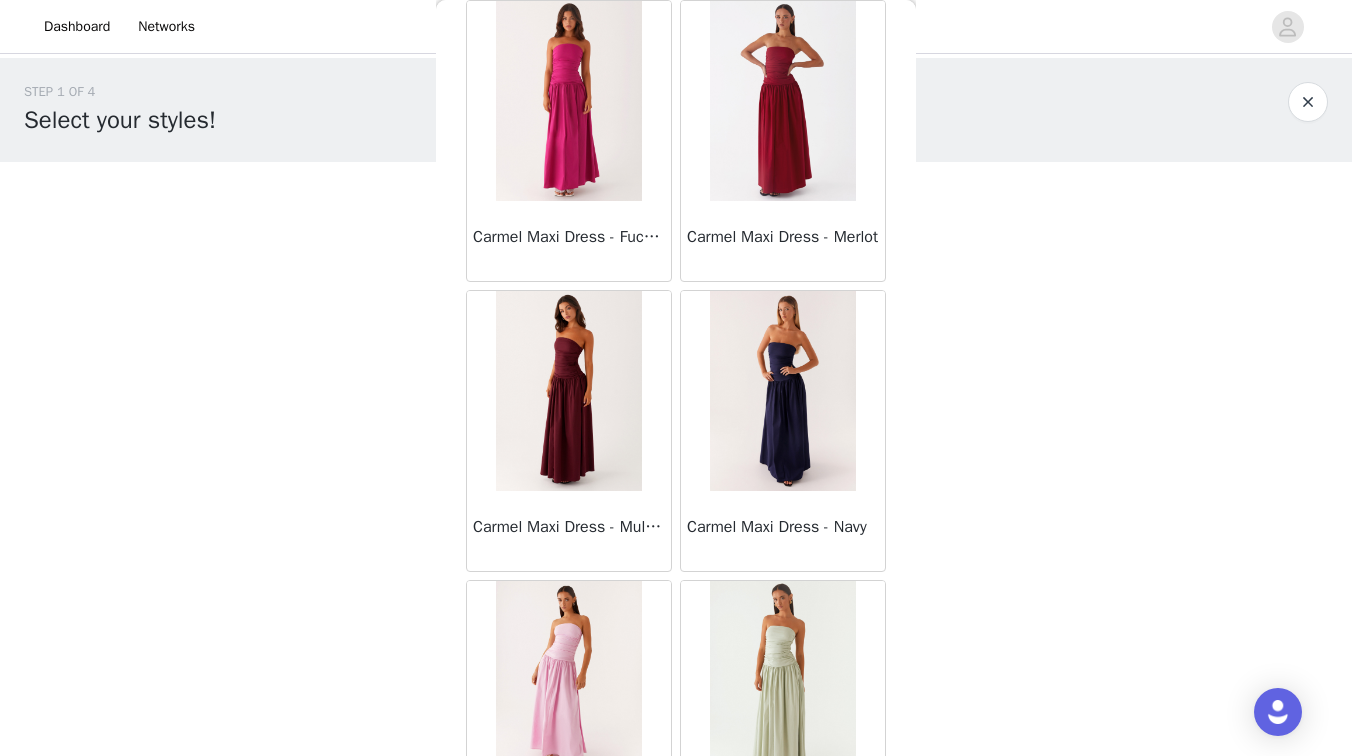click at bounding box center [782, 391] 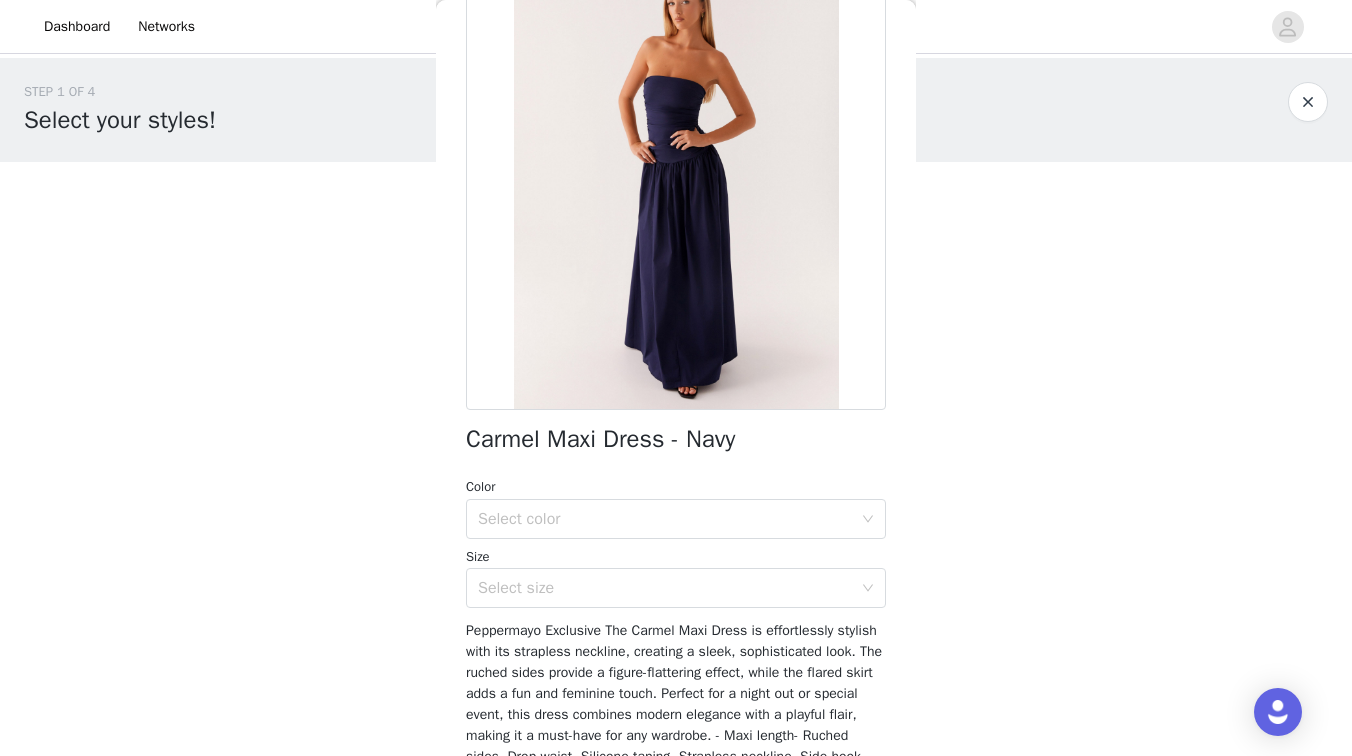 scroll, scrollTop: 161, scrollLeft: 0, axis: vertical 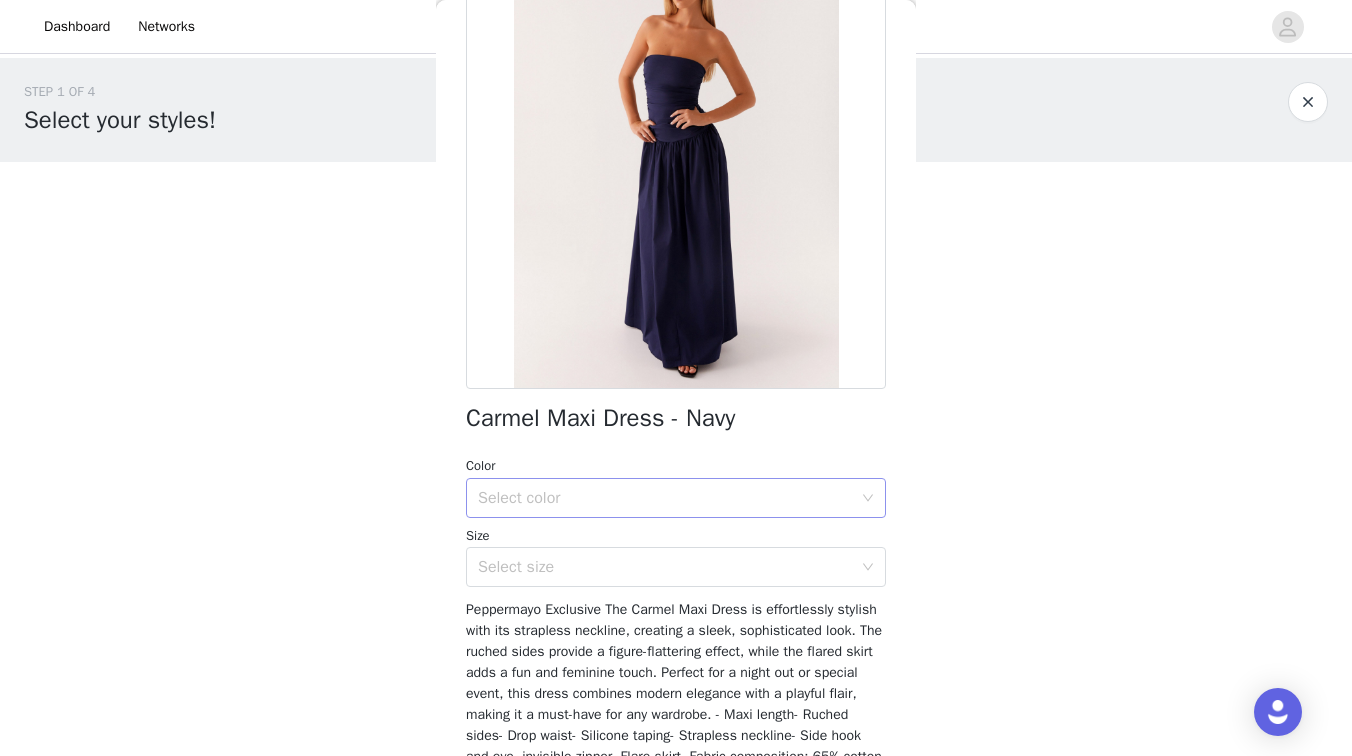click on "Select color" at bounding box center [665, 498] 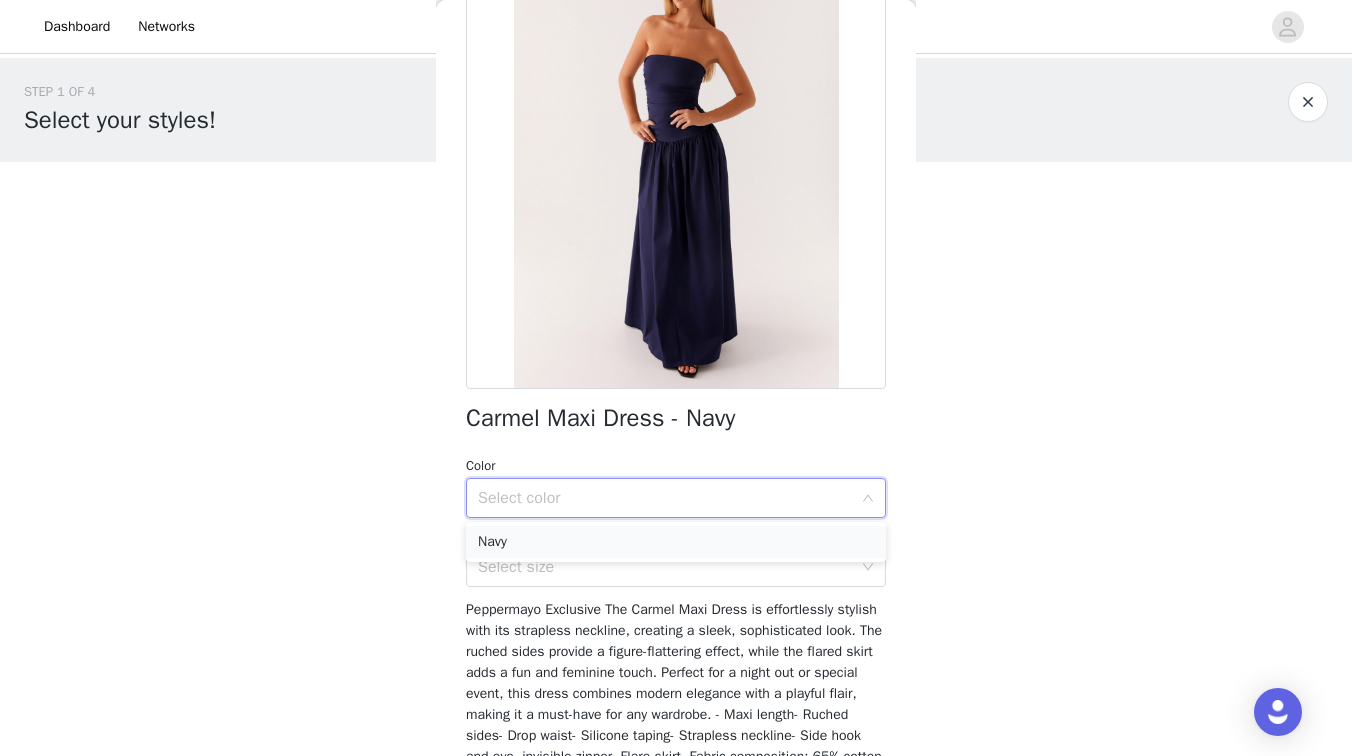 click on "Navy" at bounding box center (676, 542) 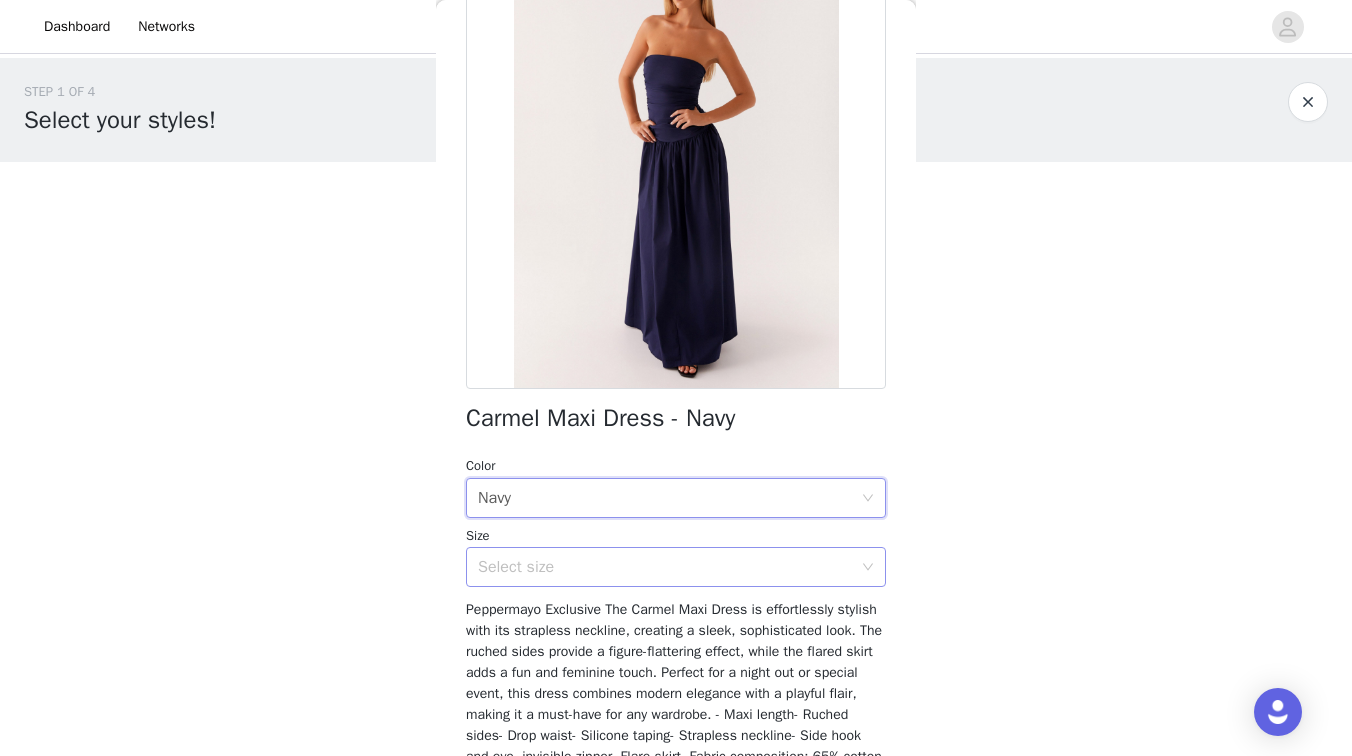 click on "Select size" at bounding box center (665, 567) 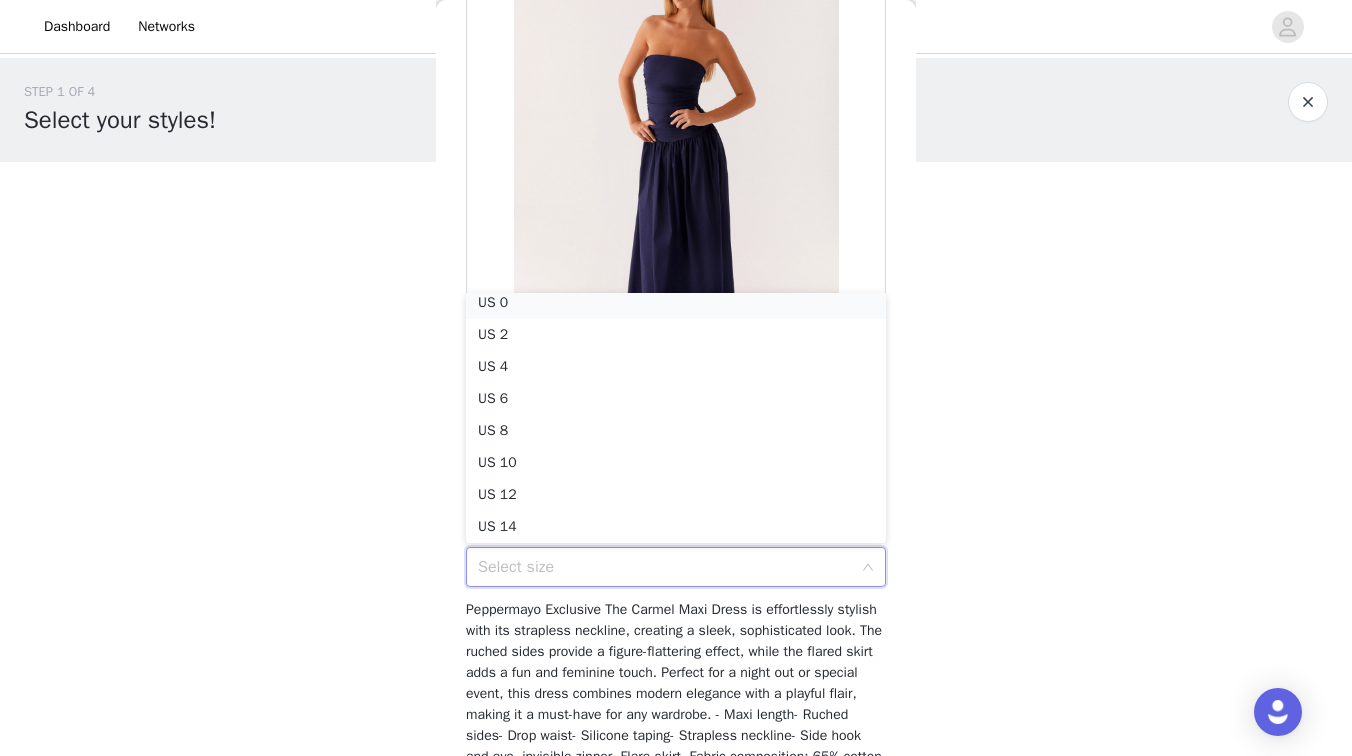 scroll, scrollTop: 4, scrollLeft: 0, axis: vertical 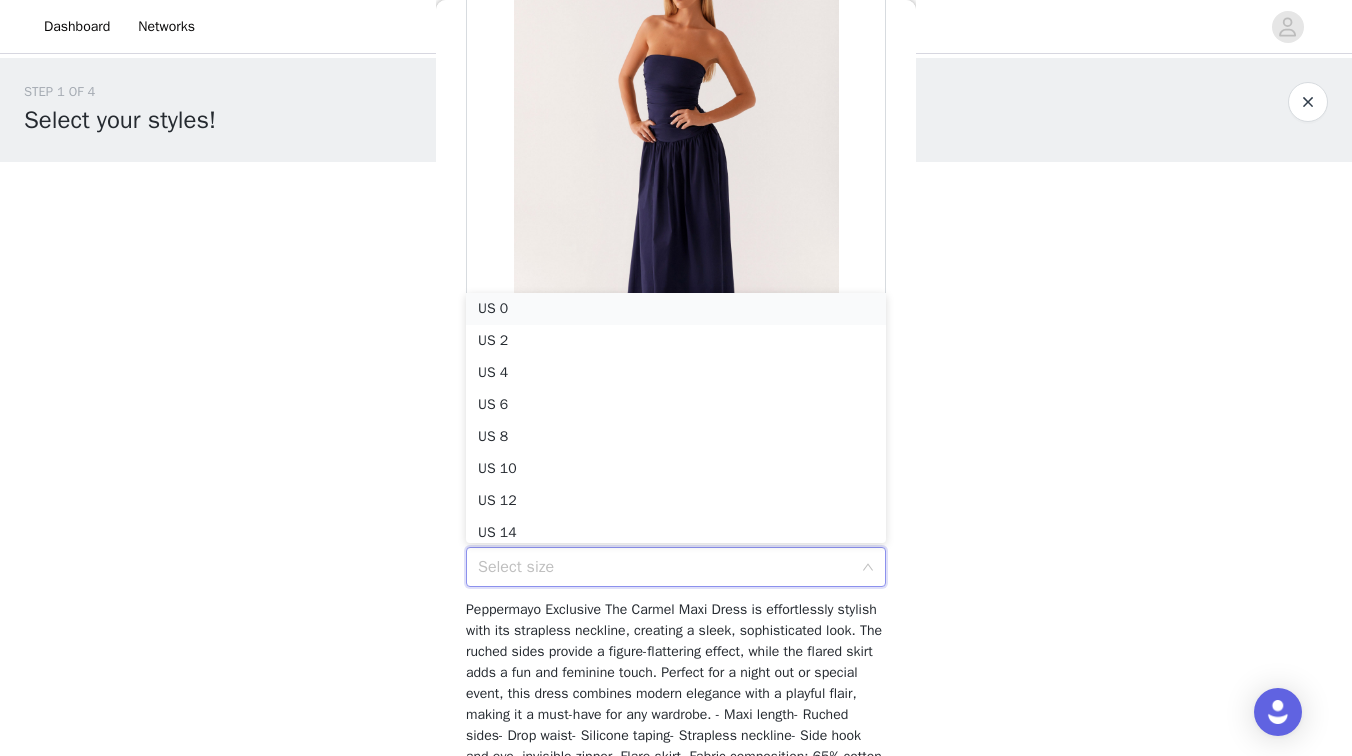 click on "US 0" at bounding box center (676, 309) 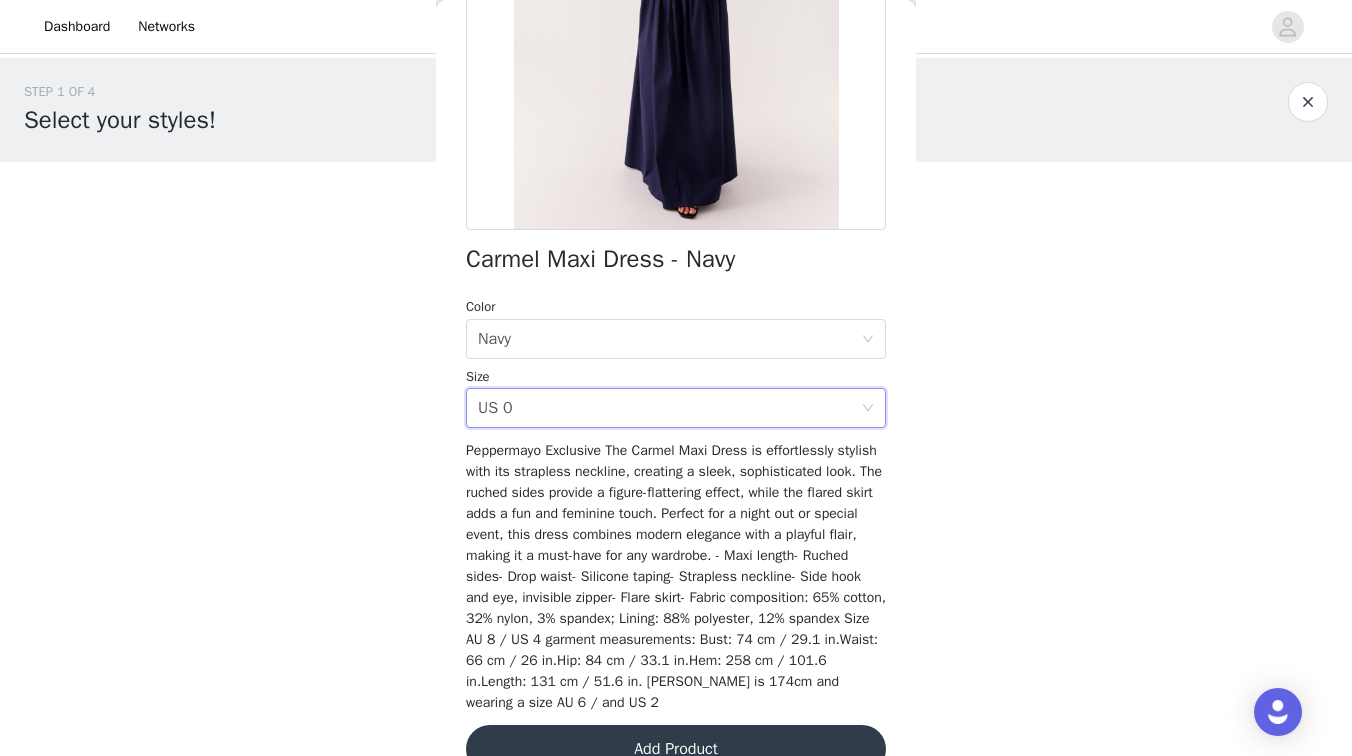 scroll, scrollTop: 361, scrollLeft: 0, axis: vertical 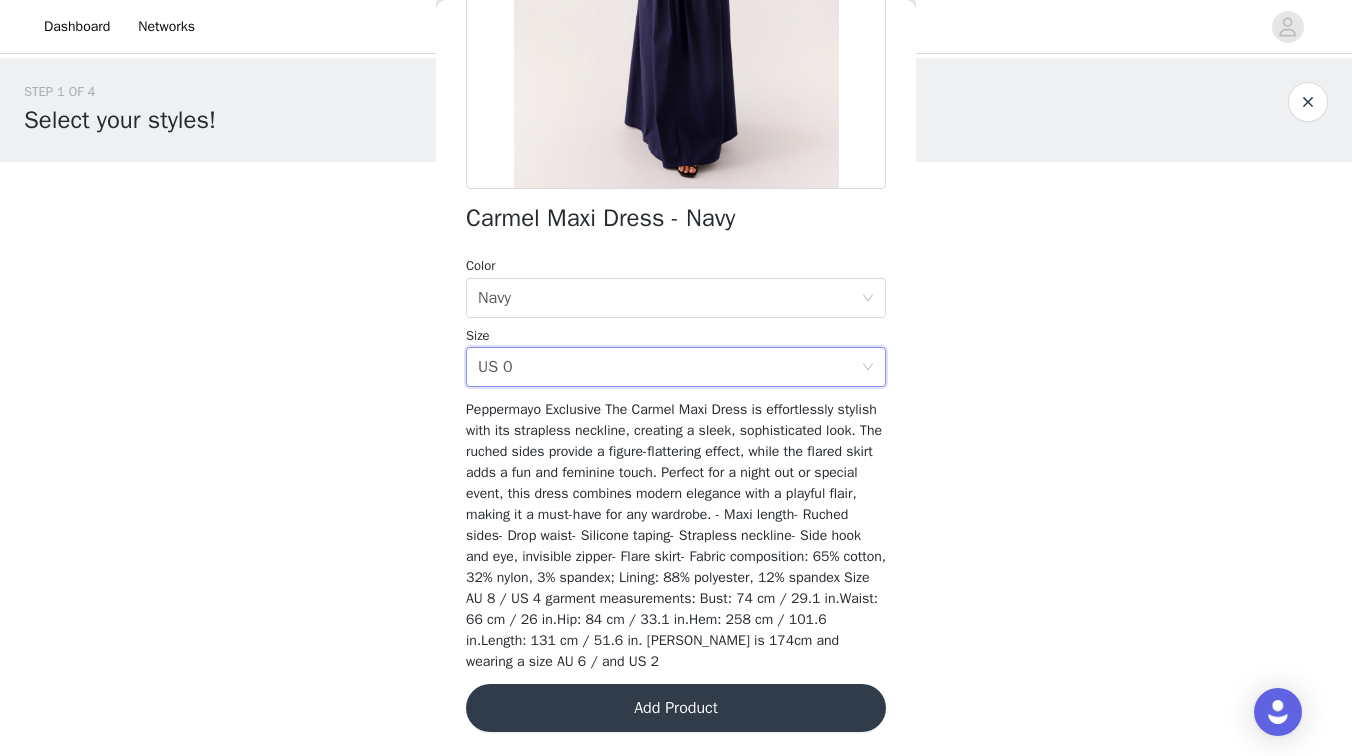 click on "Add Product" at bounding box center [676, 708] 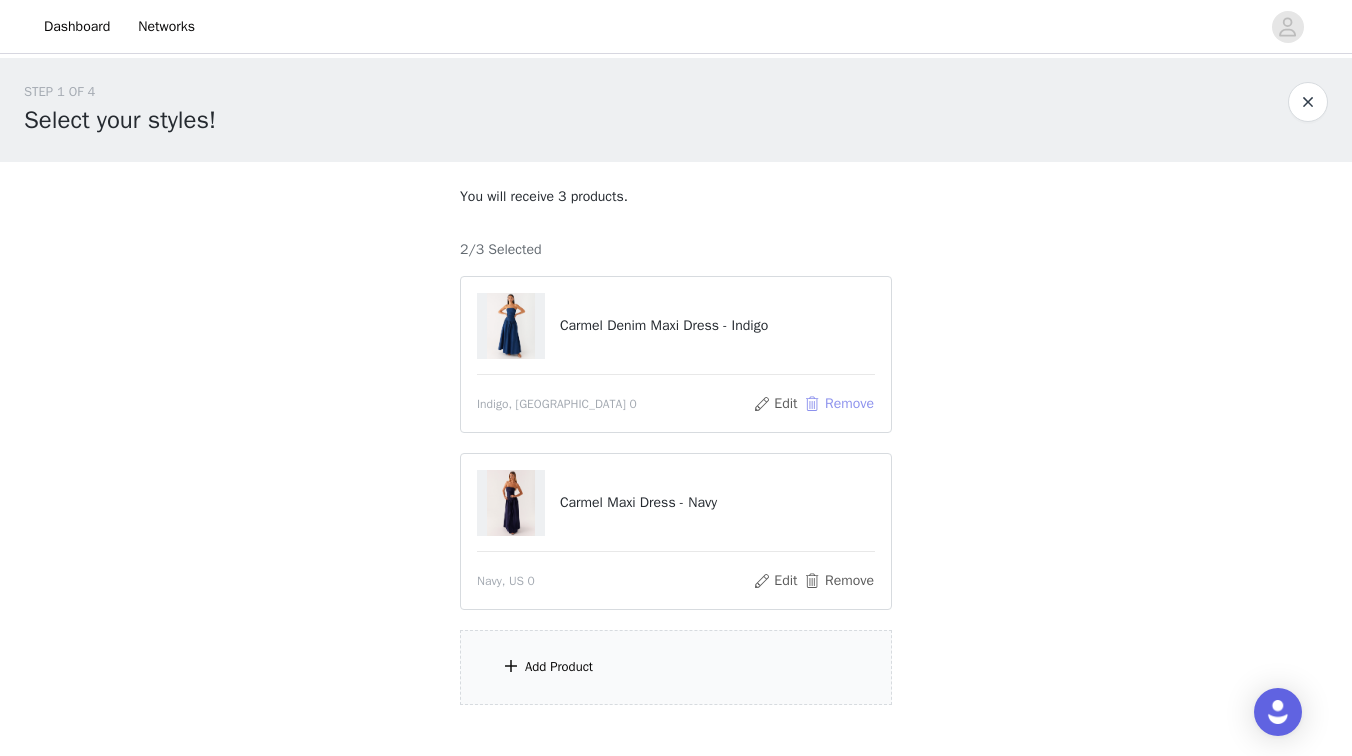 click on "Remove" at bounding box center (839, 404) 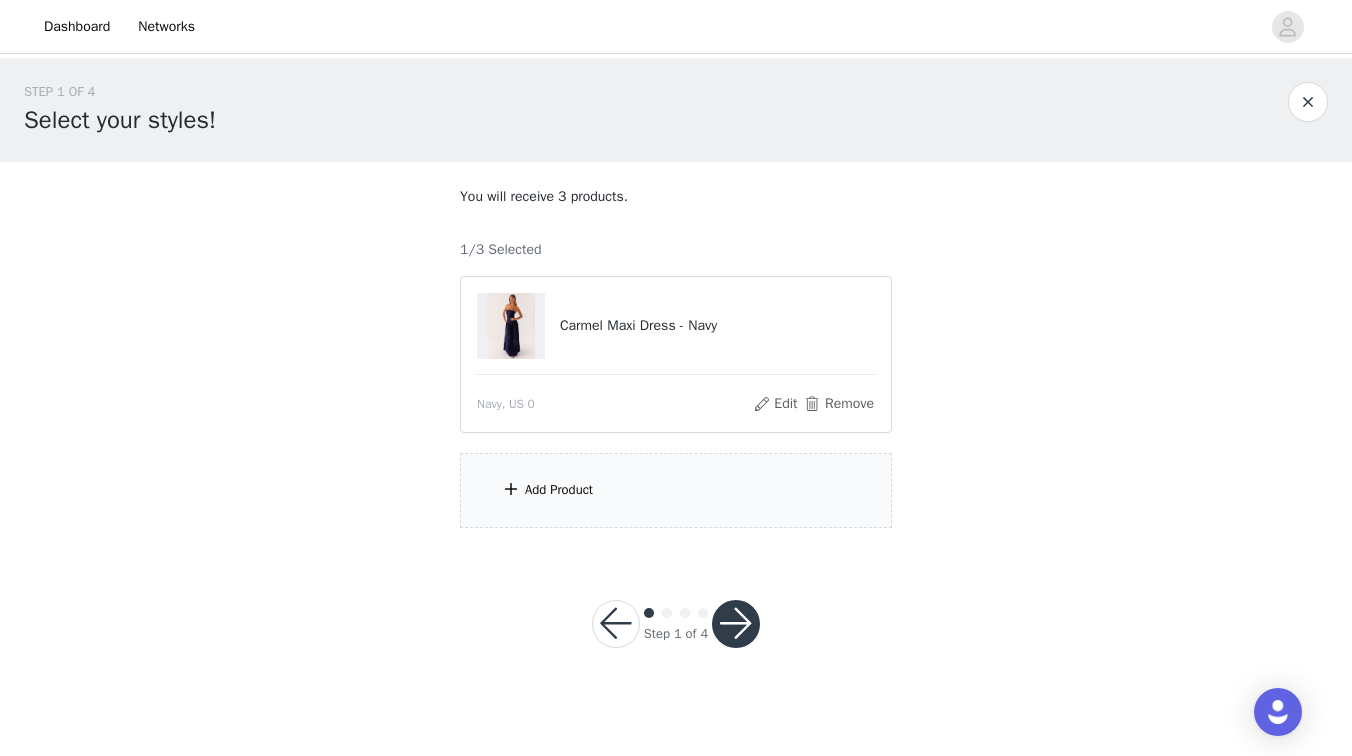 click on "Add Product" at bounding box center [676, 490] 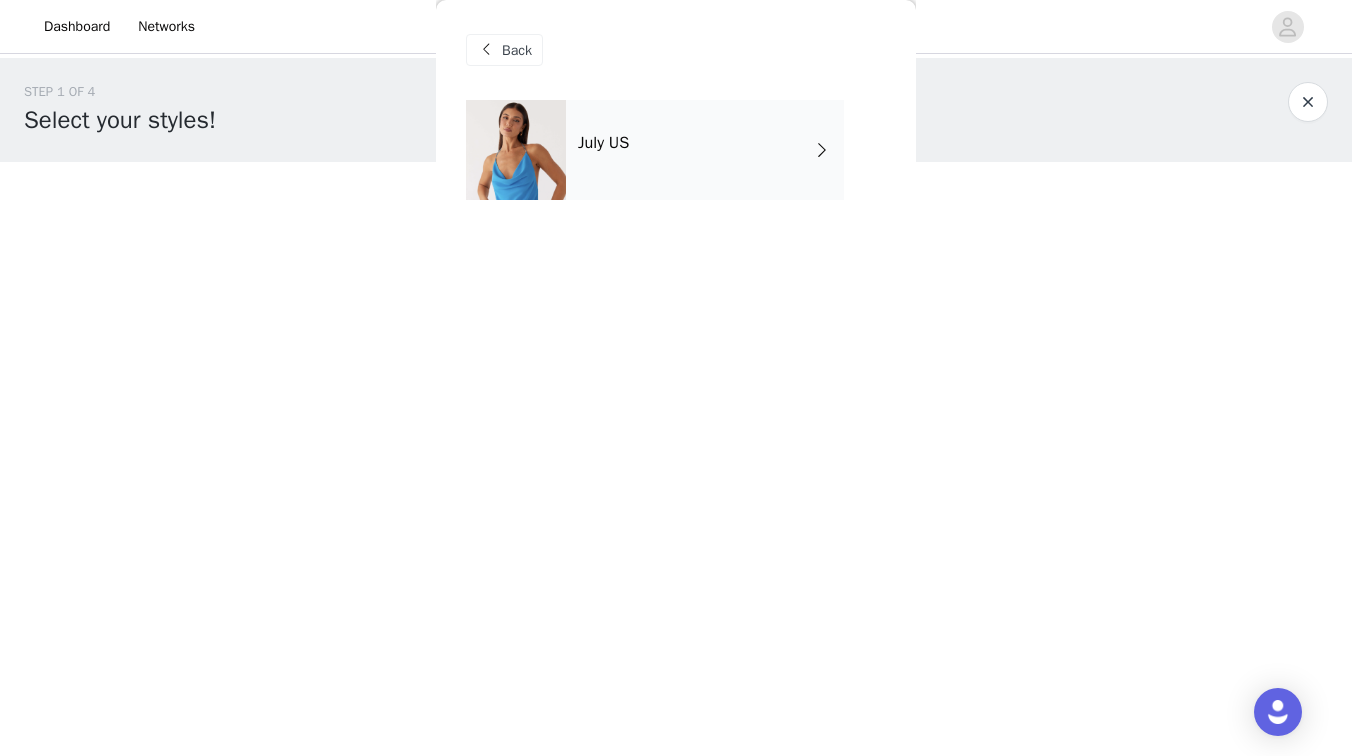 click on "July US" at bounding box center (705, 150) 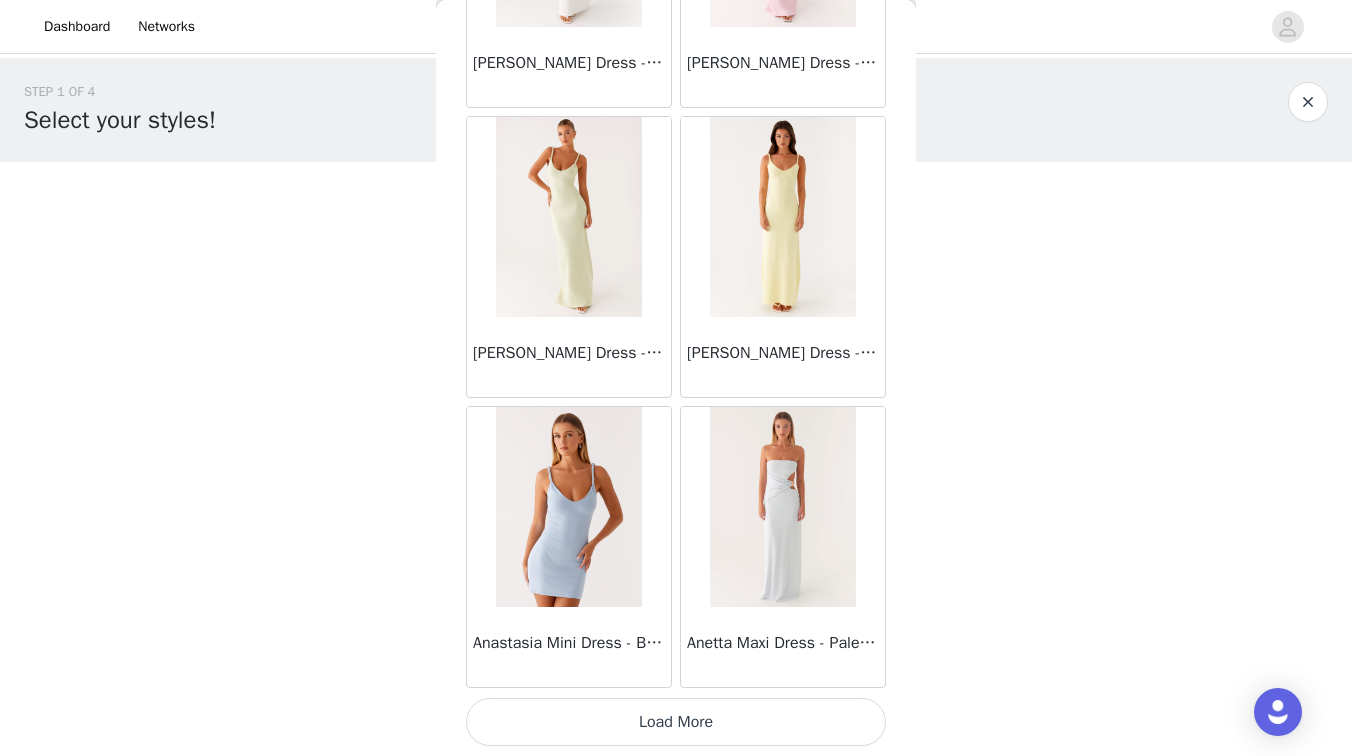 click on "Load More" at bounding box center [676, 722] 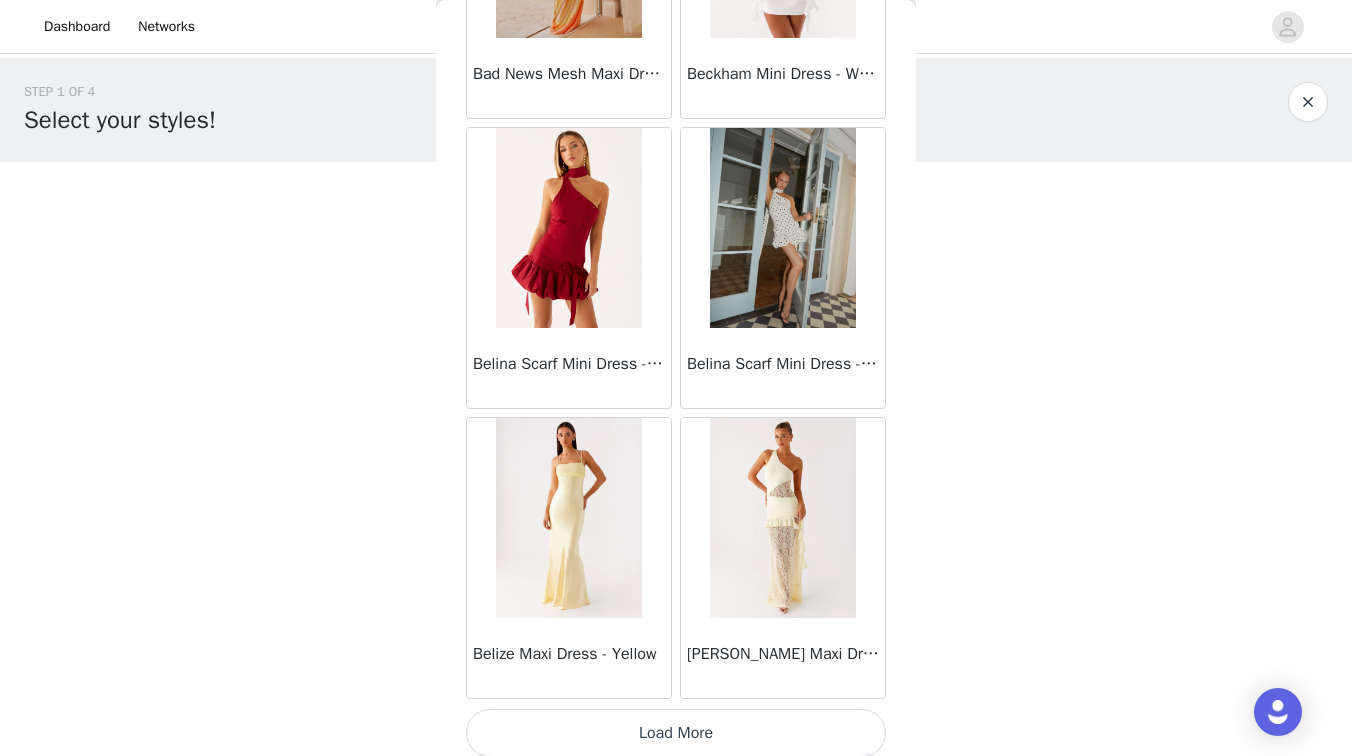 scroll, scrollTop: 5204, scrollLeft: 0, axis: vertical 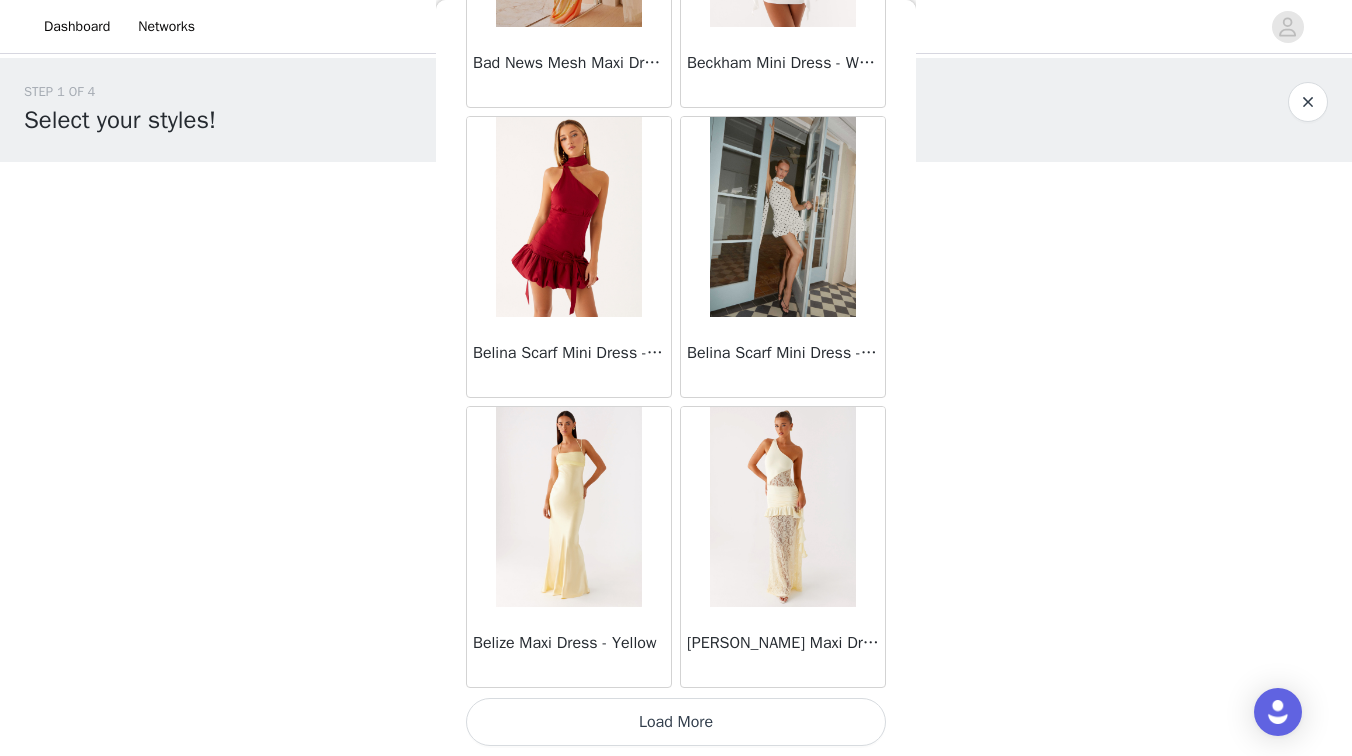 click on "Load More" at bounding box center [676, 722] 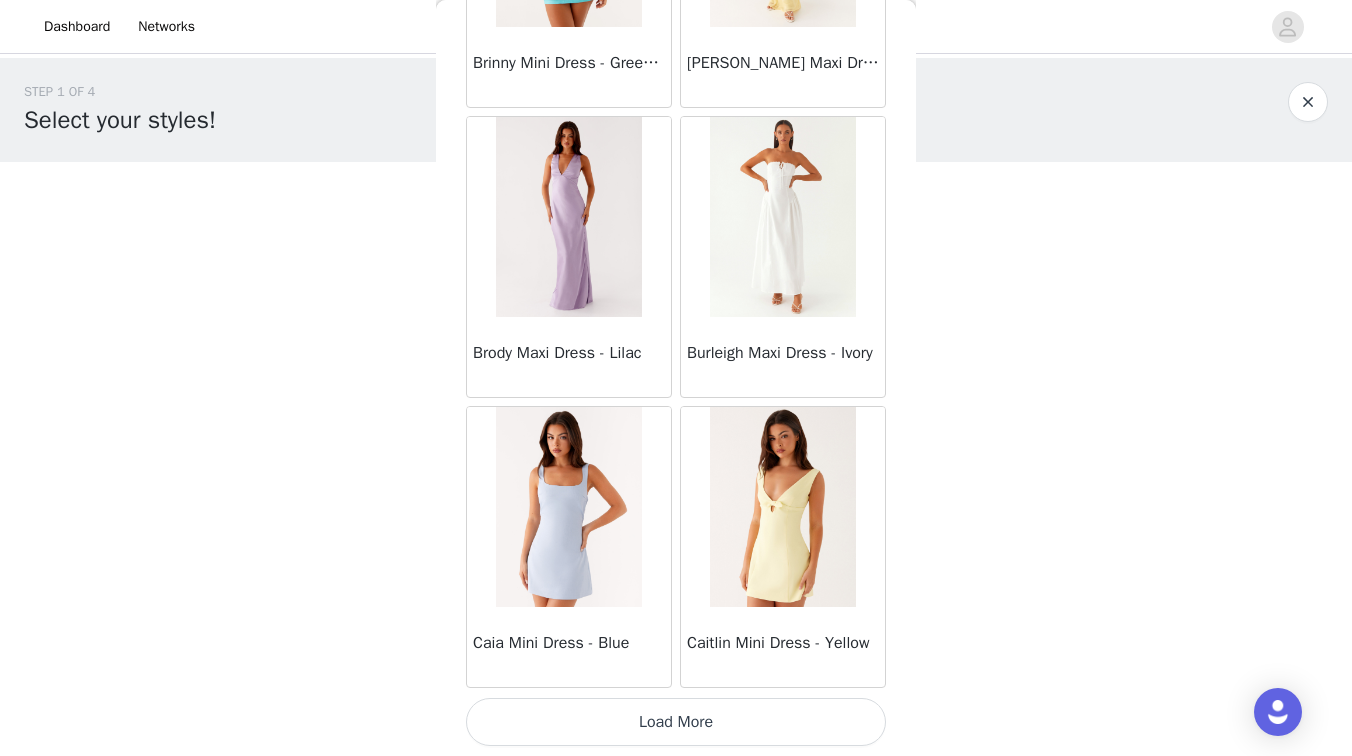 click on "Load More" at bounding box center (676, 722) 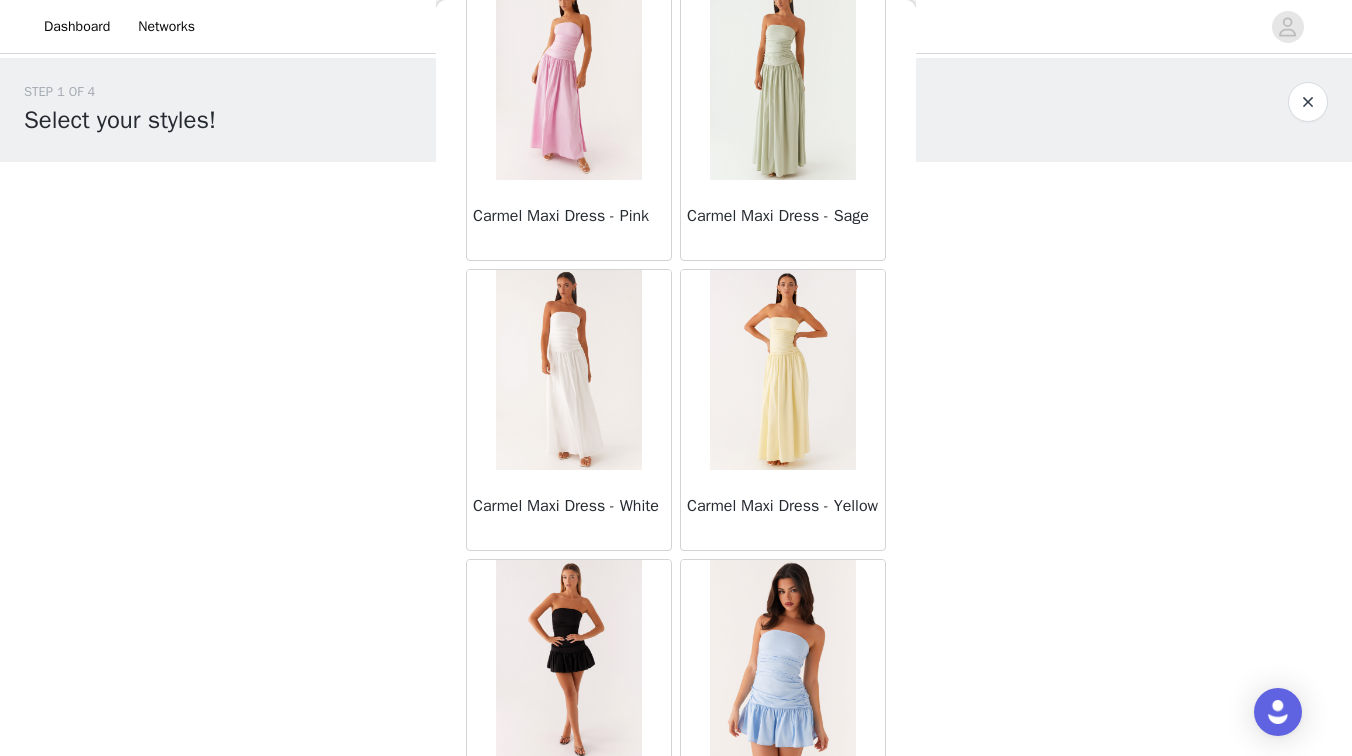 scroll, scrollTop: 11004, scrollLeft: 0, axis: vertical 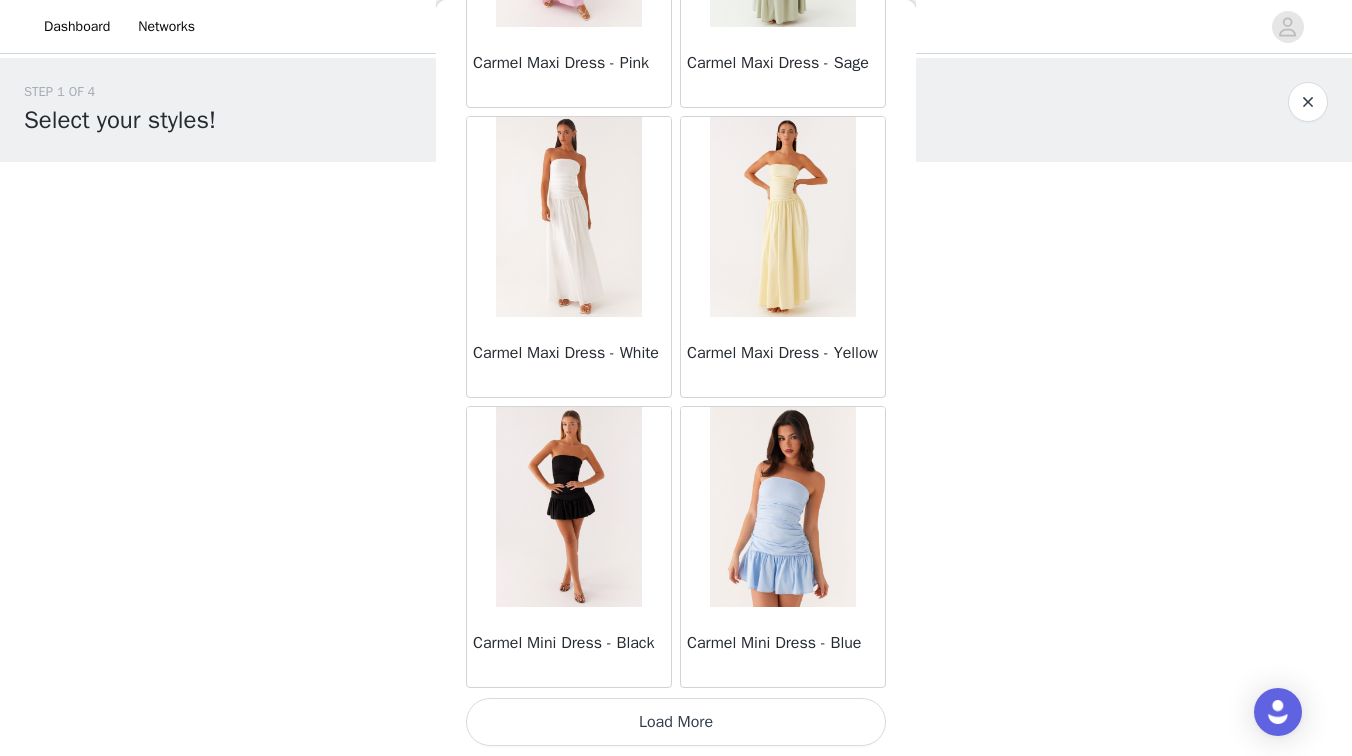 click on "Load More" at bounding box center (676, 722) 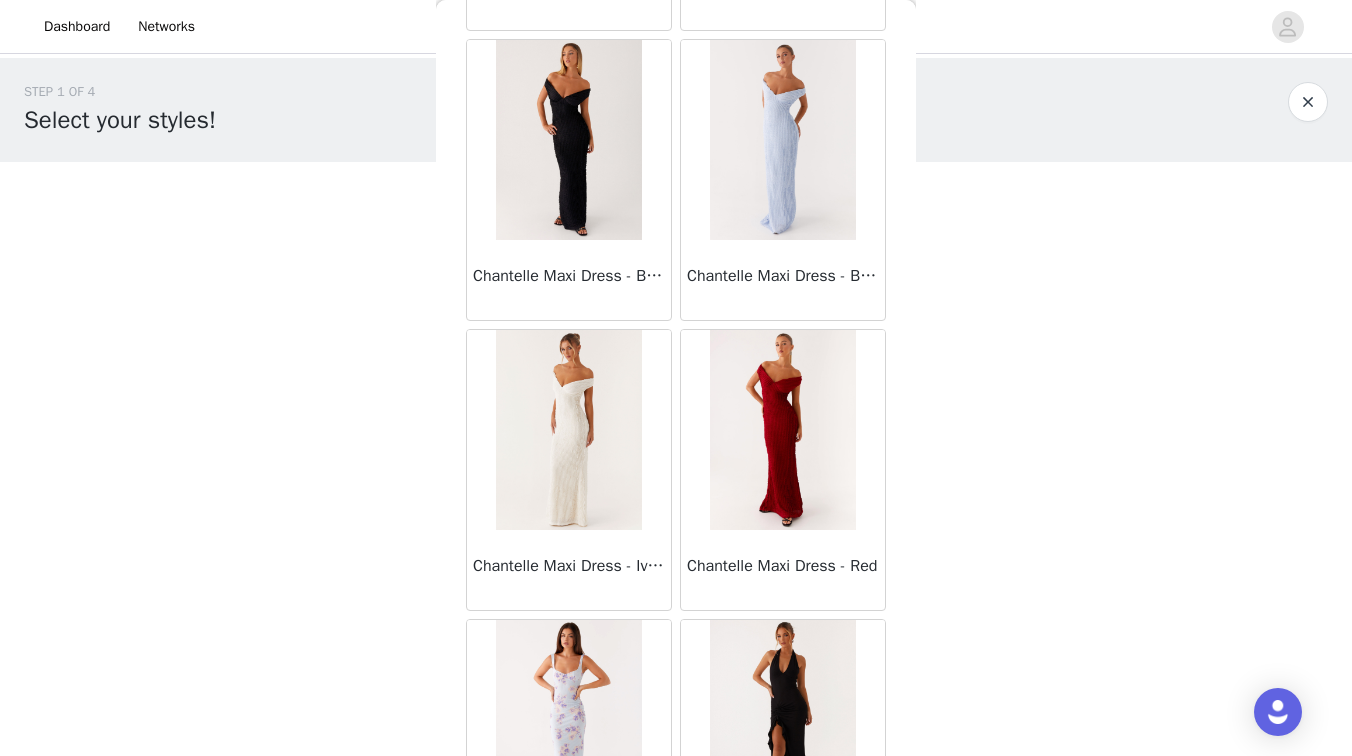 scroll, scrollTop: 13421, scrollLeft: 0, axis: vertical 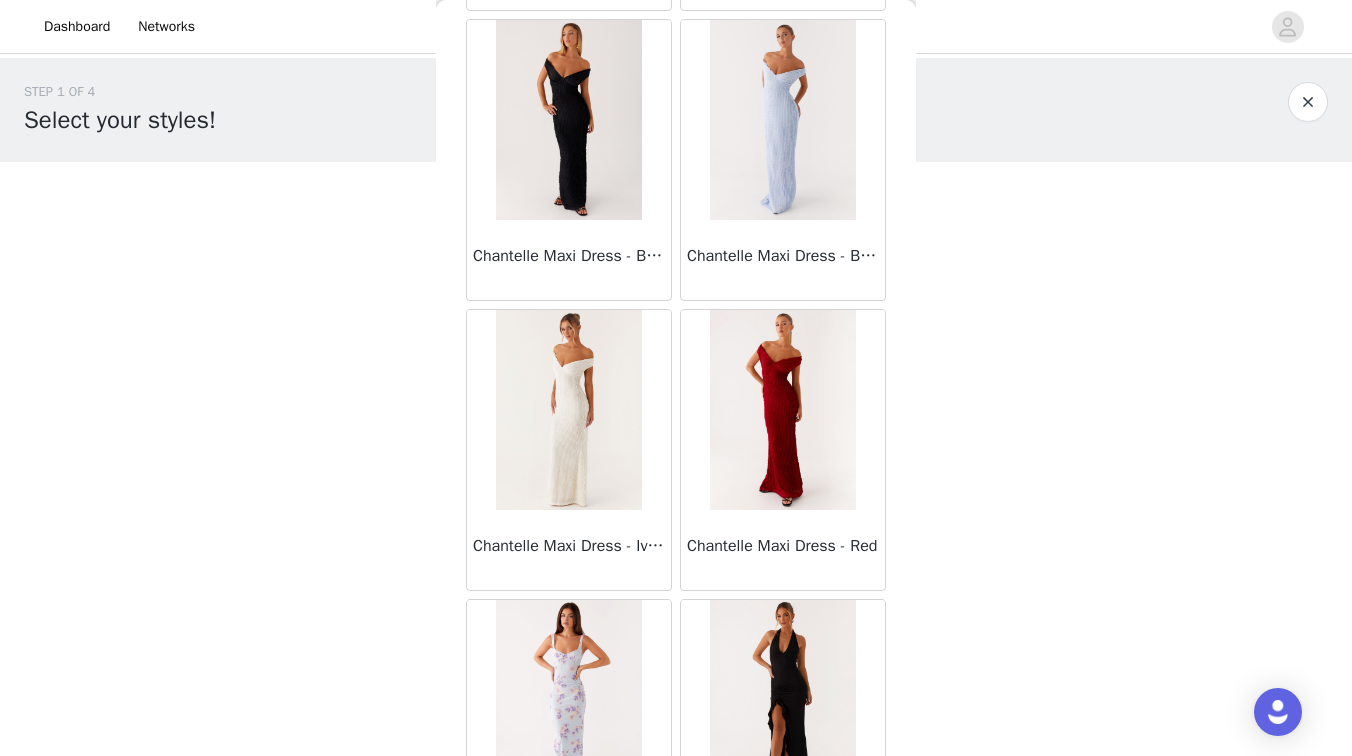 click at bounding box center [568, 410] 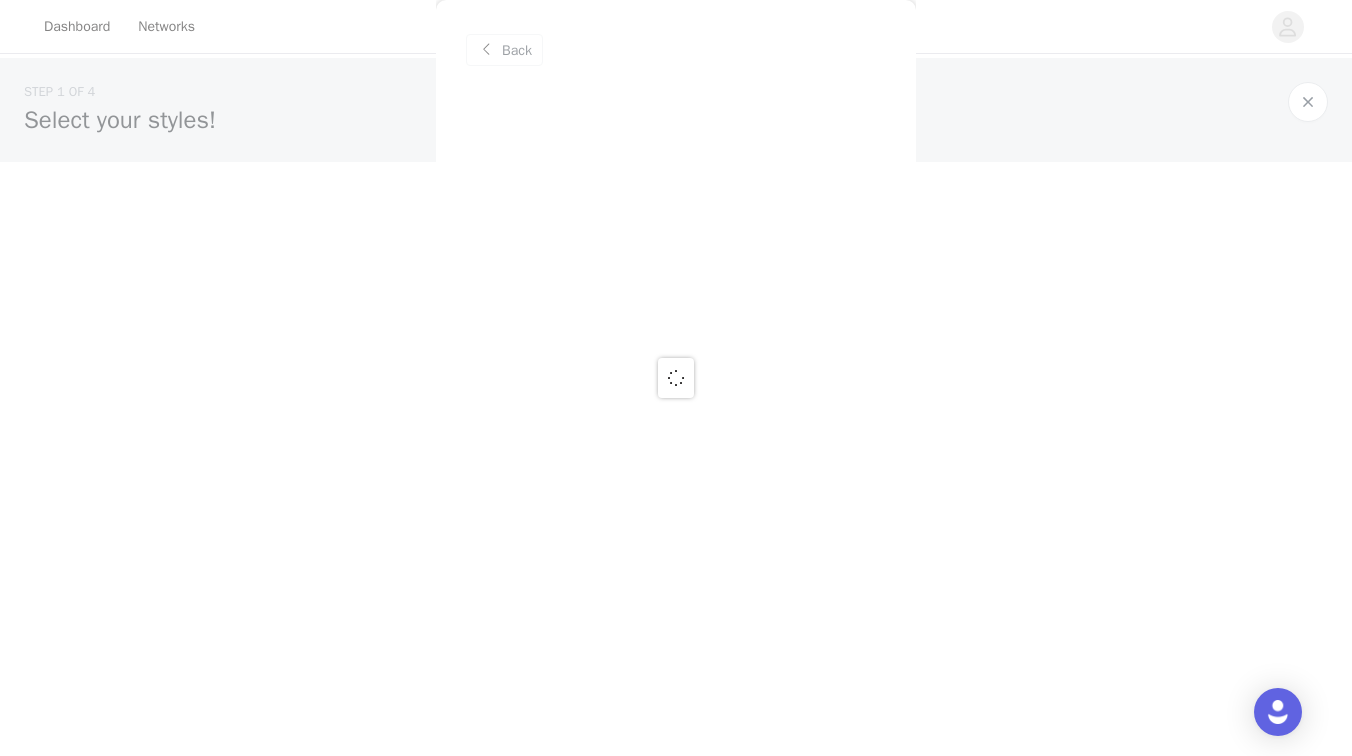 scroll, scrollTop: 0, scrollLeft: 0, axis: both 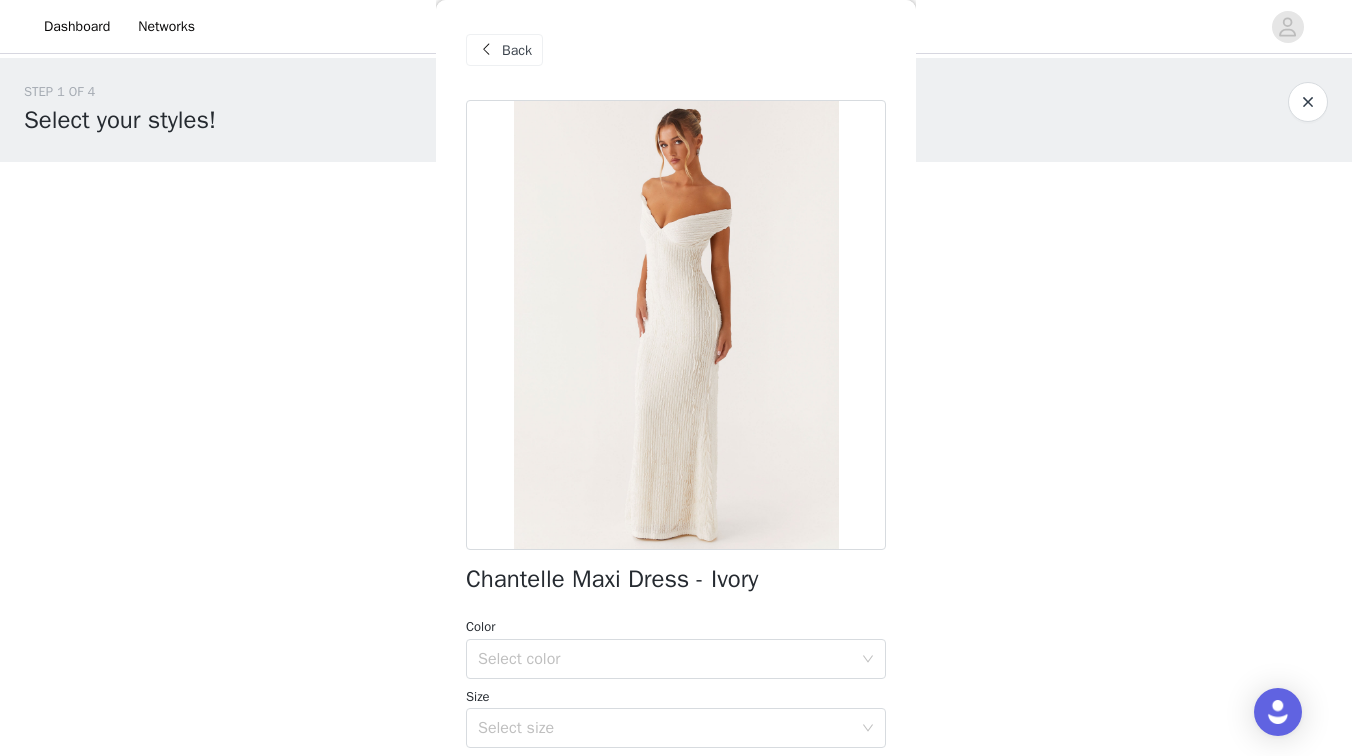 click on "Color" at bounding box center [676, 627] 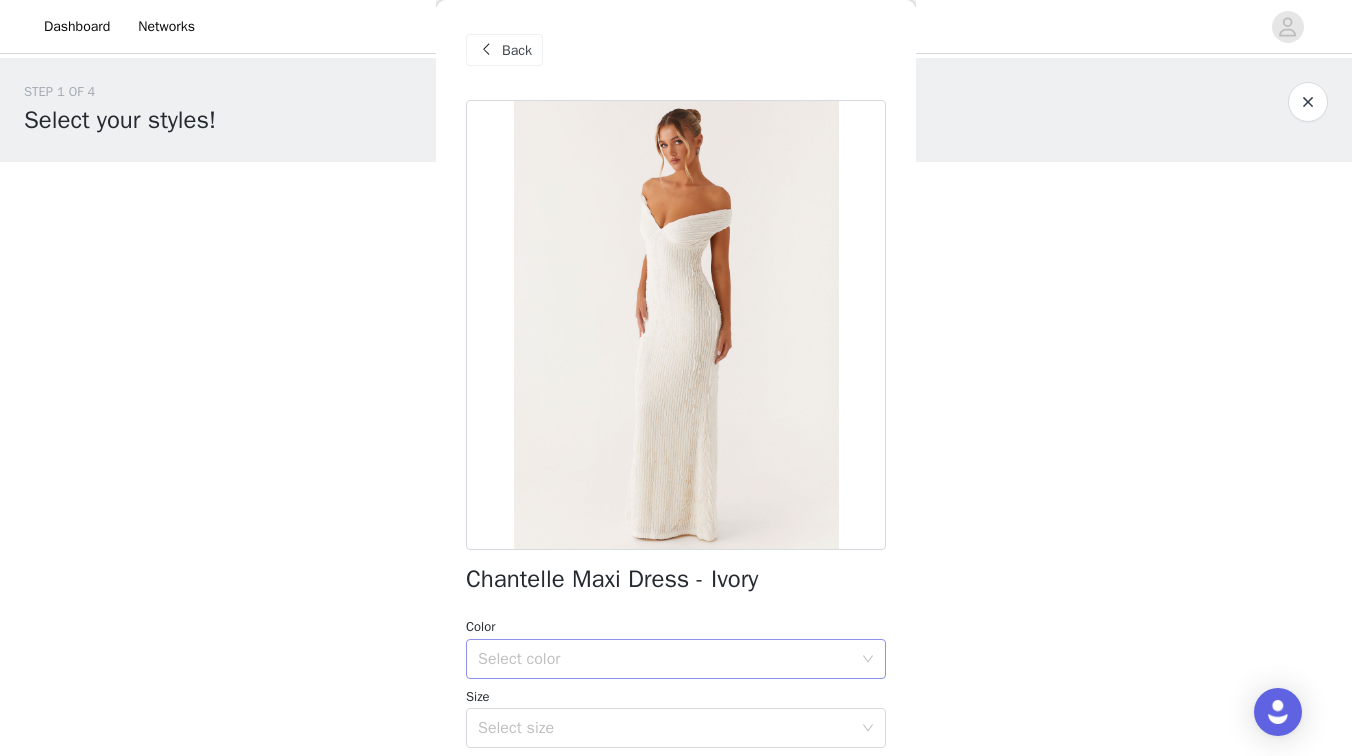 click on "Select color" at bounding box center (665, 659) 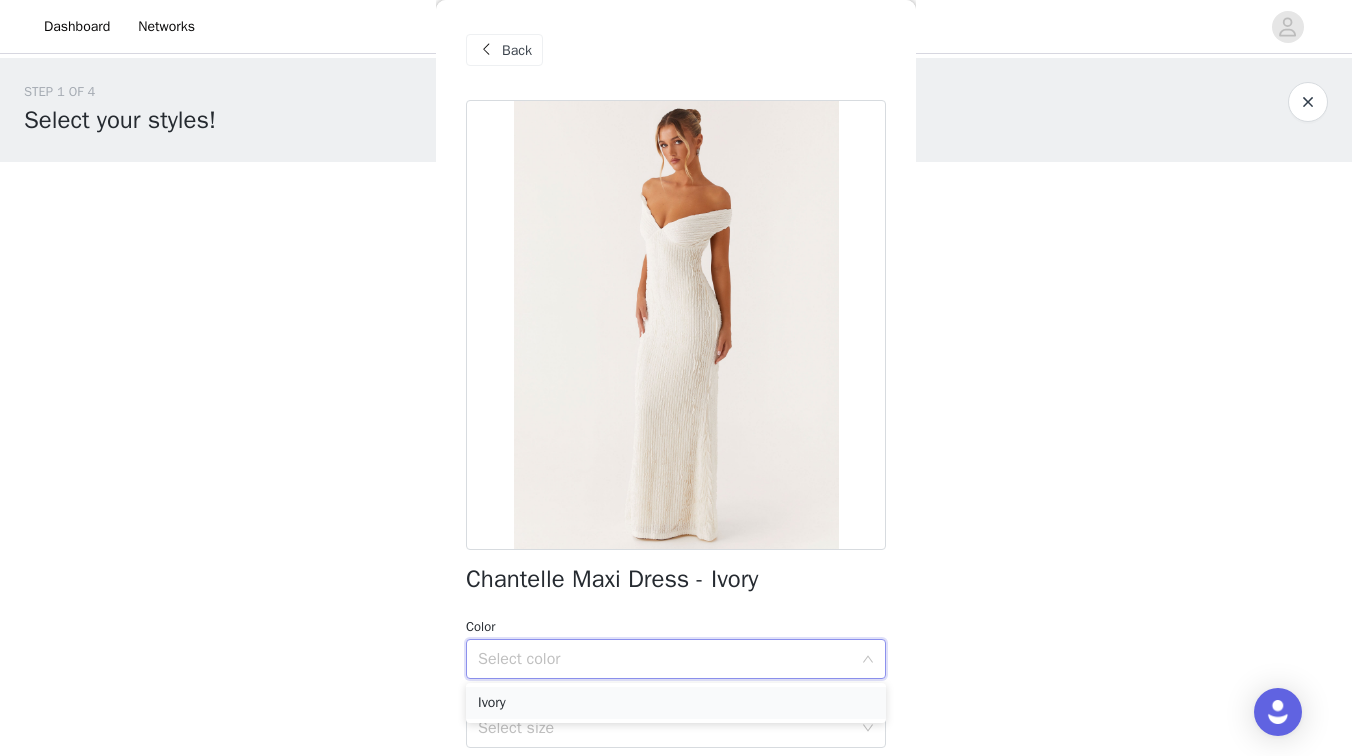 click on "Ivory" at bounding box center [676, 703] 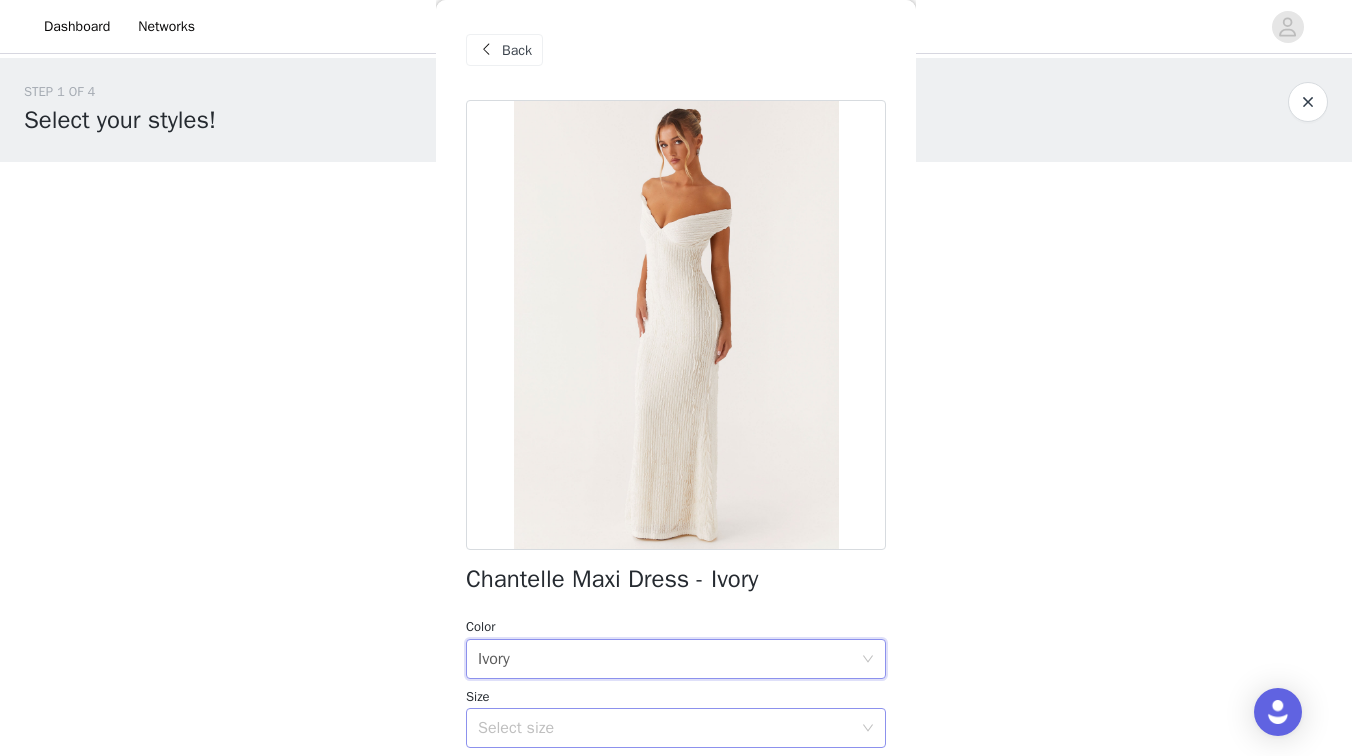 click on "Select size" at bounding box center [665, 728] 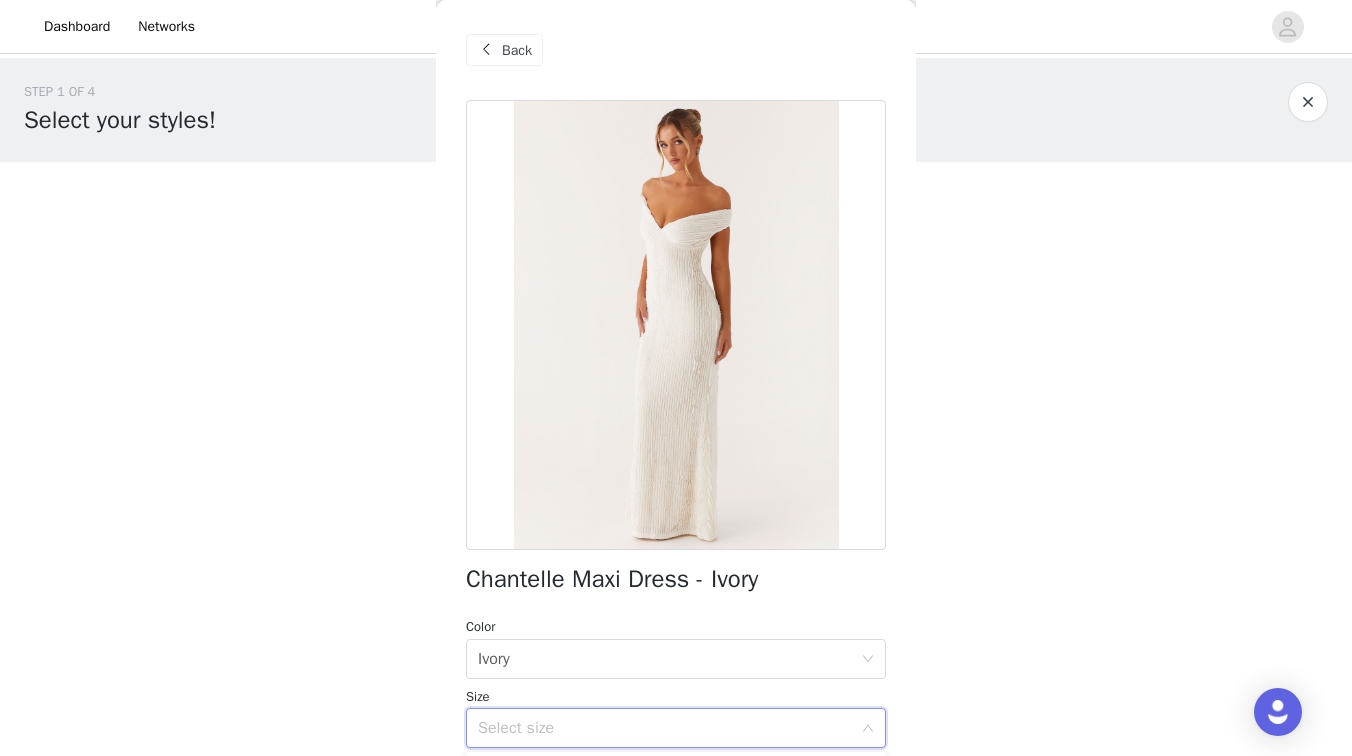 click on "Select size" at bounding box center (665, 728) 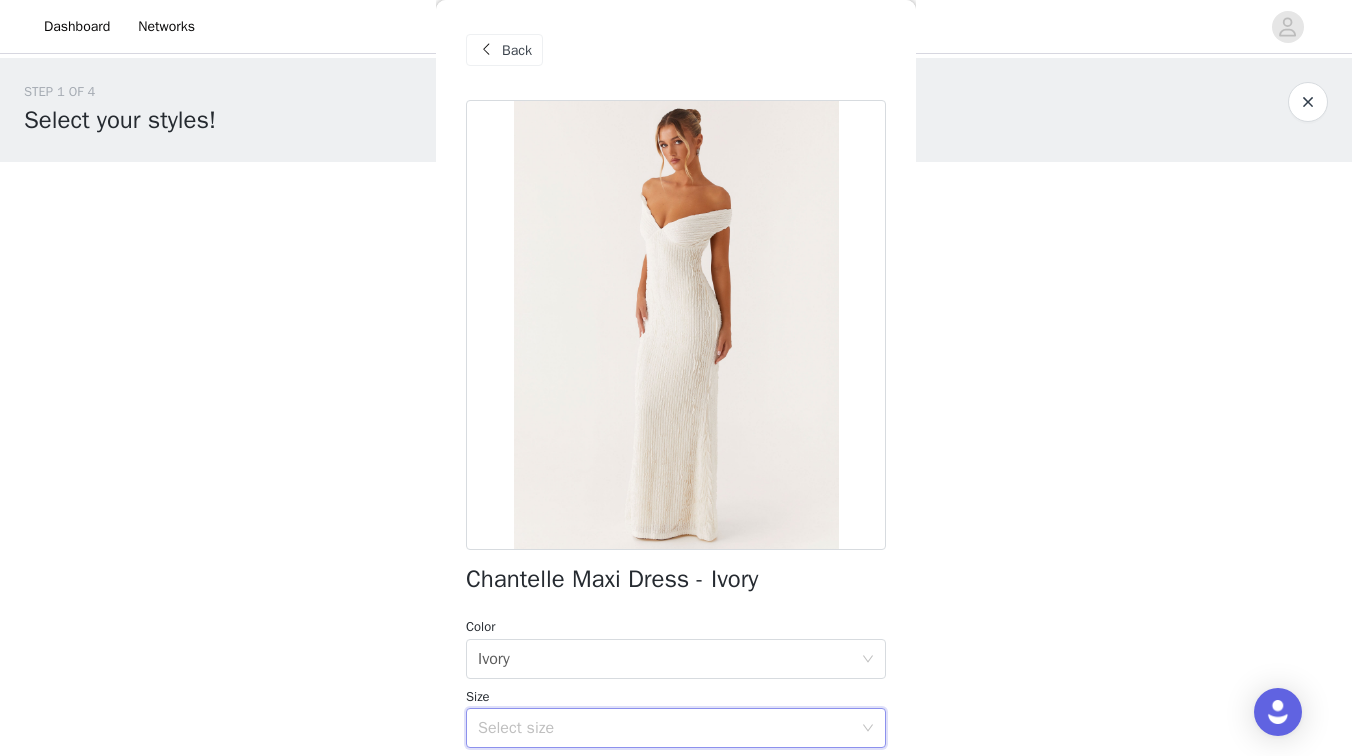 click on "Select size" at bounding box center [665, 728] 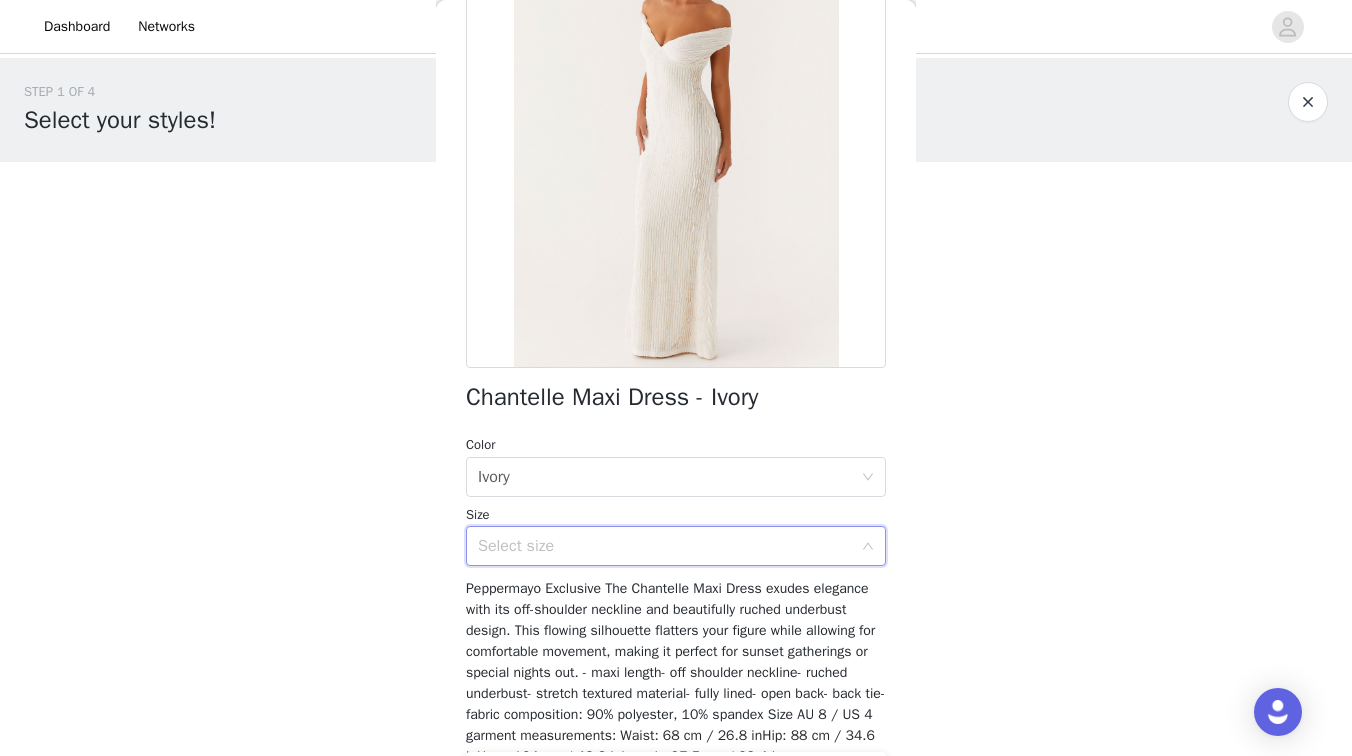 scroll, scrollTop: 186, scrollLeft: 0, axis: vertical 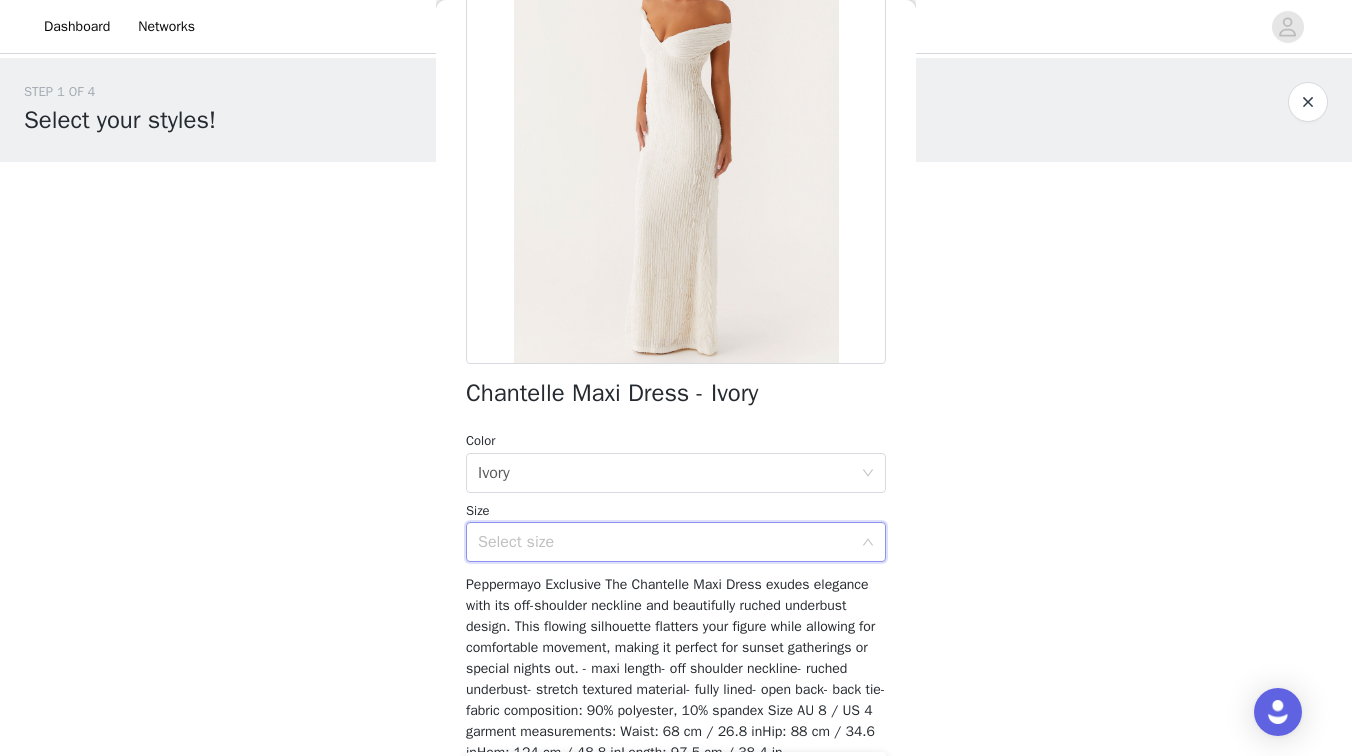 click on "Select size" at bounding box center [669, 542] 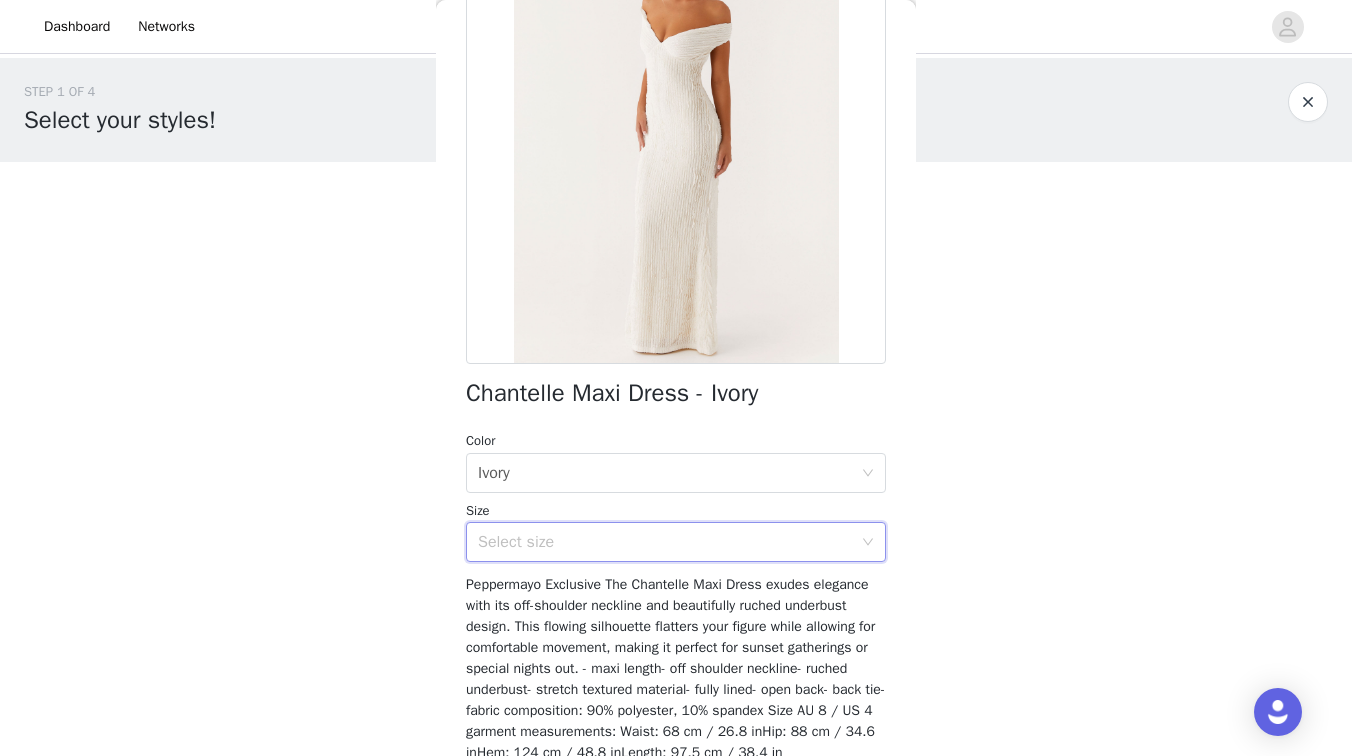 click on "Select size" at bounding box center [665, 542] 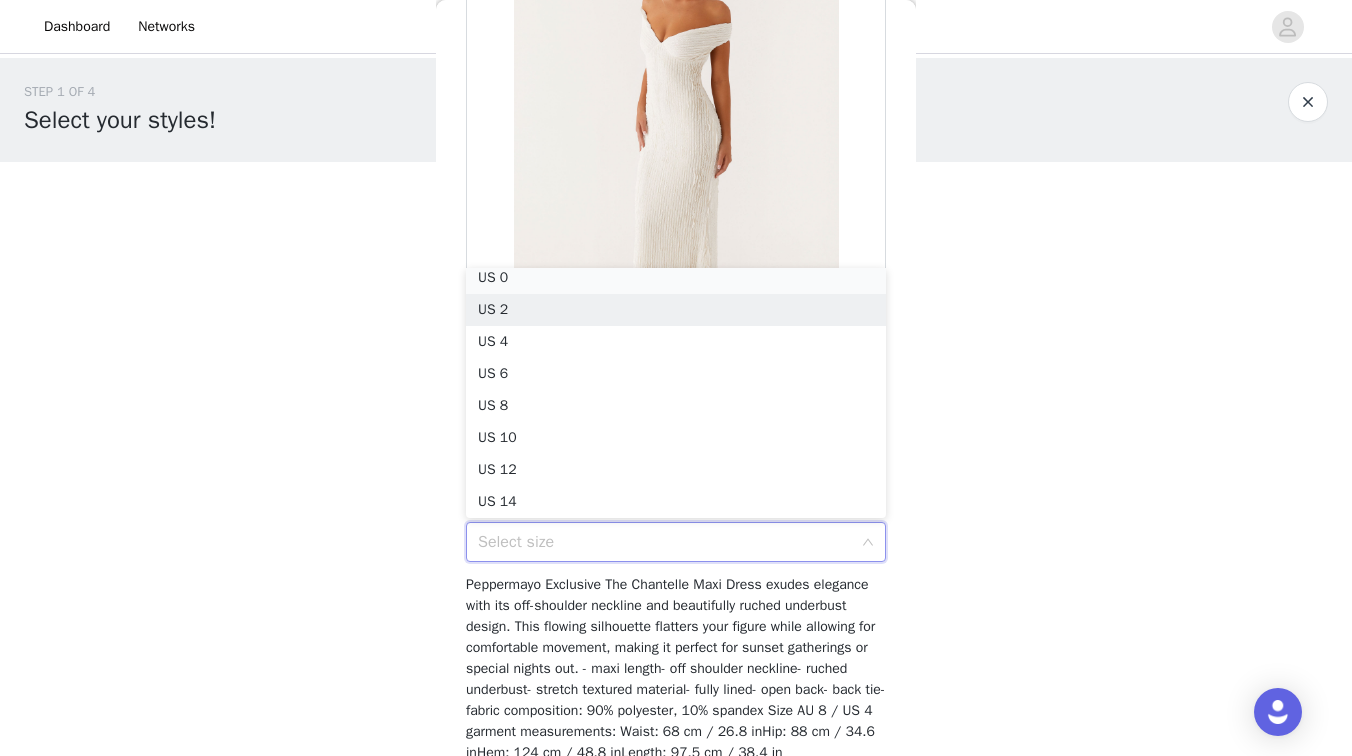 scroll, scrollTop: 4, scrollLeft: 0, axis: vertical 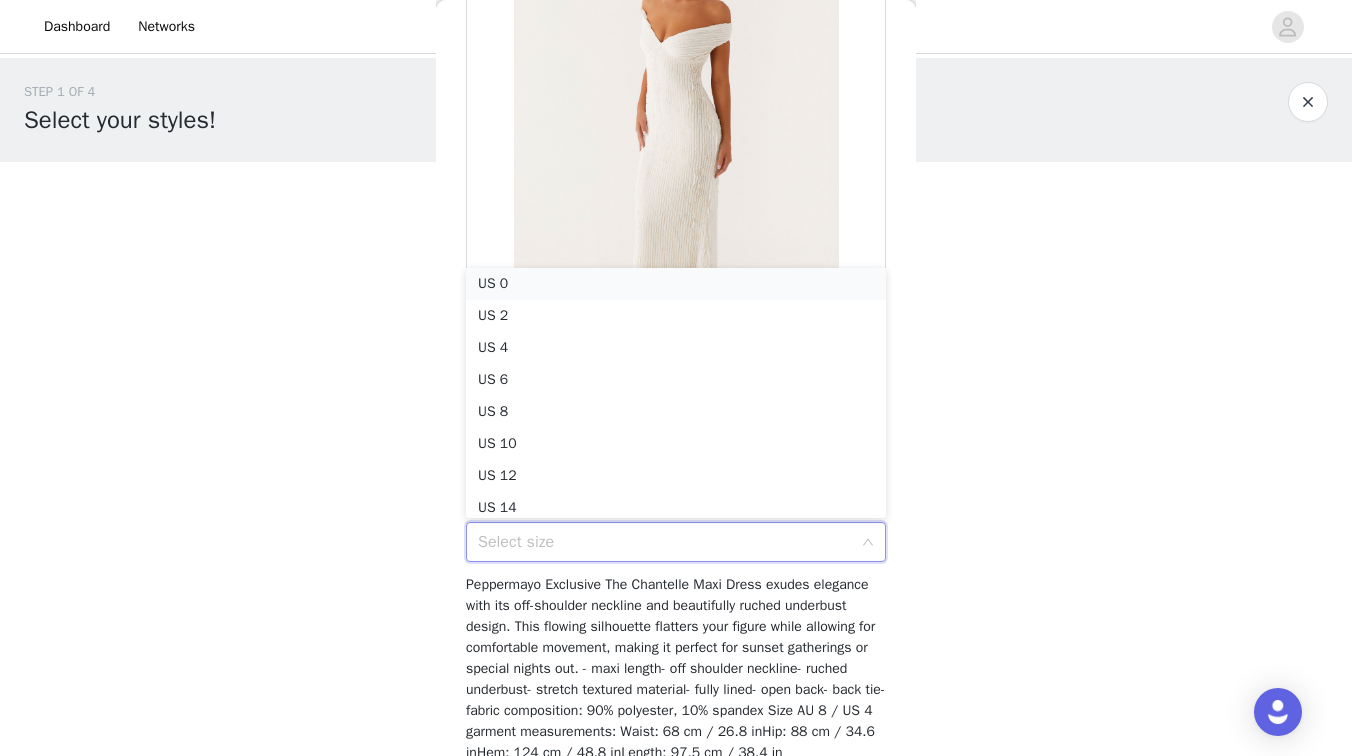 click on "US 0" at bounding box center [676, 284] 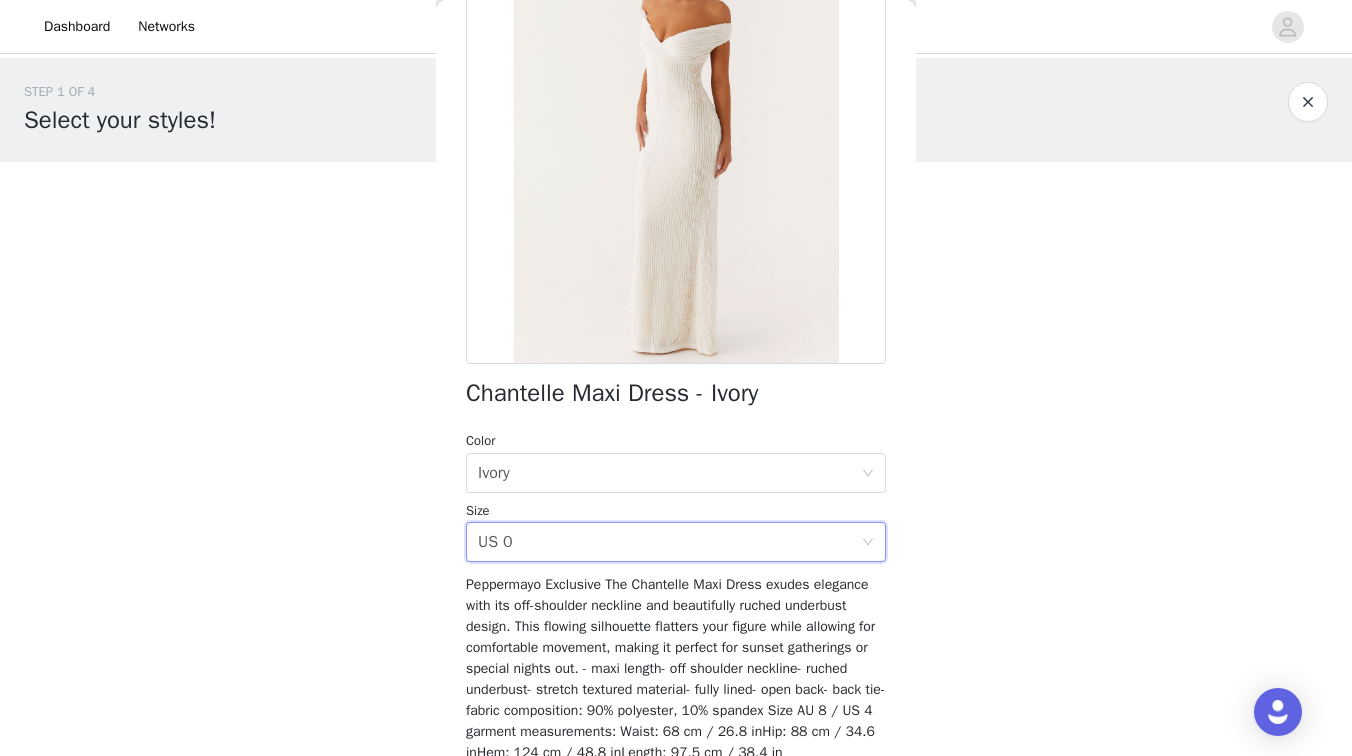 scroll, scrollTop: 319, scrollLeft: 0, axis: vertical 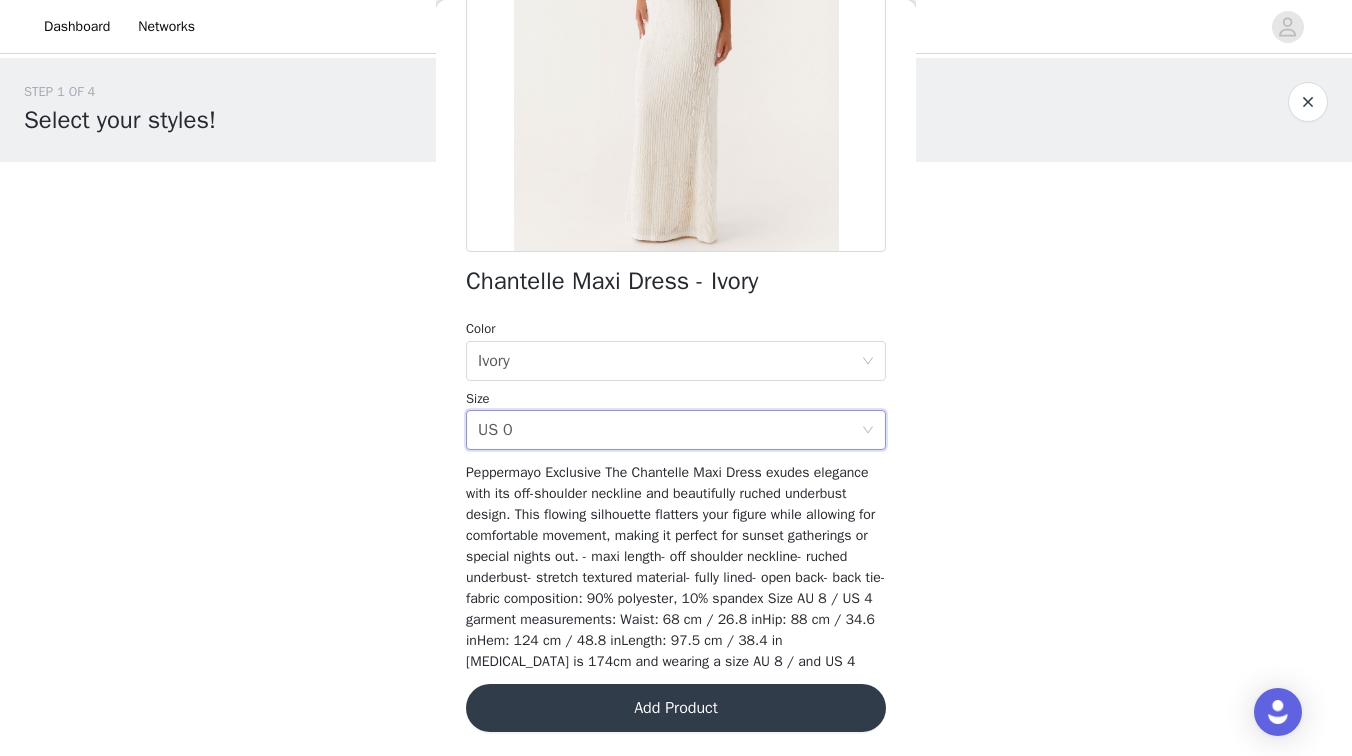 click on "Add Product" at bounding box center (676, 708) 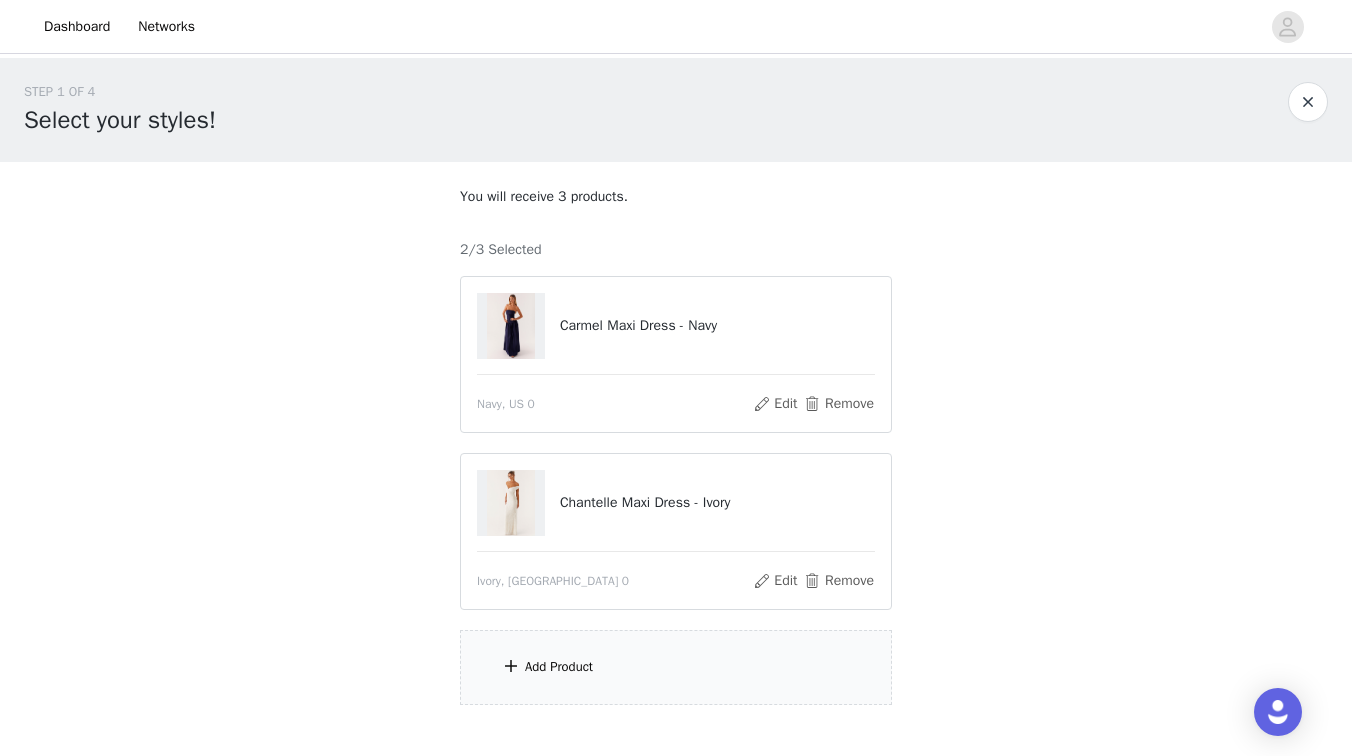 click on "Add Product" at bounding box center (676, 667) 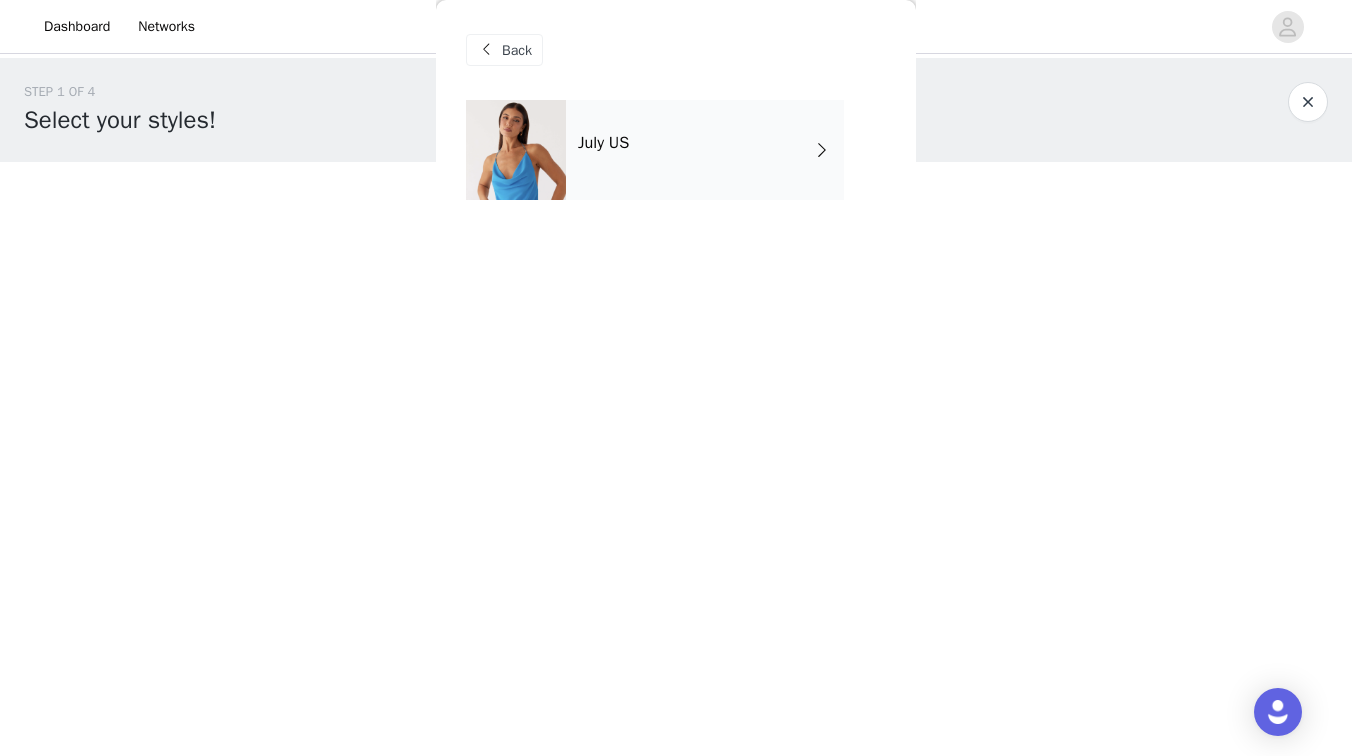 click on "July US" at bounding box center (705, 150) 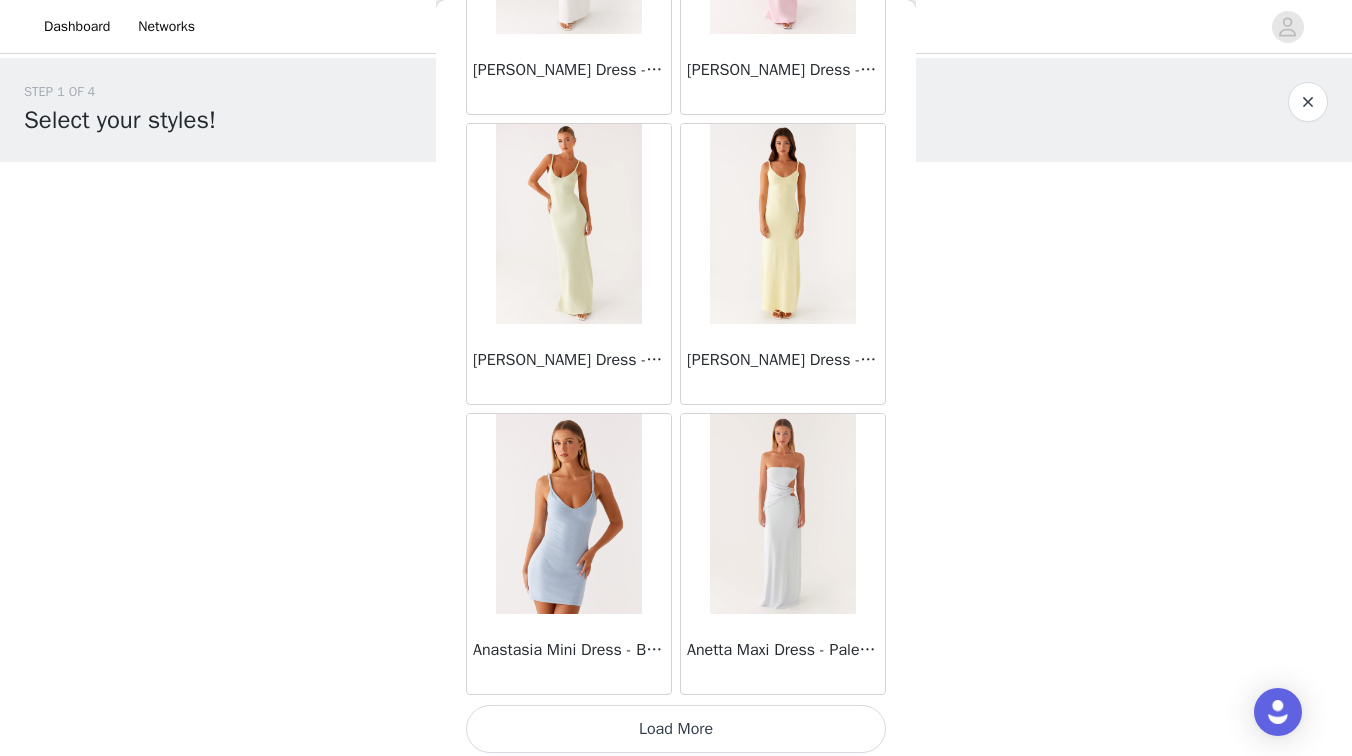 scroll, scrollTop: 2304, scrollLeft: 0, axis: vertical 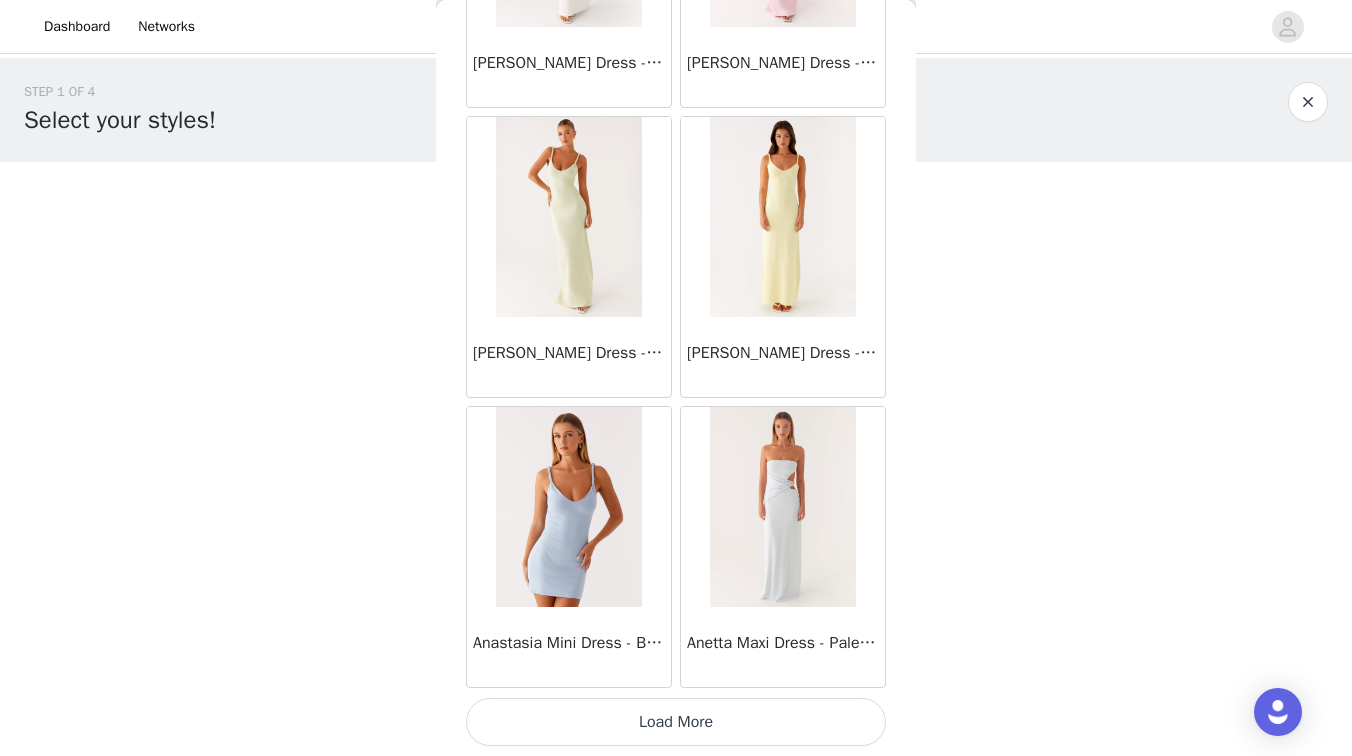 click on "Load More" at bounding box center (676, 722) 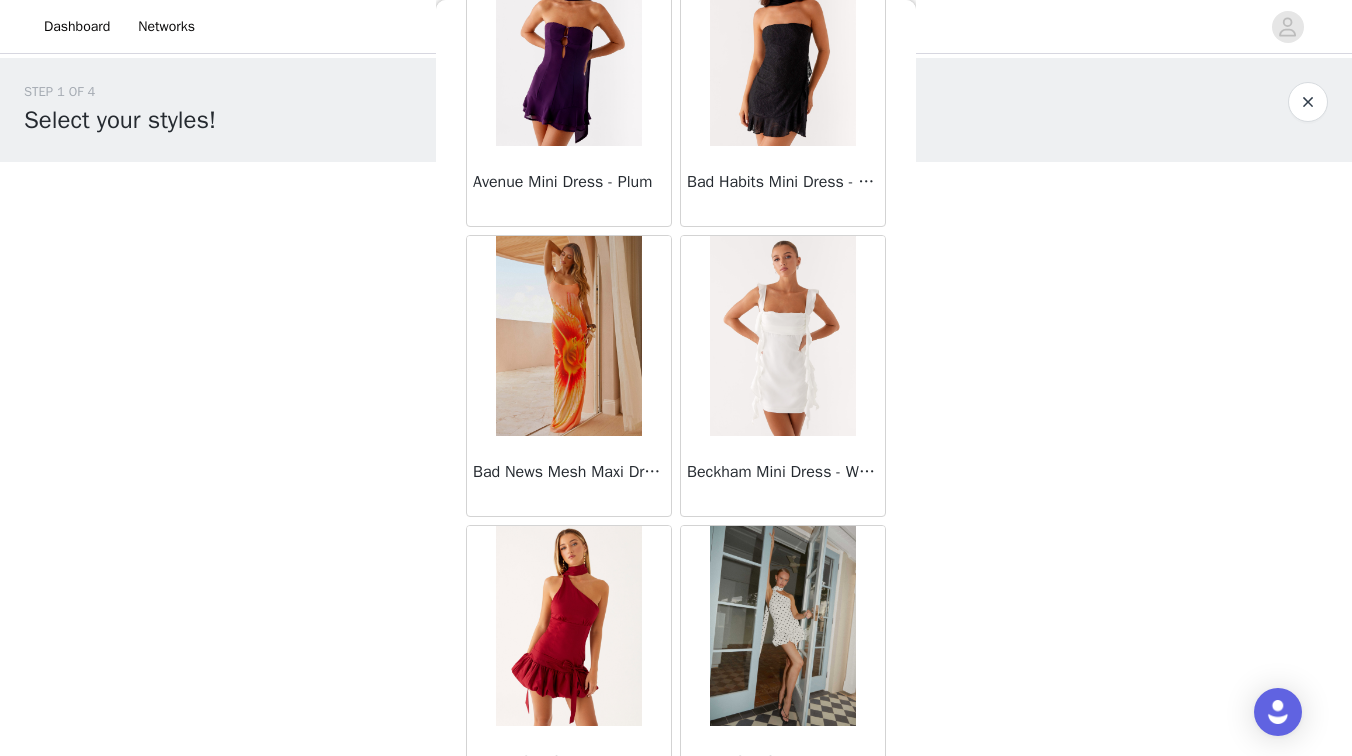scroll, scrollTop: 5204, scrollLeft: 0, axis: vertical 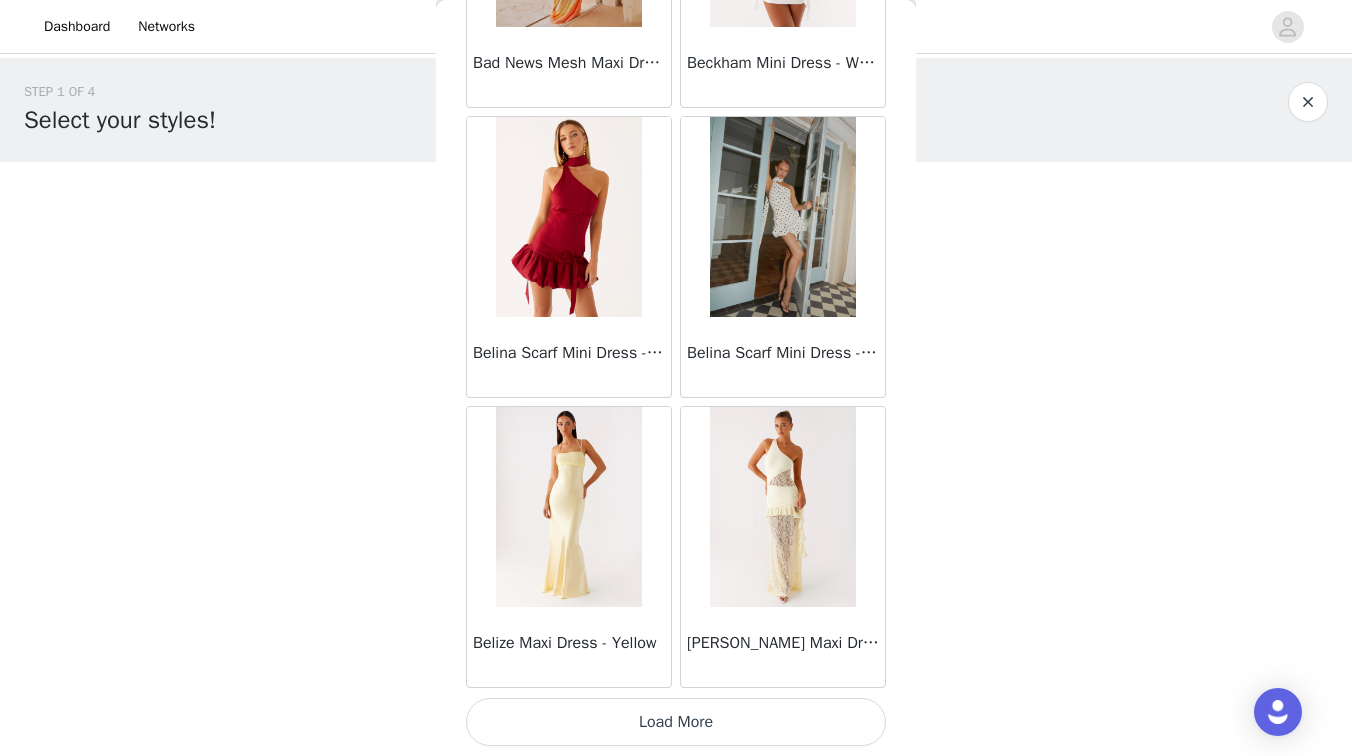 click on "Load More" at bounding box center [676, 722] 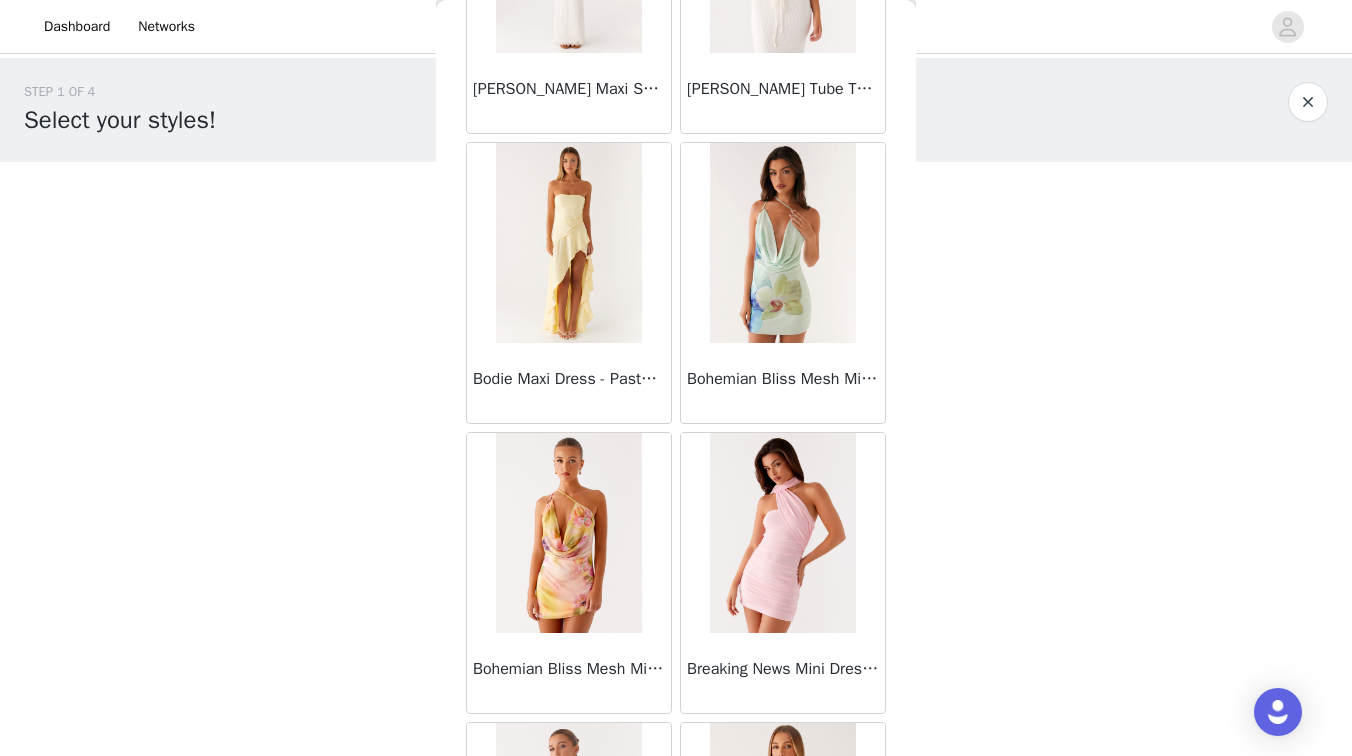 scroll, scrollTop: 8104, scrollLeft: 0, axis: vertical 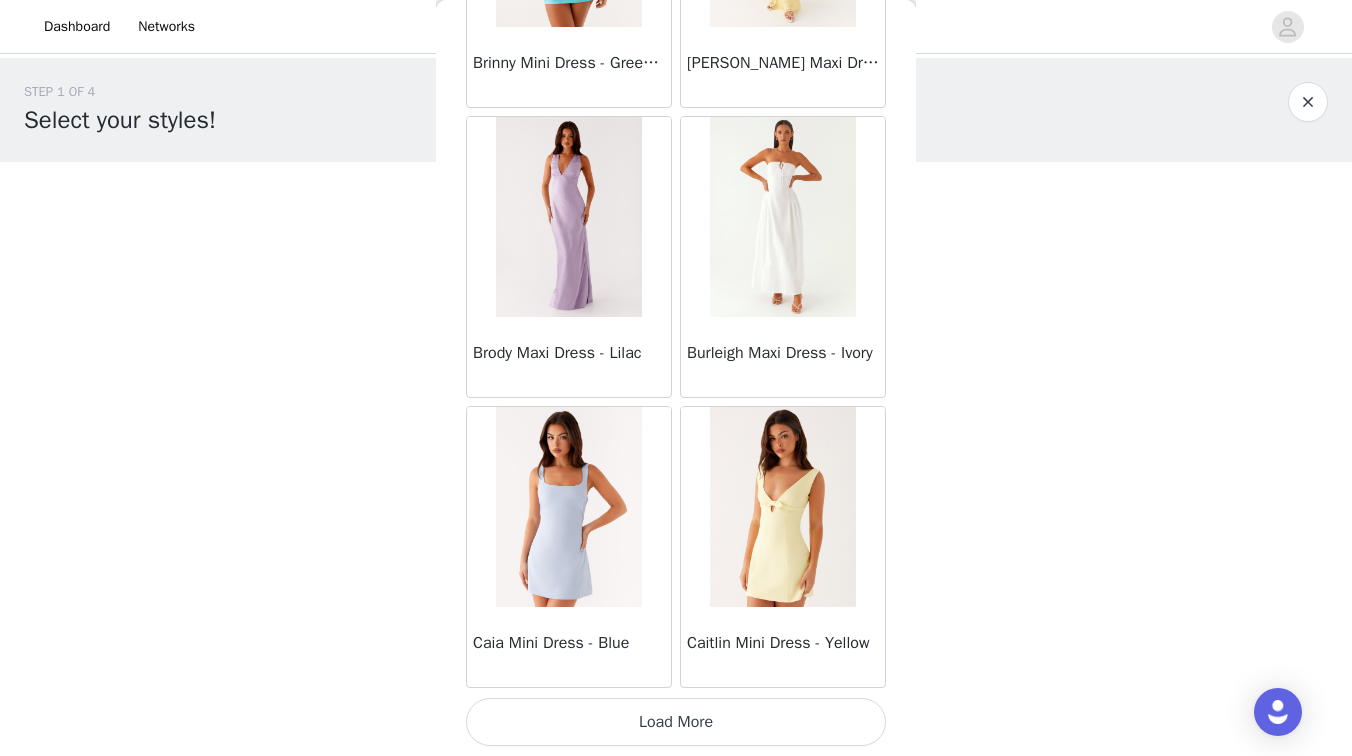 click on "Load More" at bounding box center (676, 722) 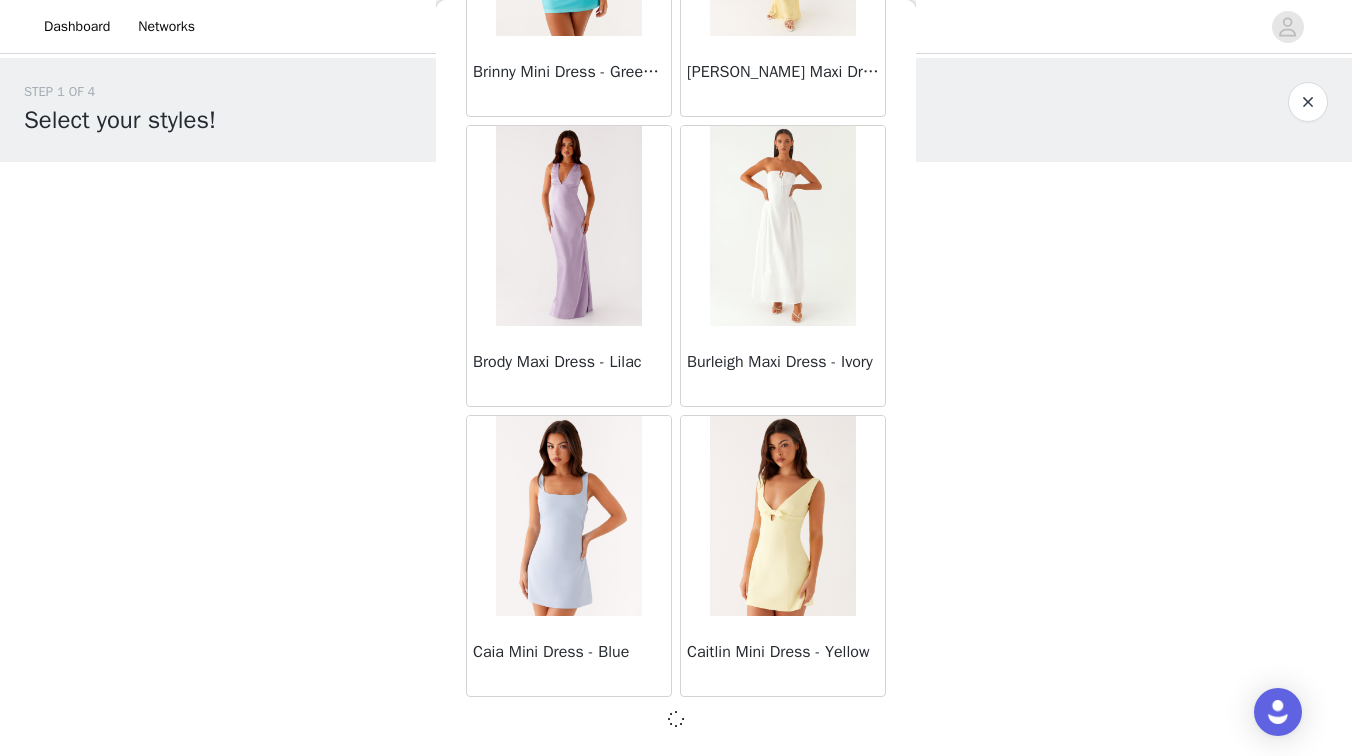 scroll, scrollTop: 116, scrollLeft: 0, axis: vertical 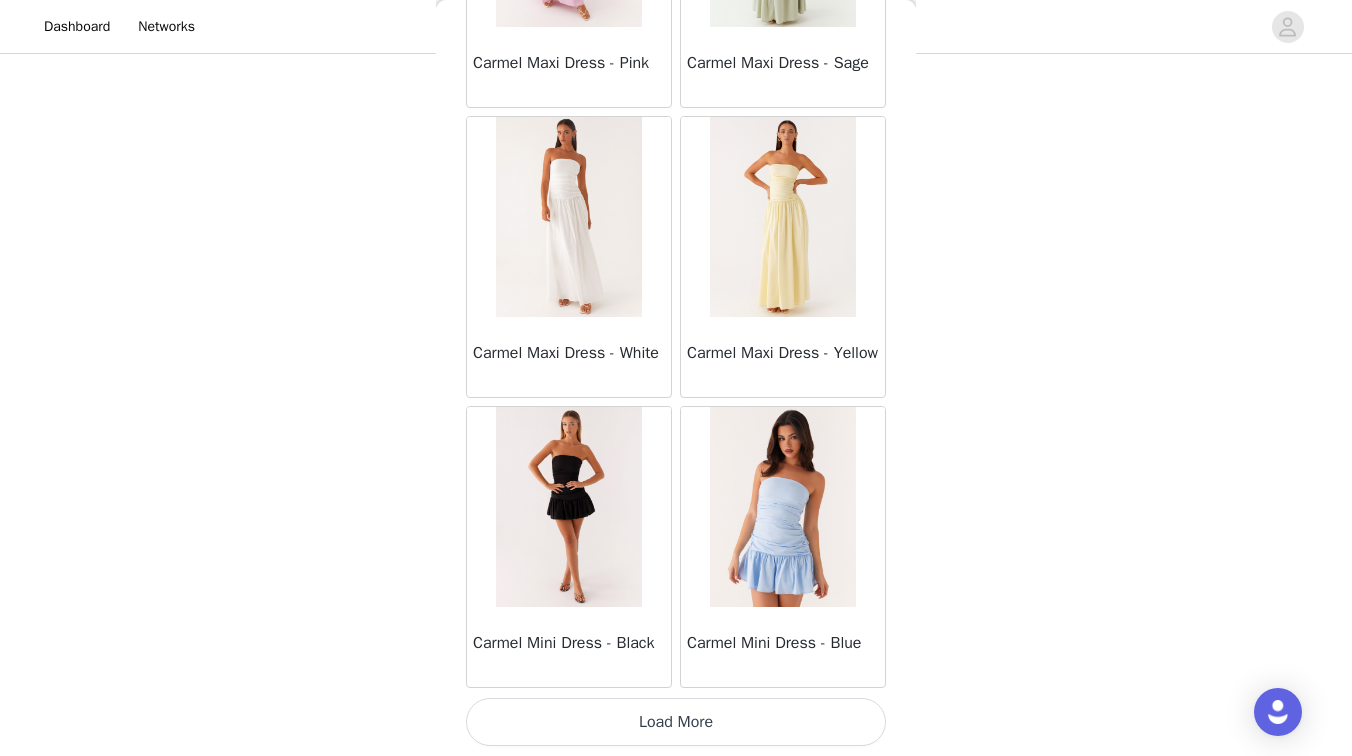 click on "Load More" at bounding box center (676, 722) 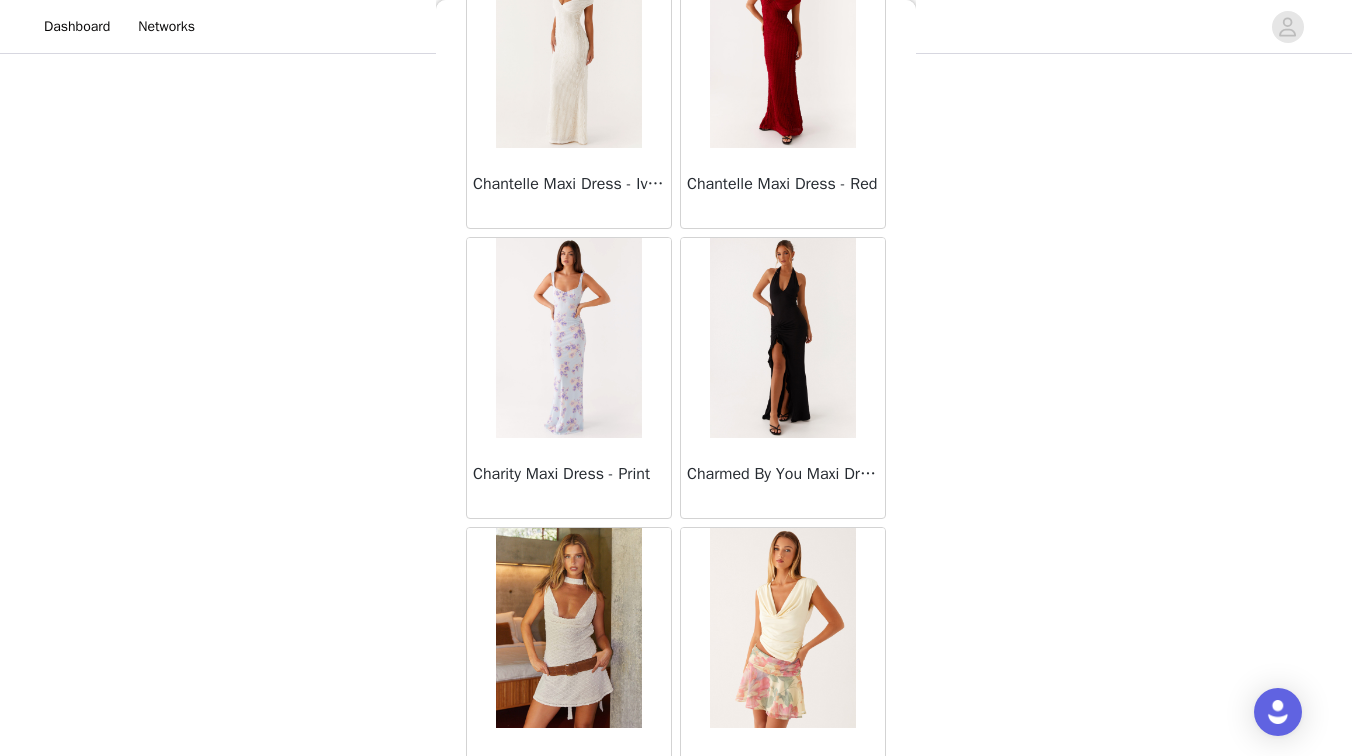 scroll, scrollTop: 13904, scrollLeft: 0, axis: vertical 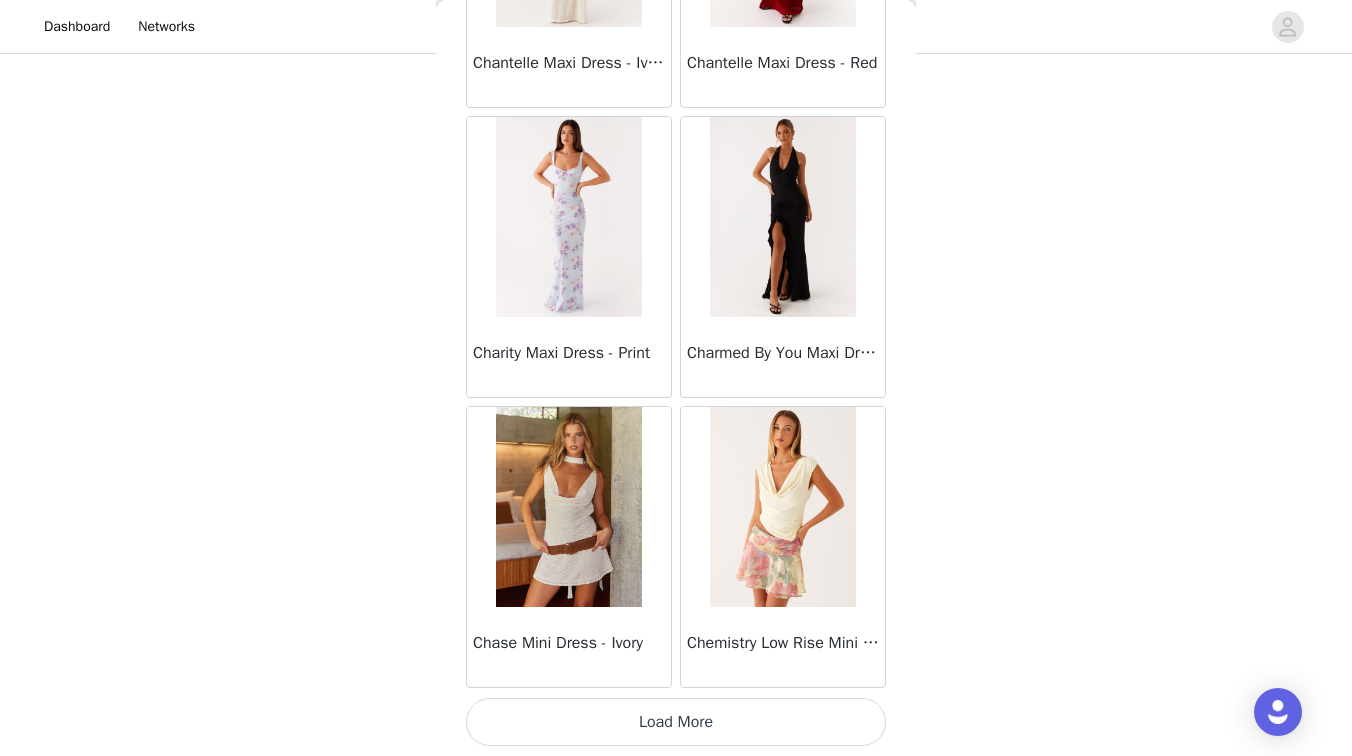 click on "Load More" at bounding box center [676, 722] 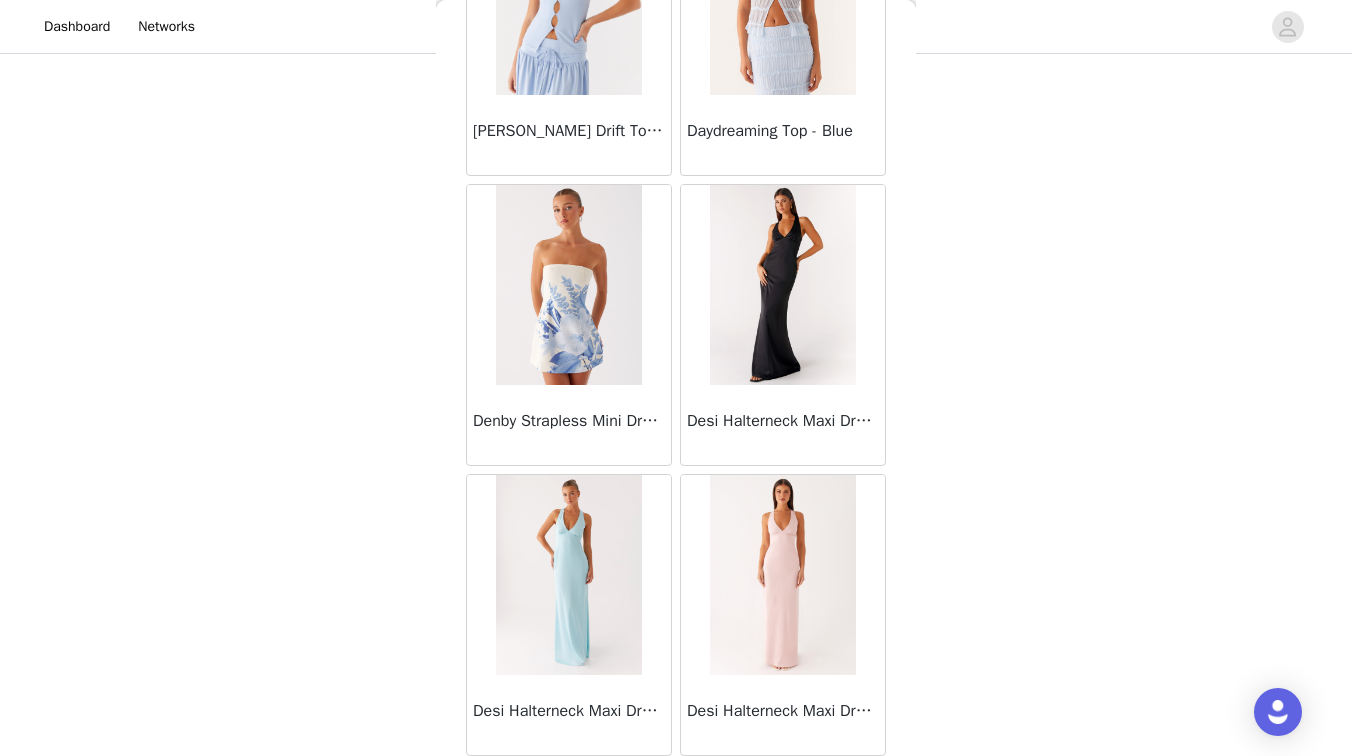 scroll, scrollTop: 16804, scrollLeft: 0, axis: vertical 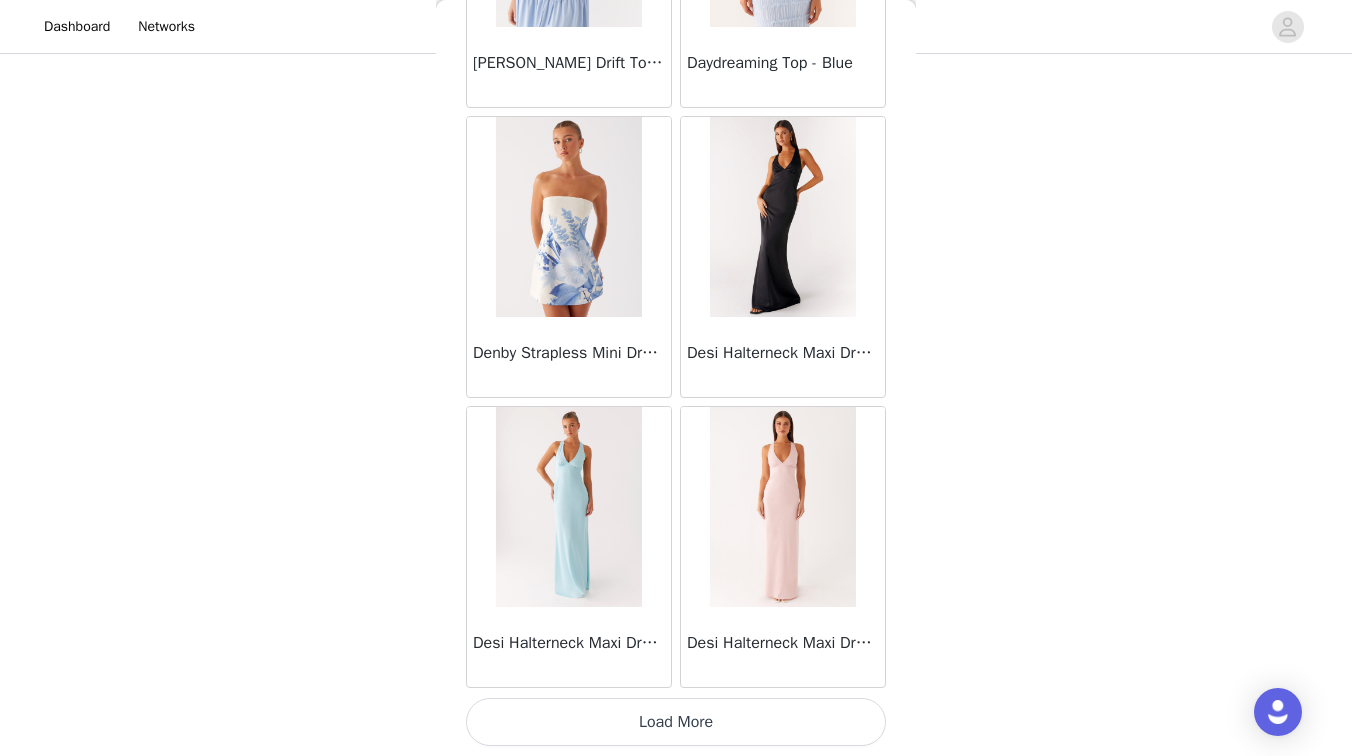 click on "Load More" at bounding box center [676, 722] 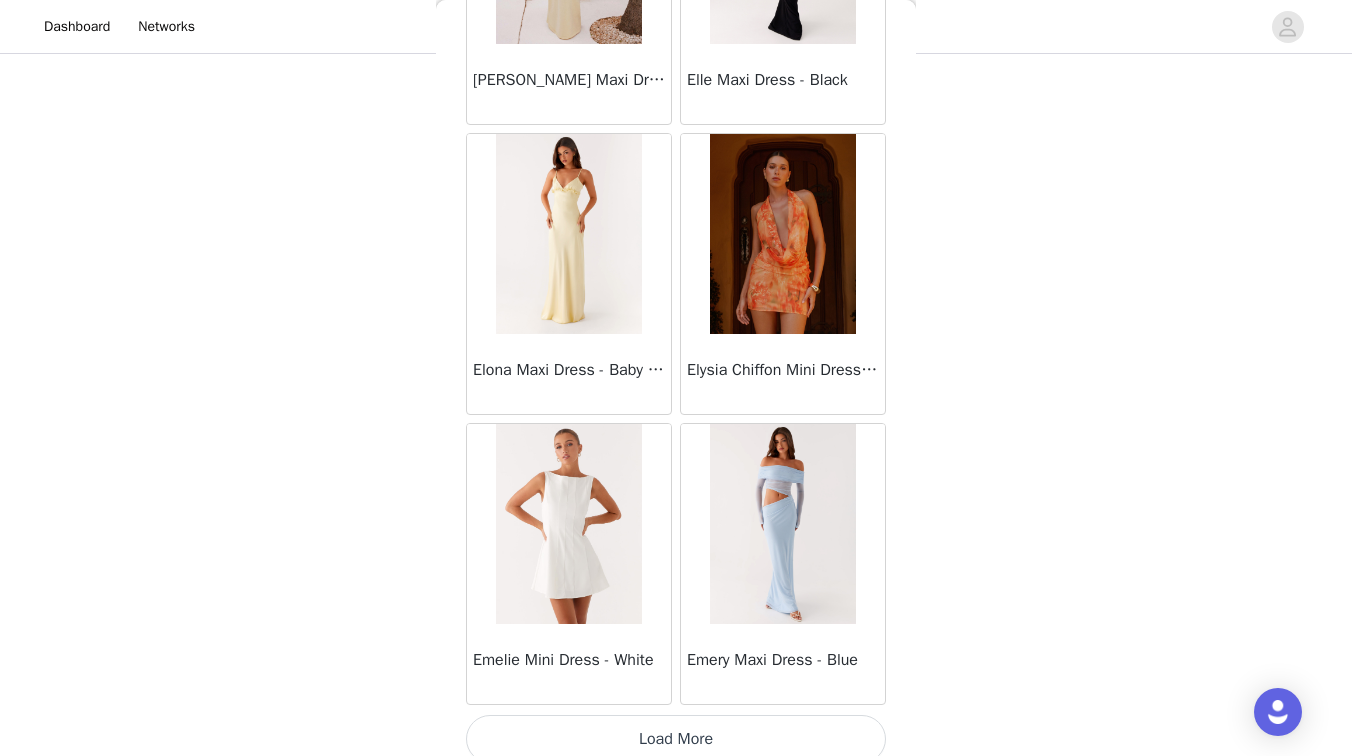 scroll, scrollTop: 19704, scrollLeft: 0, axis: vertical 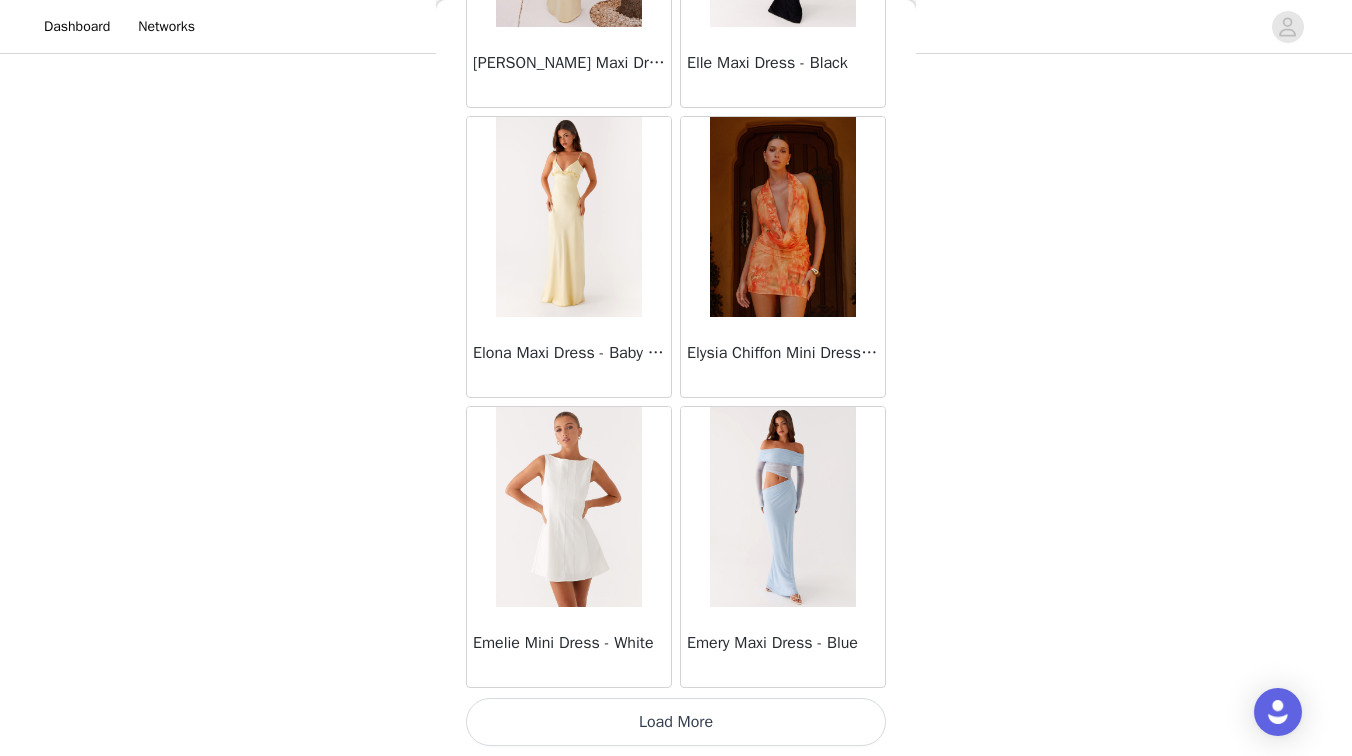 click on "Load More" at bounding box center (676, 722) 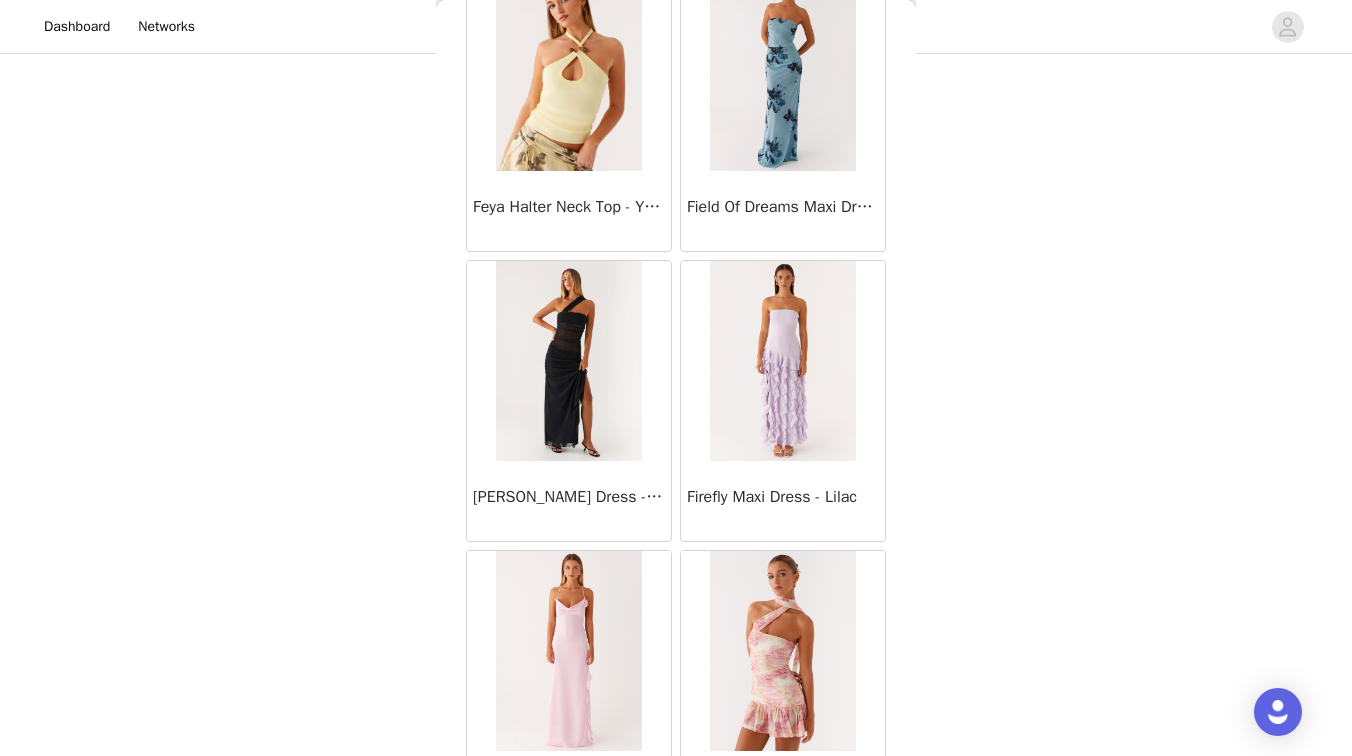 scroll, scrollTop: 22604, scrollLeft: 0, axis: vertical 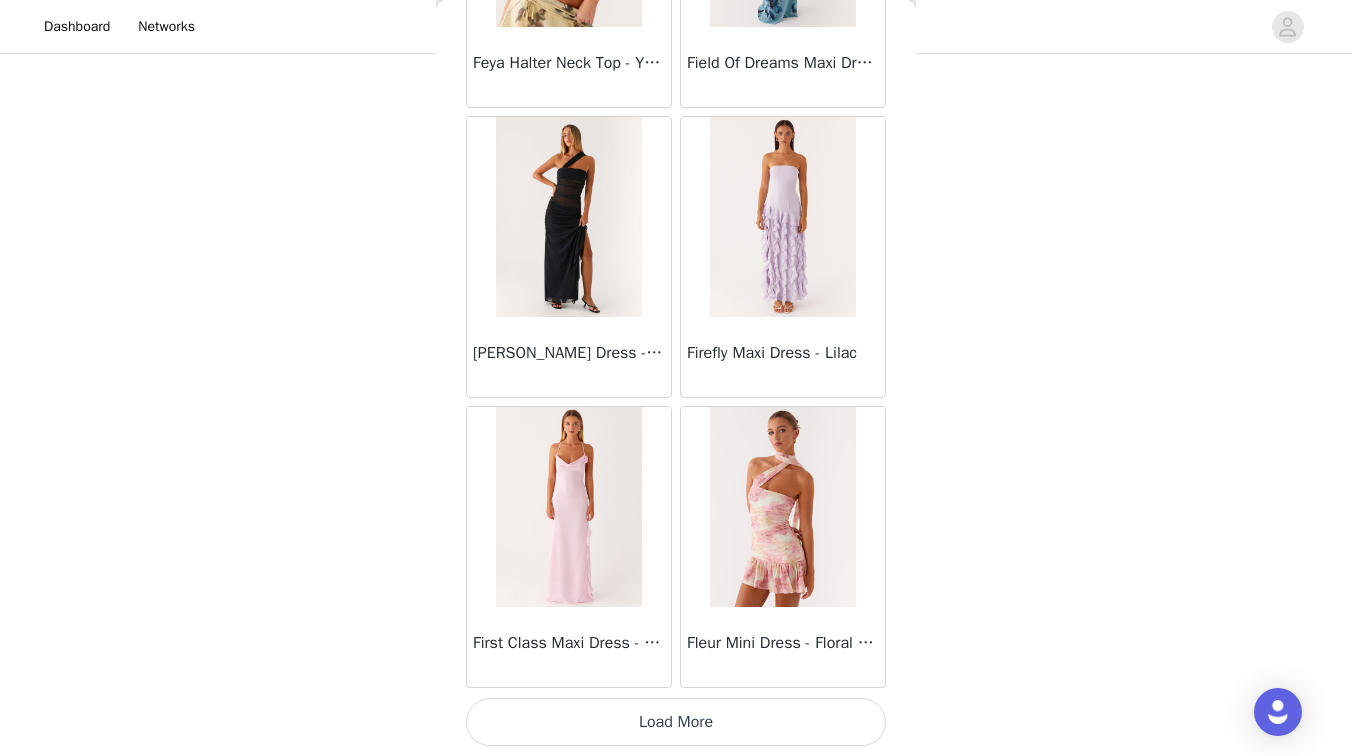 click on "Load More" at bounding box center (676, 722) 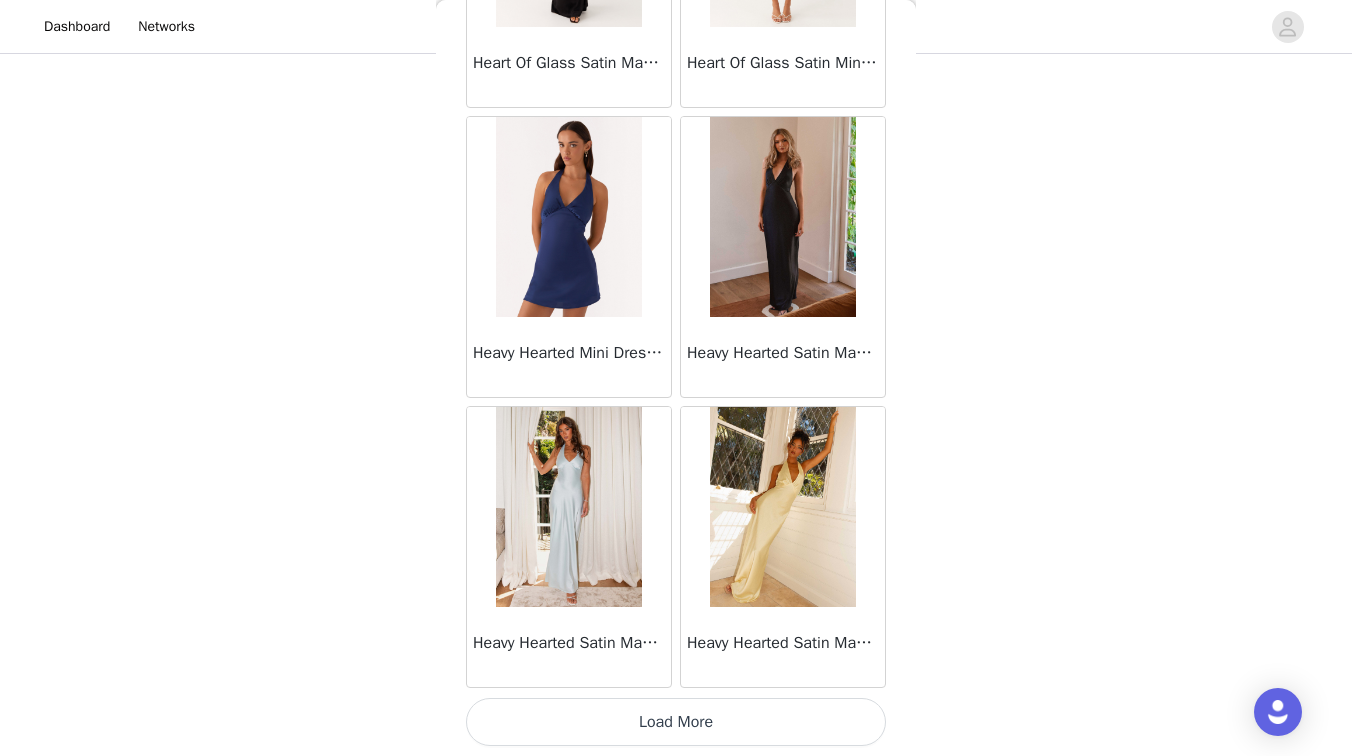 scroll, scrollTop: 25502, scrollLeft: 0, axis: vertical 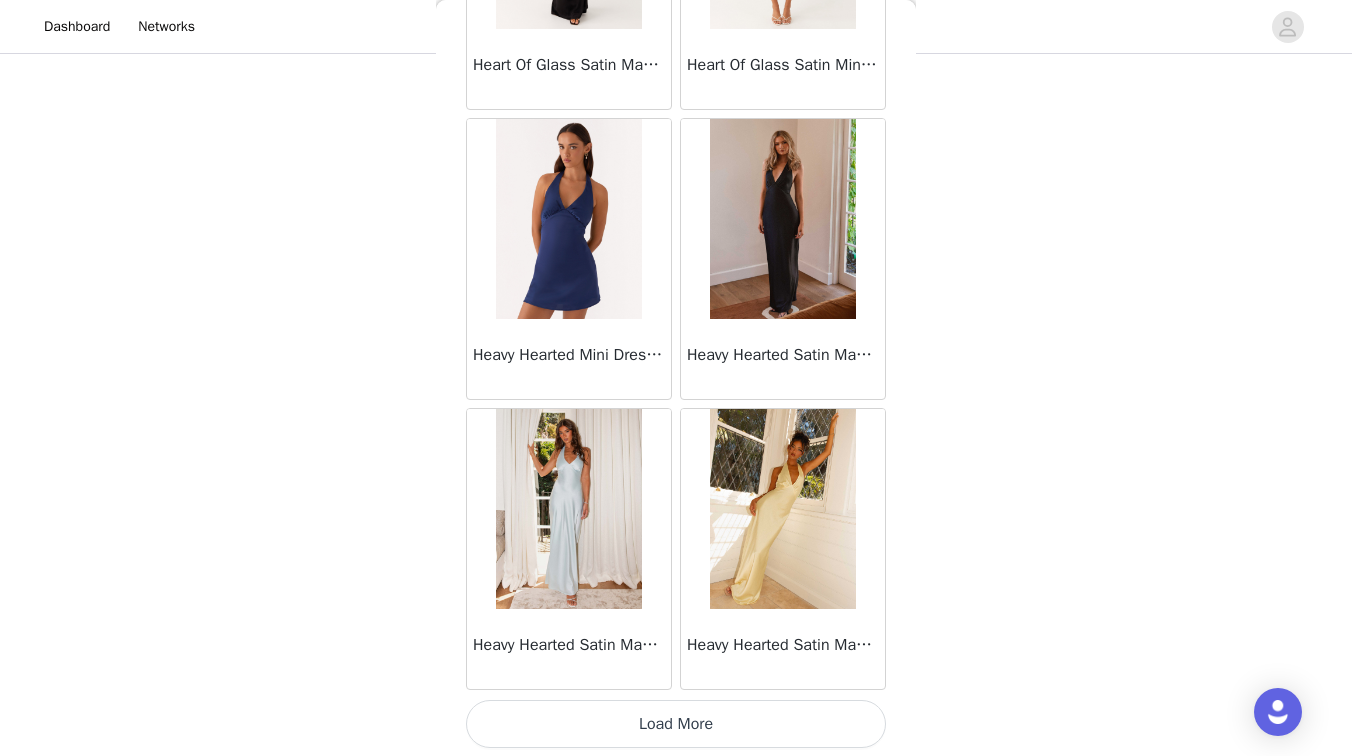 click on "Load More" at bounding box center (676, 724) 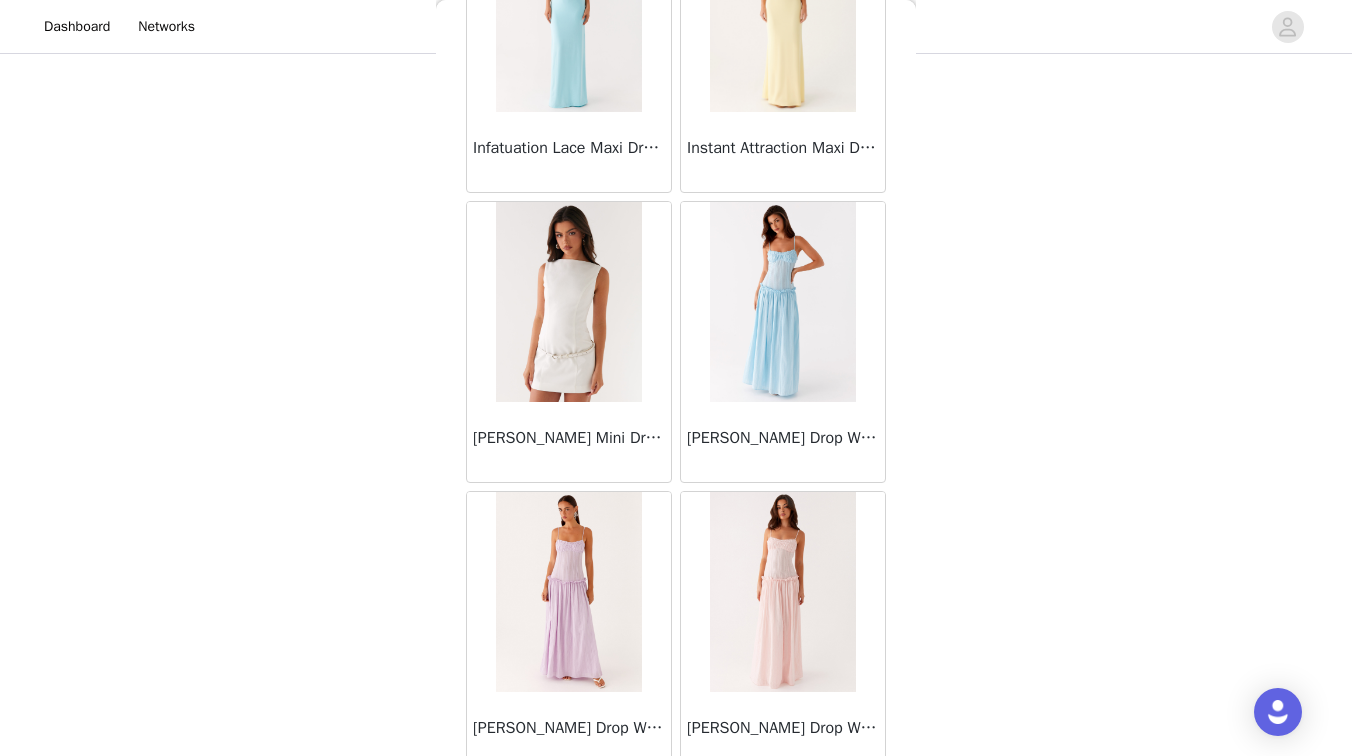 scroll, scrollTop: 28404, scrollLeft: 0, axis: vertical 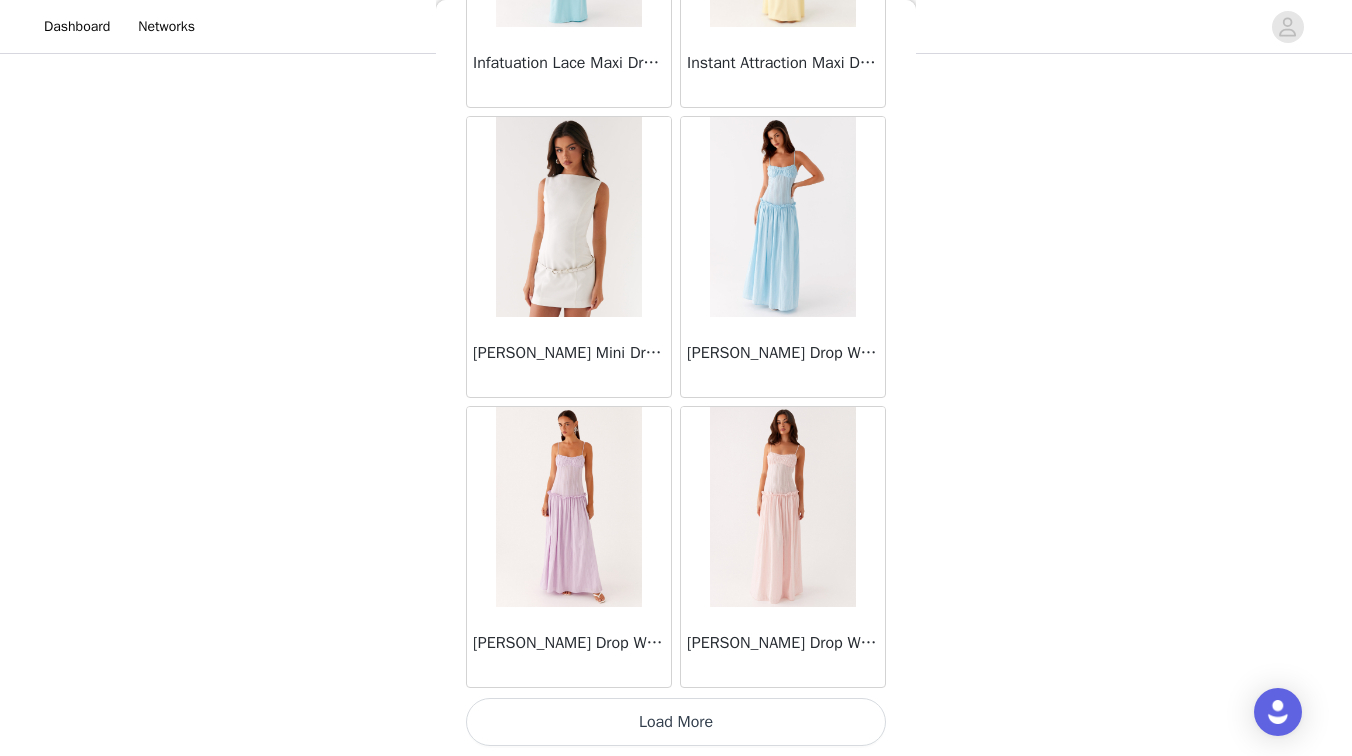 click on "Load More" at bounding box center [676, 722] 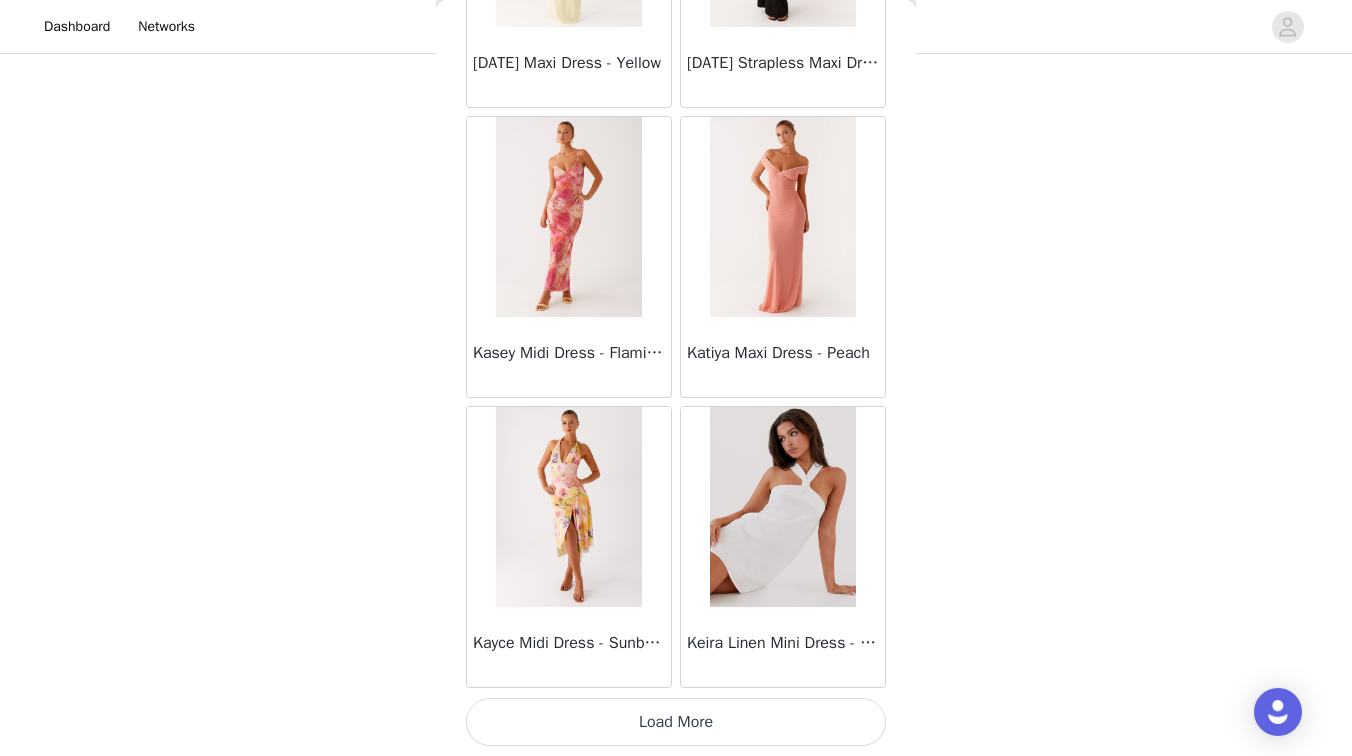 scroll, scrollTop: 31303, scrollLeft: 0, axis: vertical 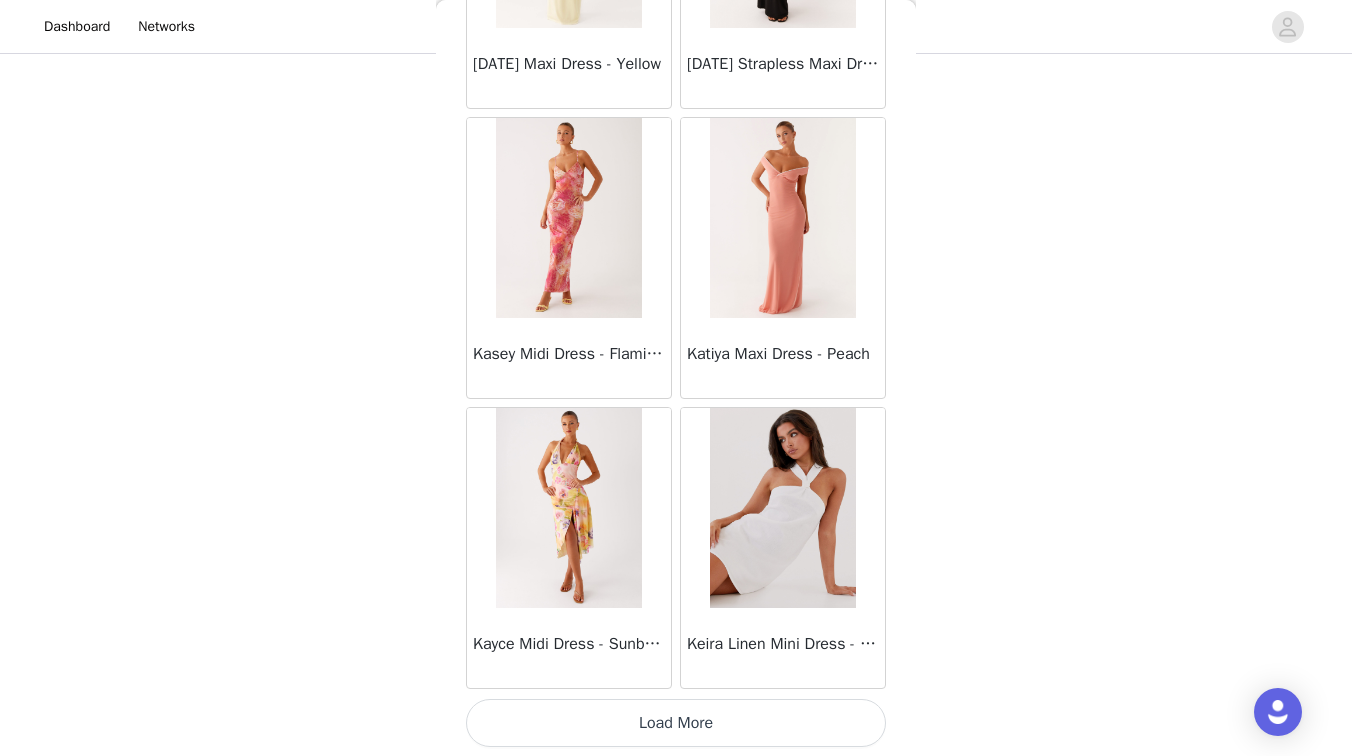 click on "Load More" at bounding box center [676, 723] 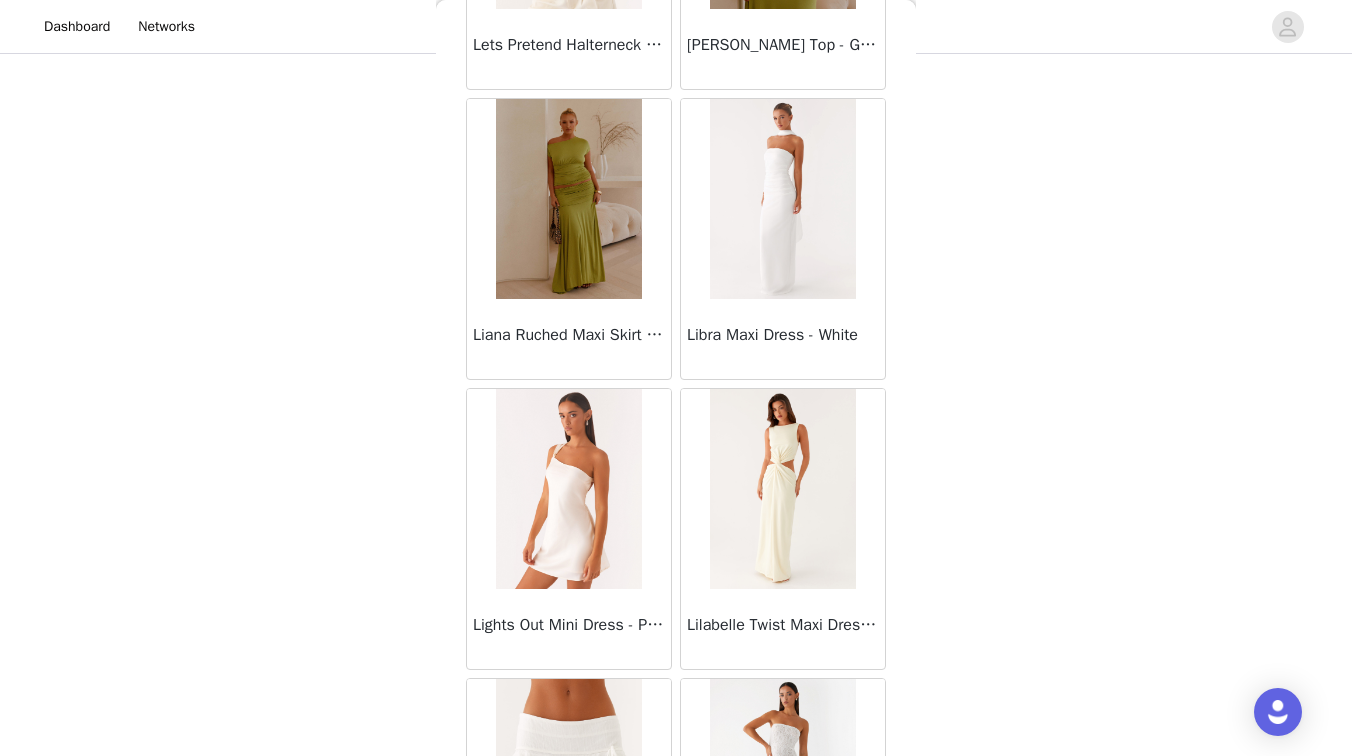 scroll, scrollTop: 33931, scrollLeft: 0, axis: vertical 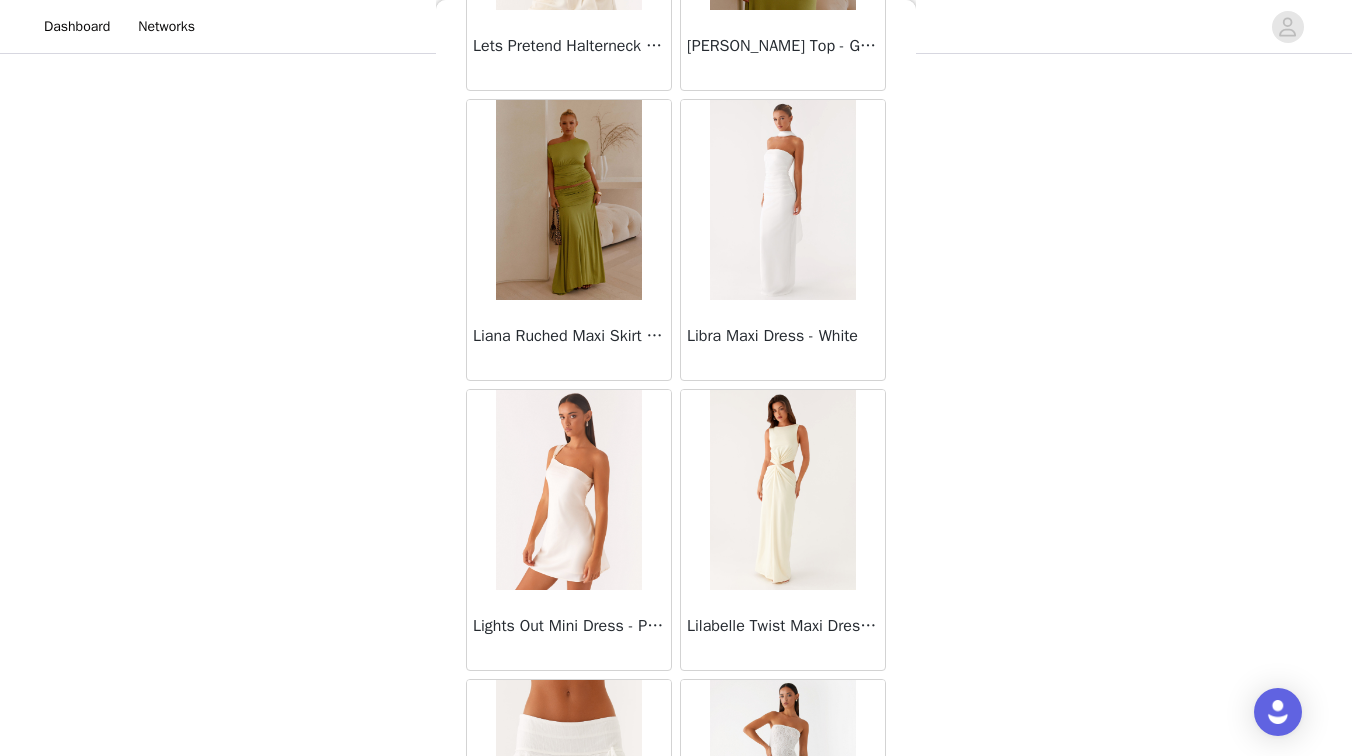 click at bounding box center [783, 200] 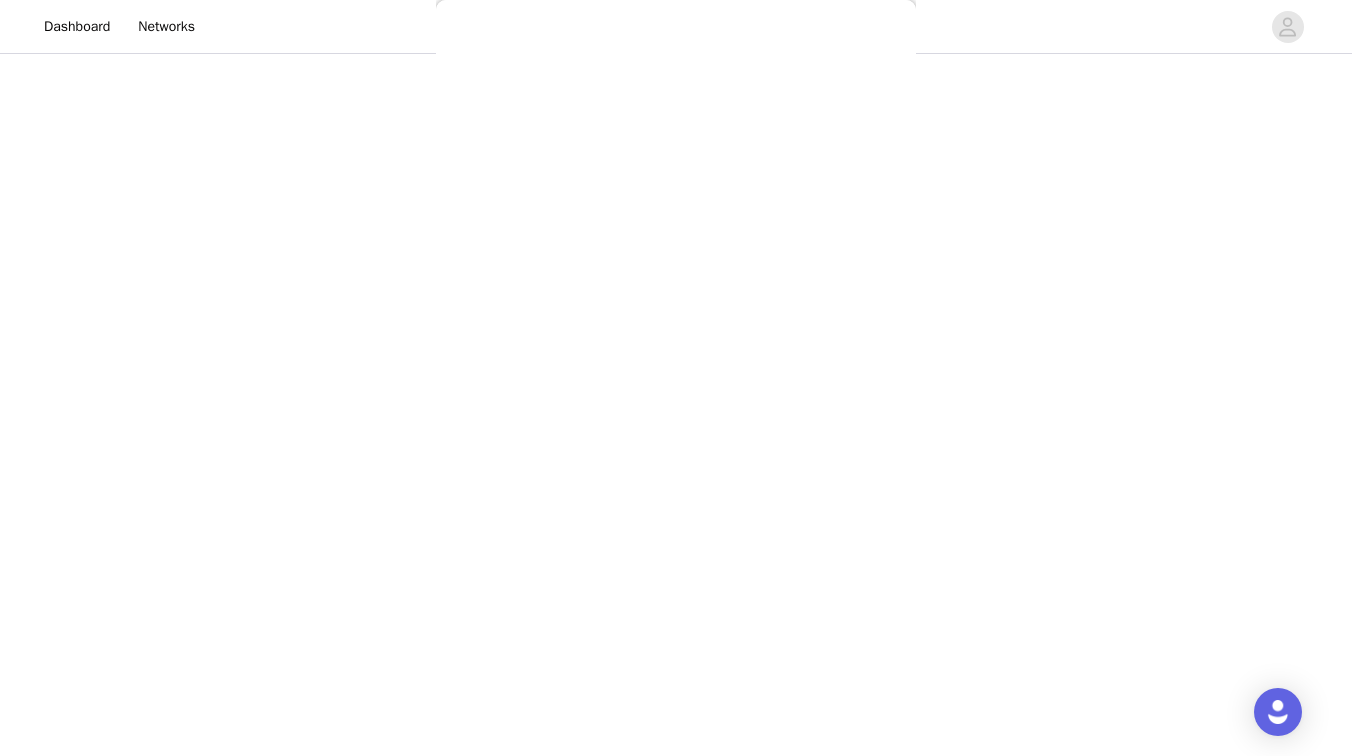 scroll, scrollTop: 0, scrollLeft: 0, axis: both 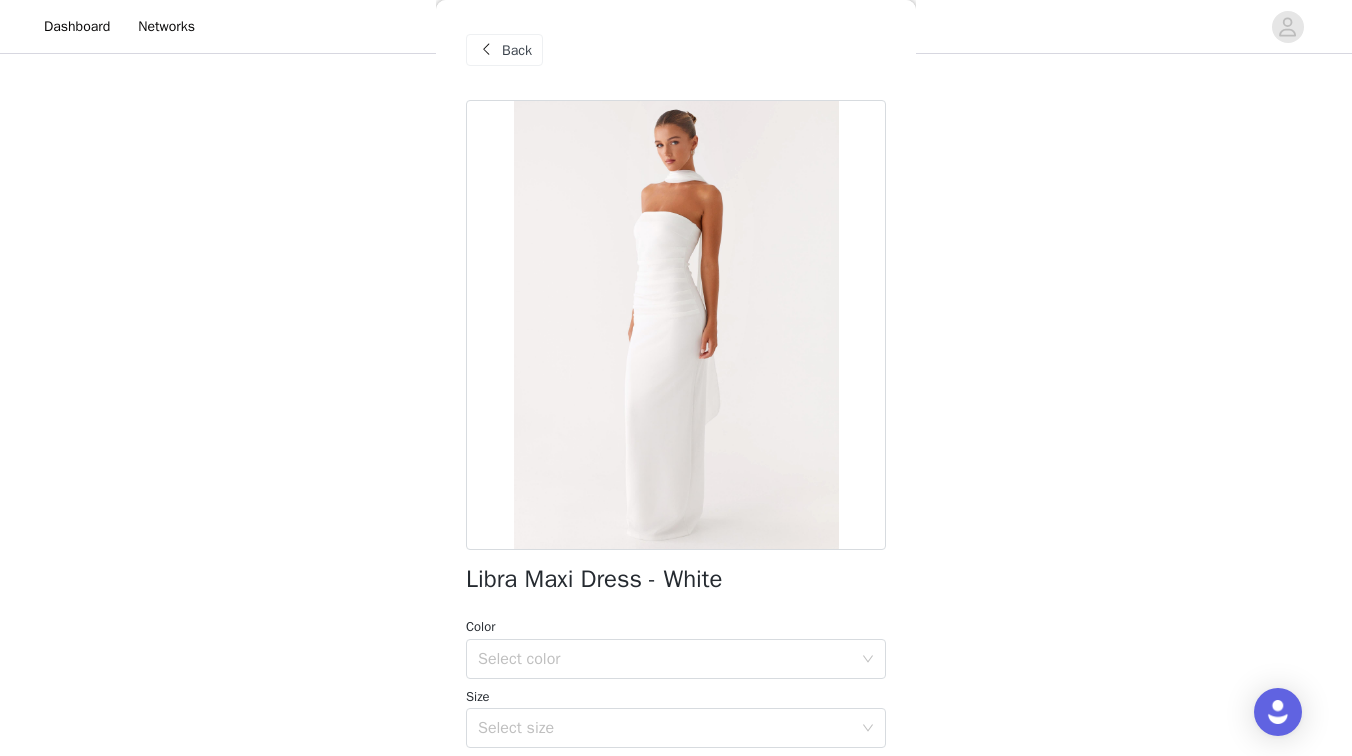click at bounding box center [486, 50] 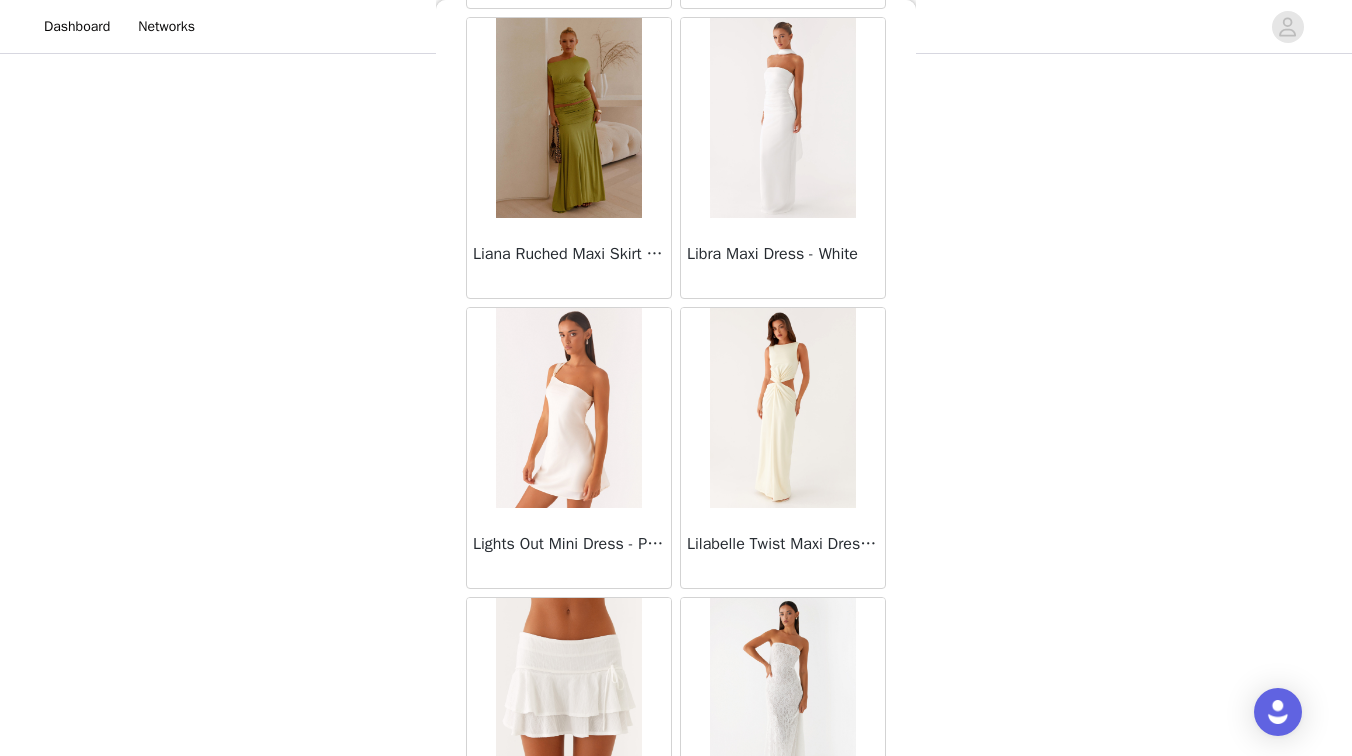 scroll, scrollTop: 34204, scrollLeft: 0, axis: vertical 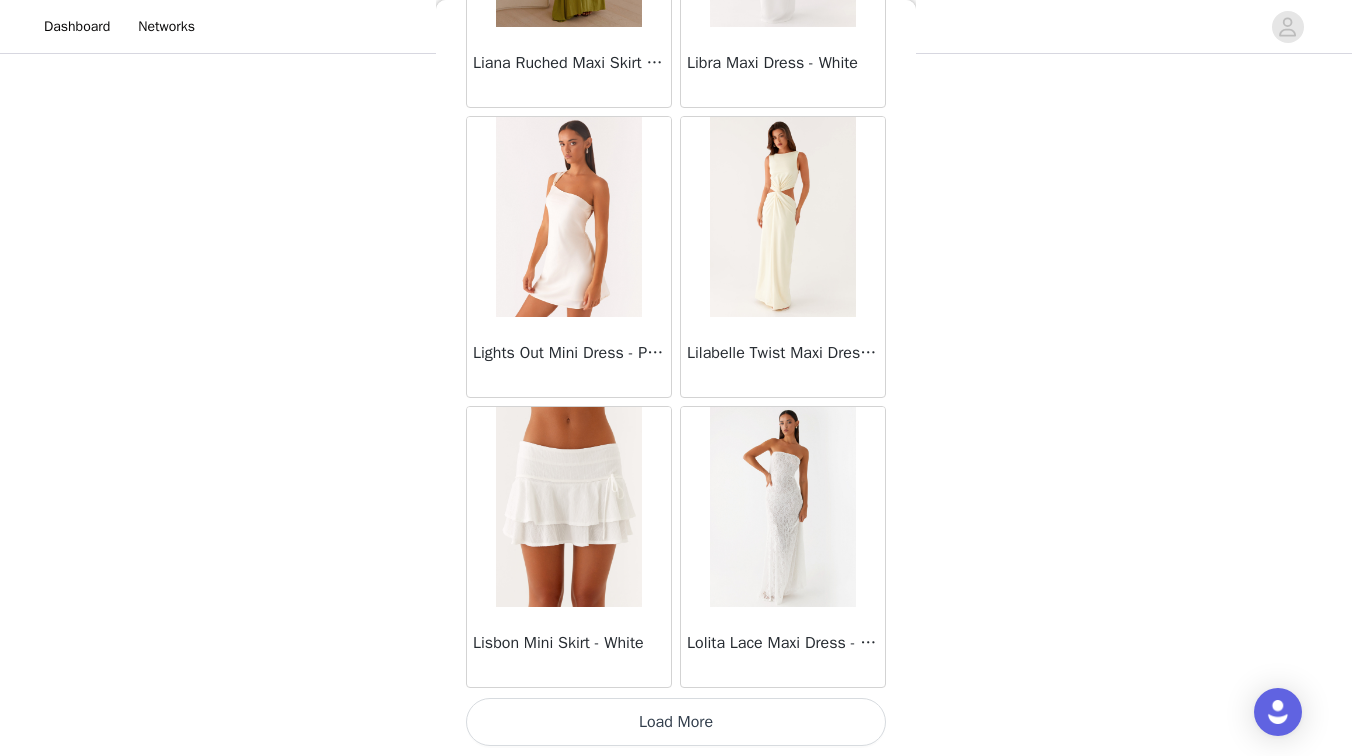 click on "Load More" at bounding box center (676, 722) 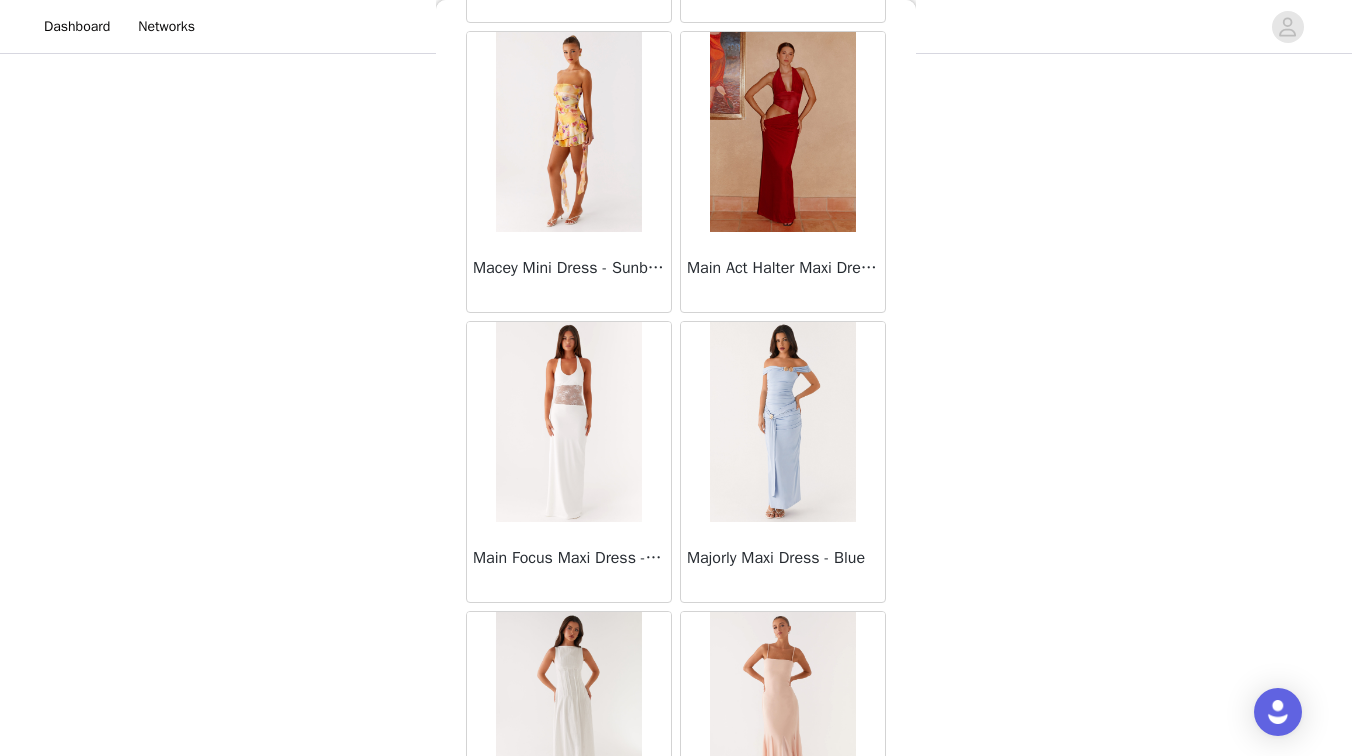scroll, scrollTop: 37104, scrollLeft: 0, axis: vertical 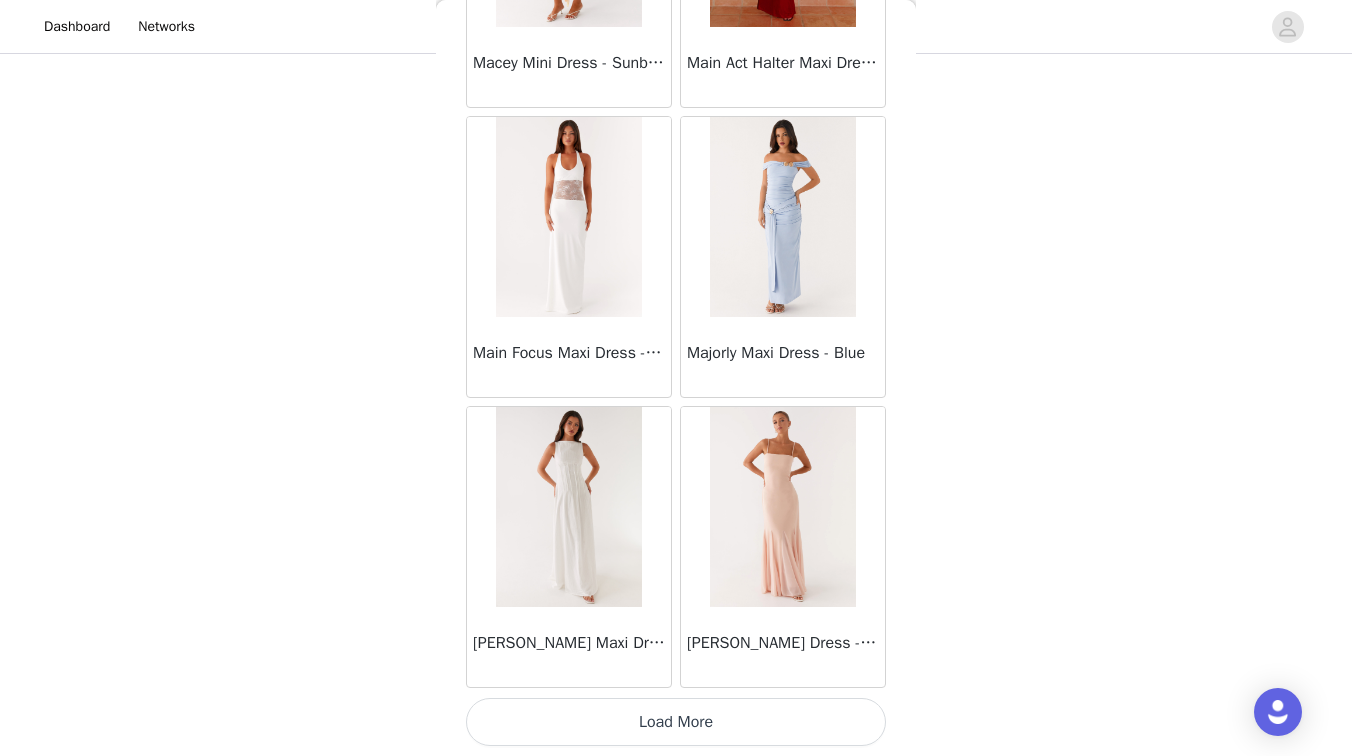 click on "Load More" at bounding box center [676, 722] 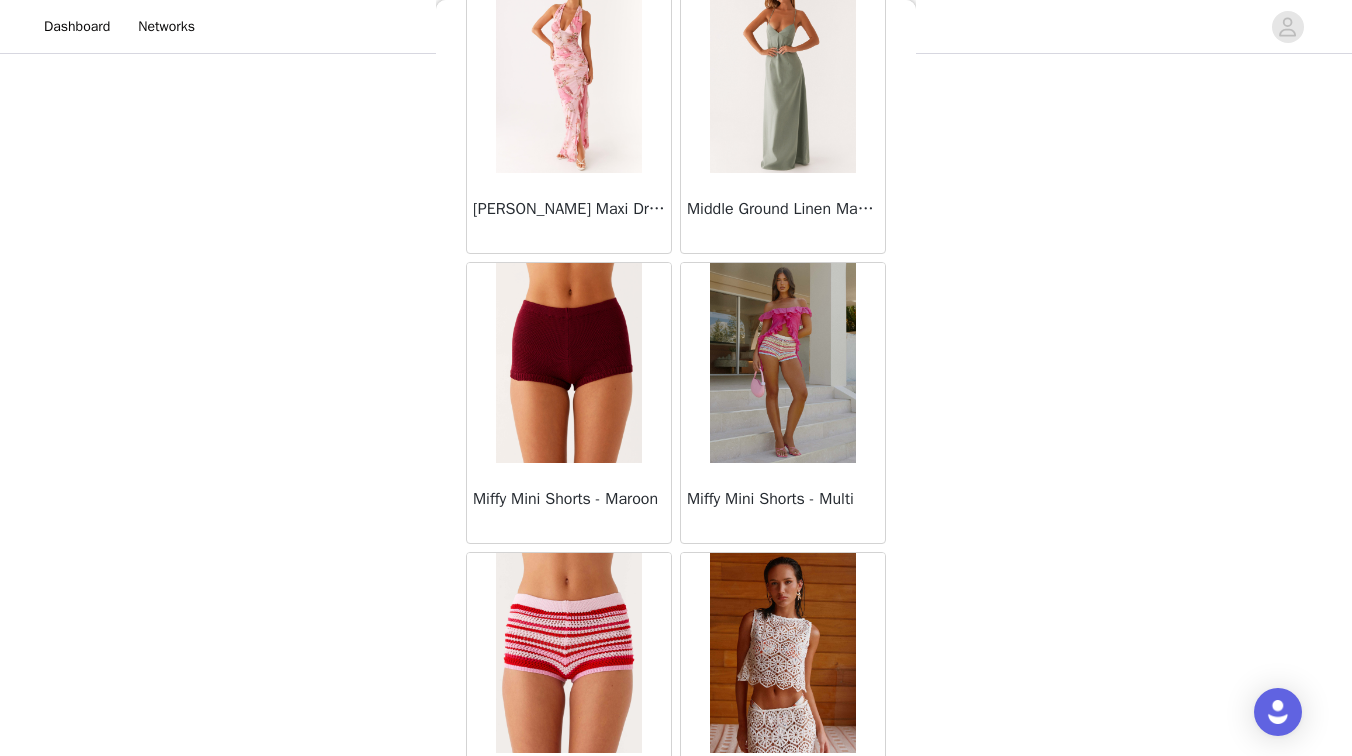 scroll, scrollTop: 40004, scrollLeft: 0, axis: vertical 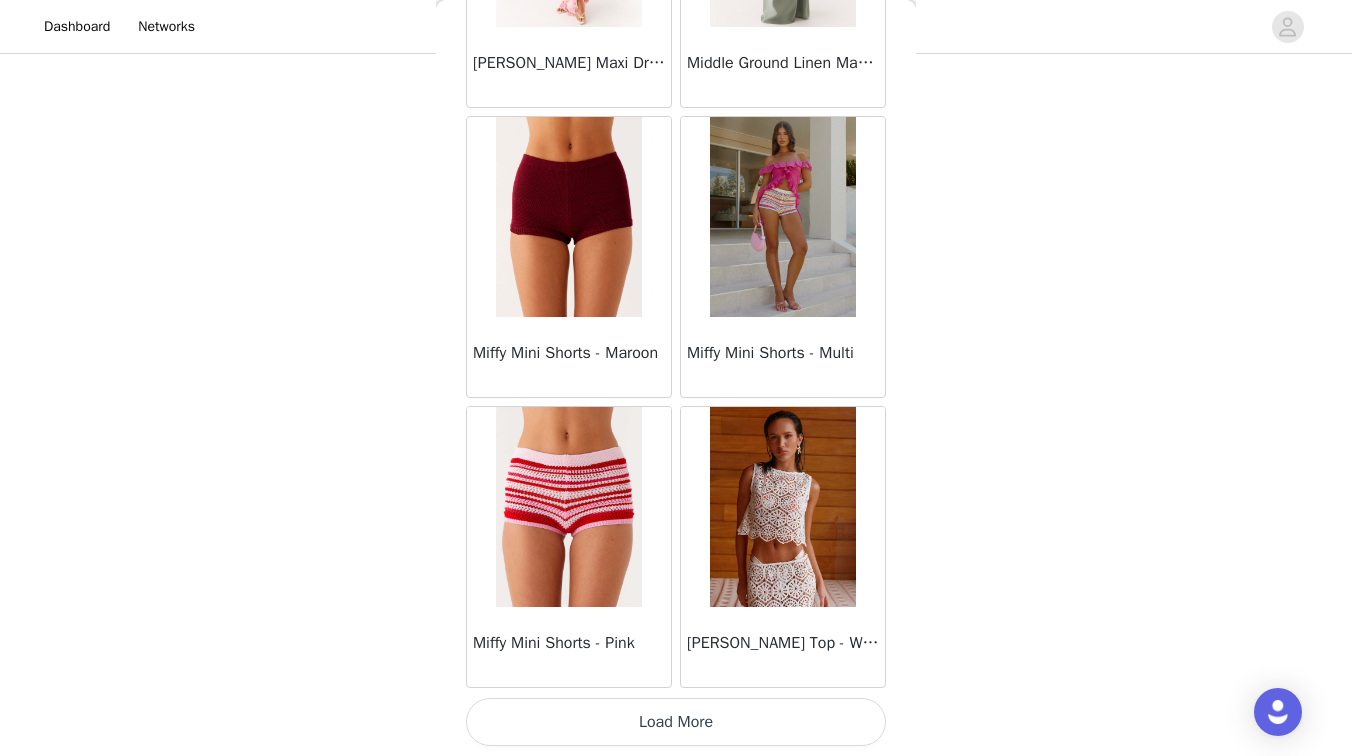 click on "Load More" at bounding box center [676, 722] 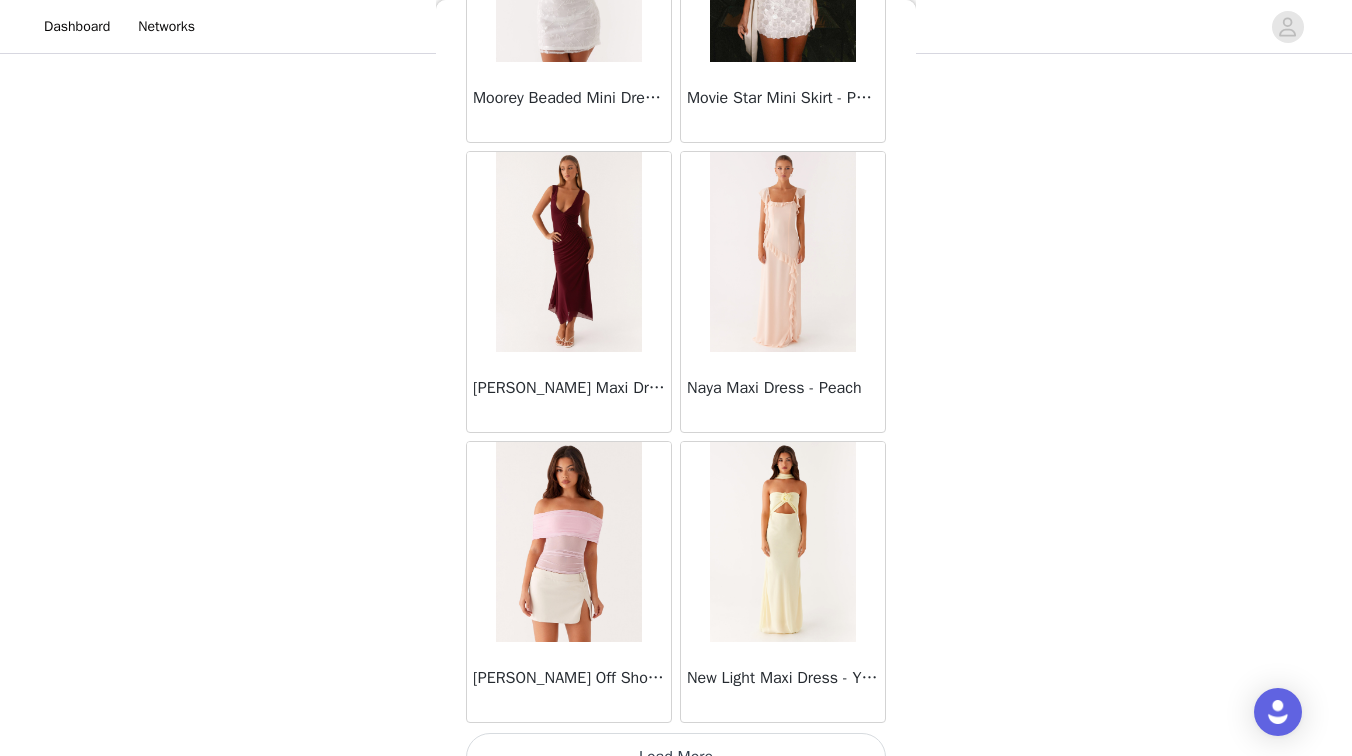 scroll, scrollTop: 42904, scrollLeft: 0, axis: vertical 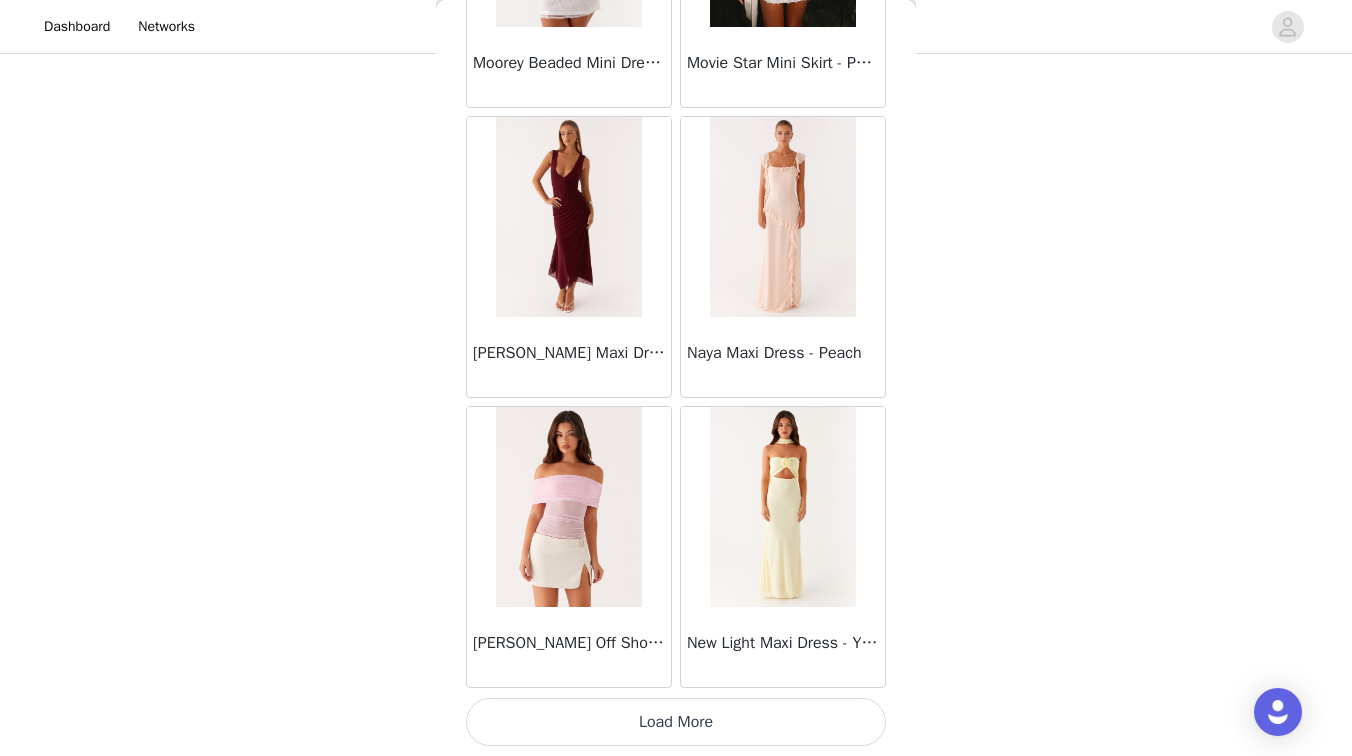 click on "Load More" at bounding box center (676, 722) 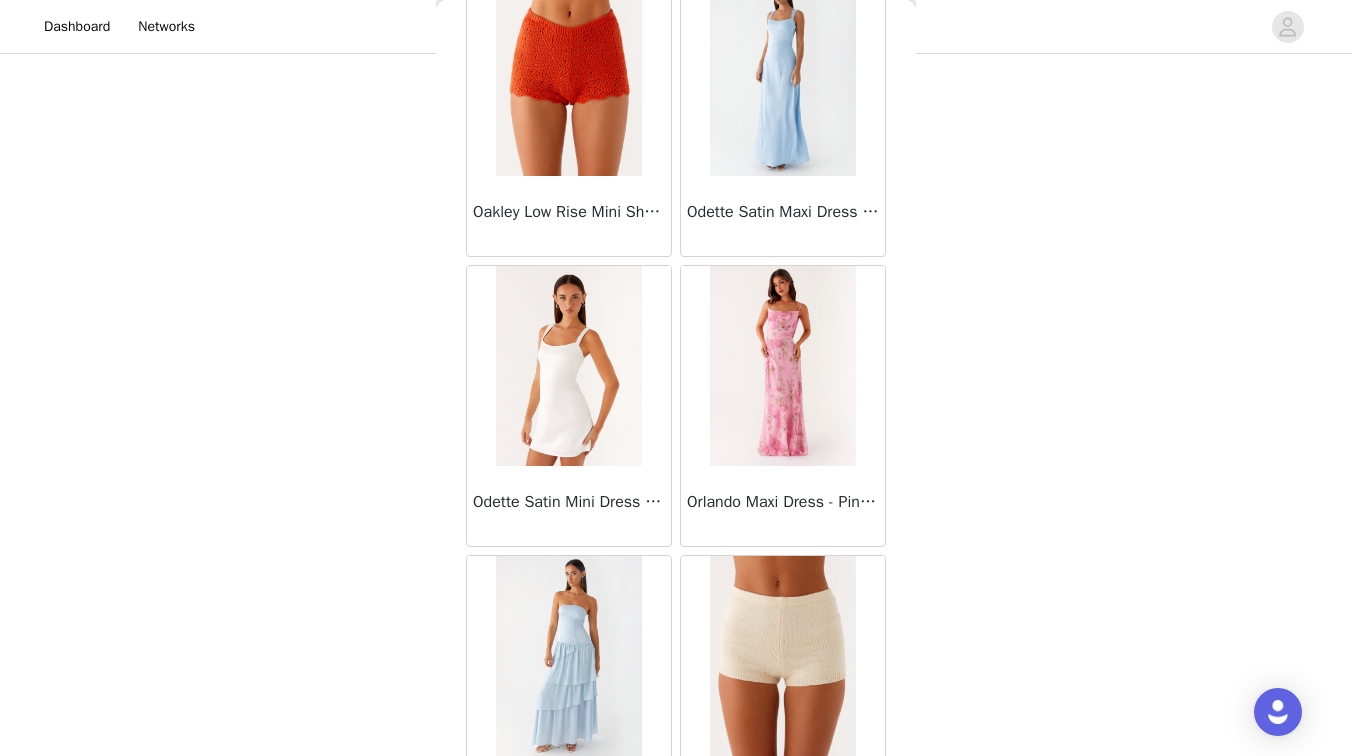 scroll, scrollTop: 45804, scrollLeft: 0, axis: vertical 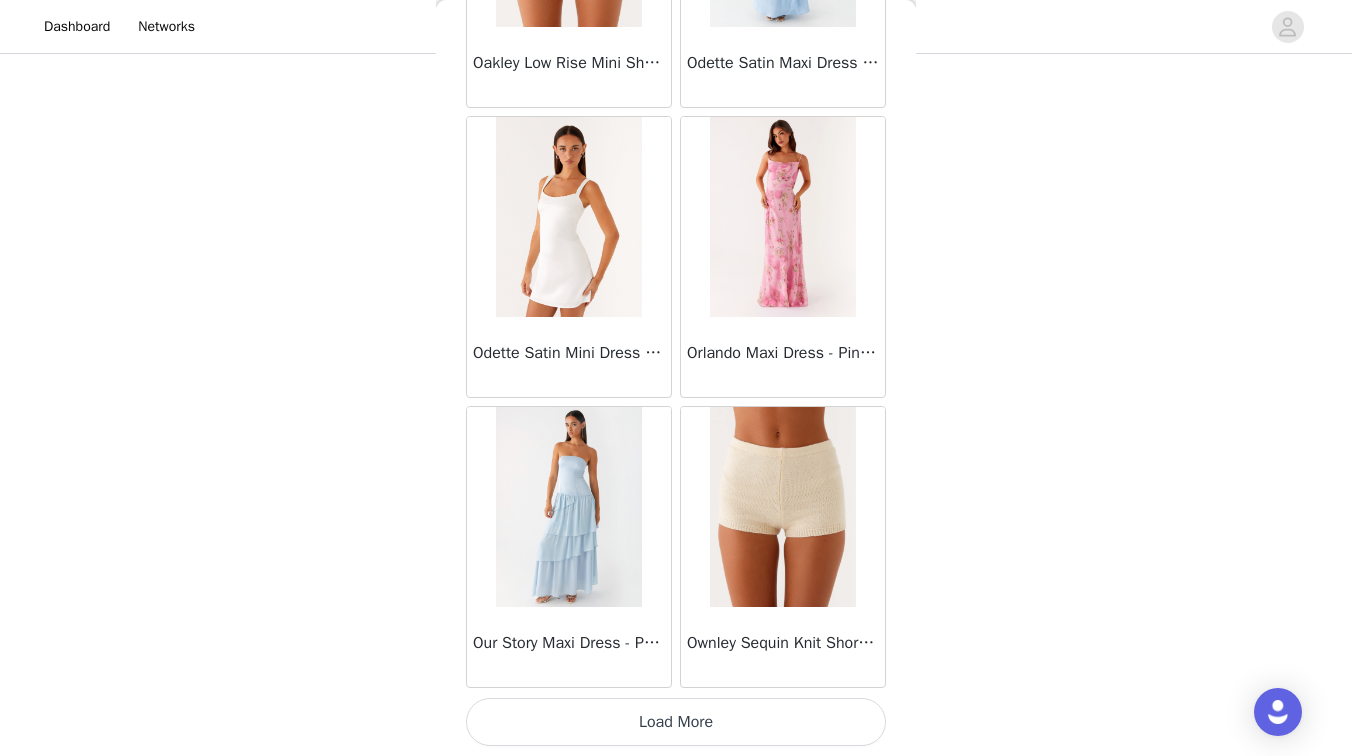 click on "Load More" at bounding box center (676, 722) 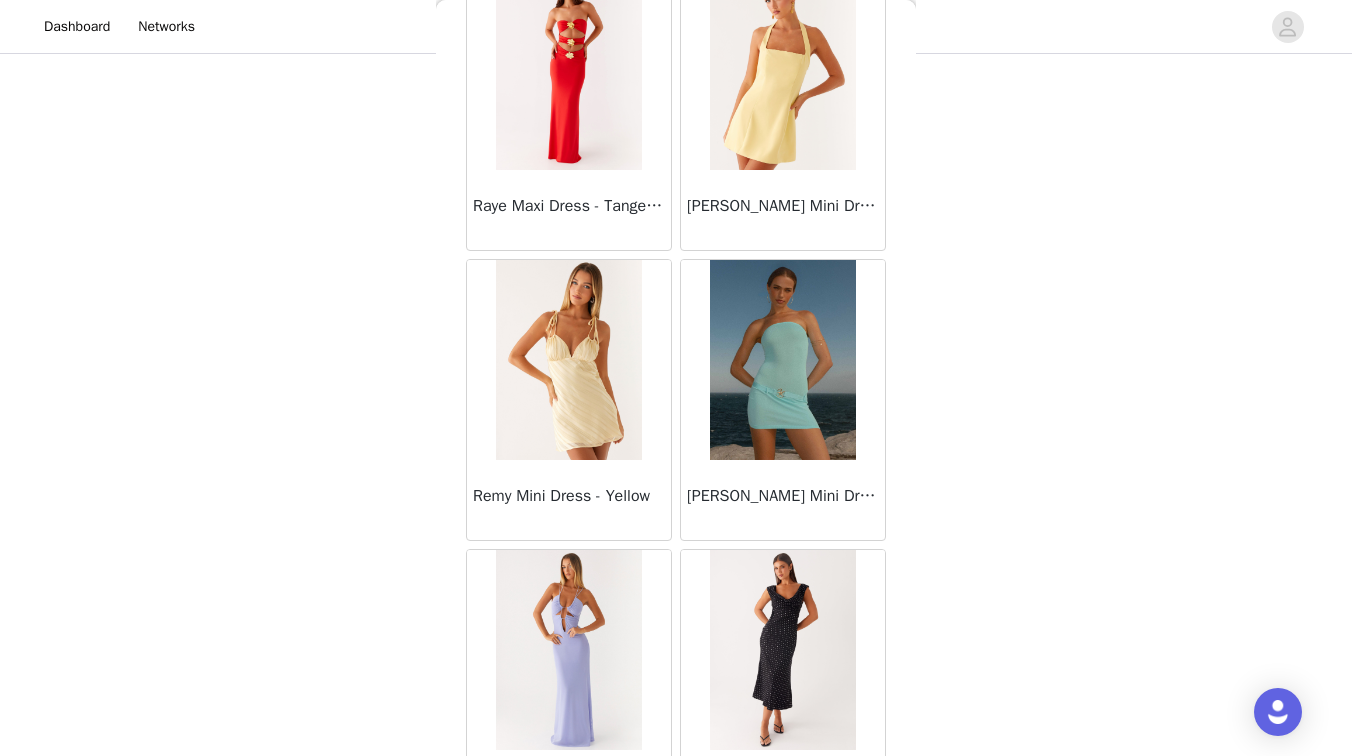 scroll, scrollTop: 48704, scrollLeft: 0, axis: vertical 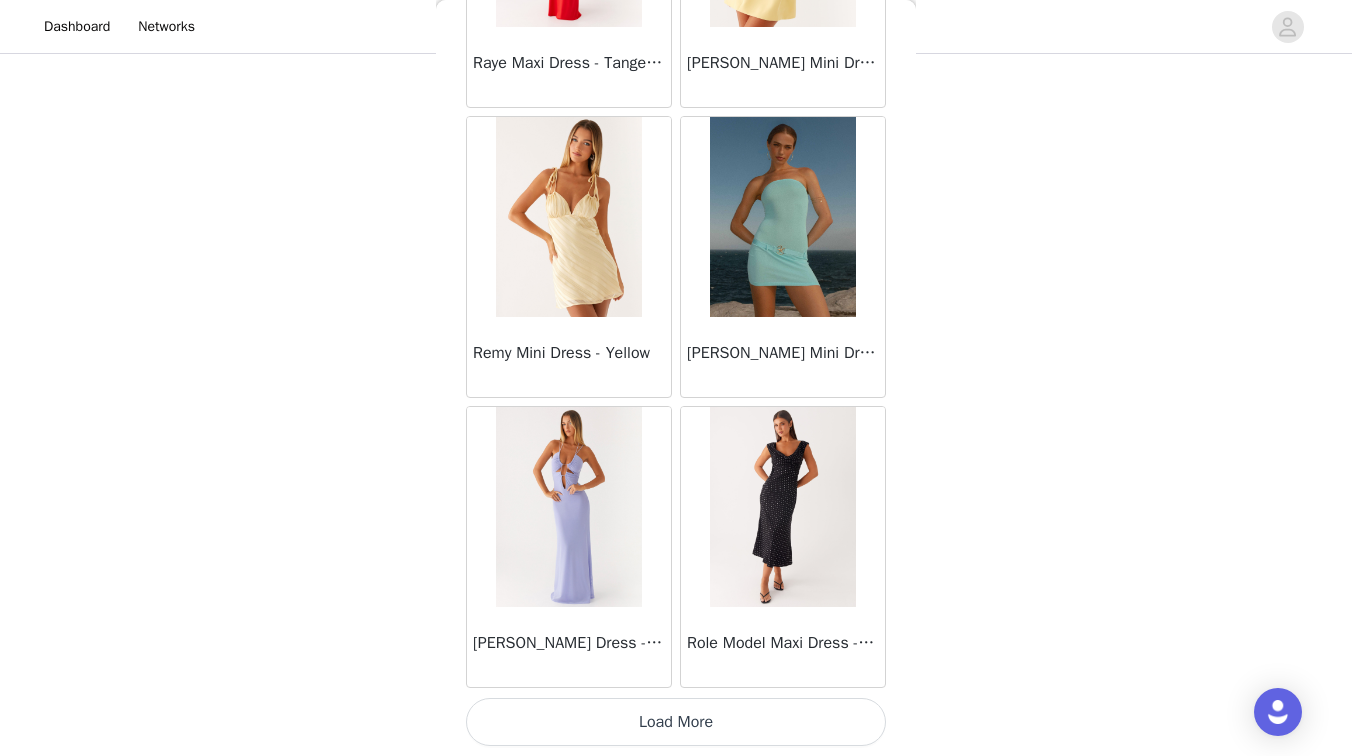 click on "Load More" at bounding box center [676, 722] 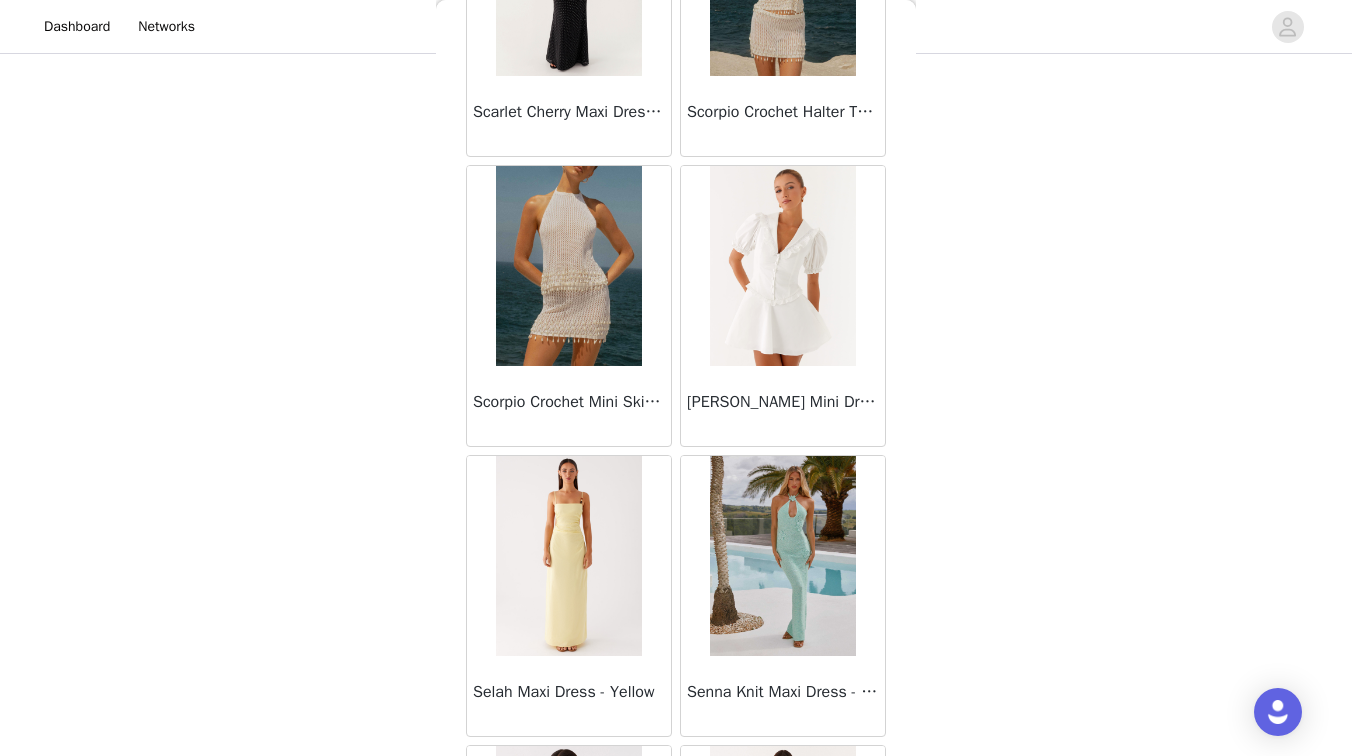 scroll, scrollTop: 51604, scrollLeft: 0, axis: vertical 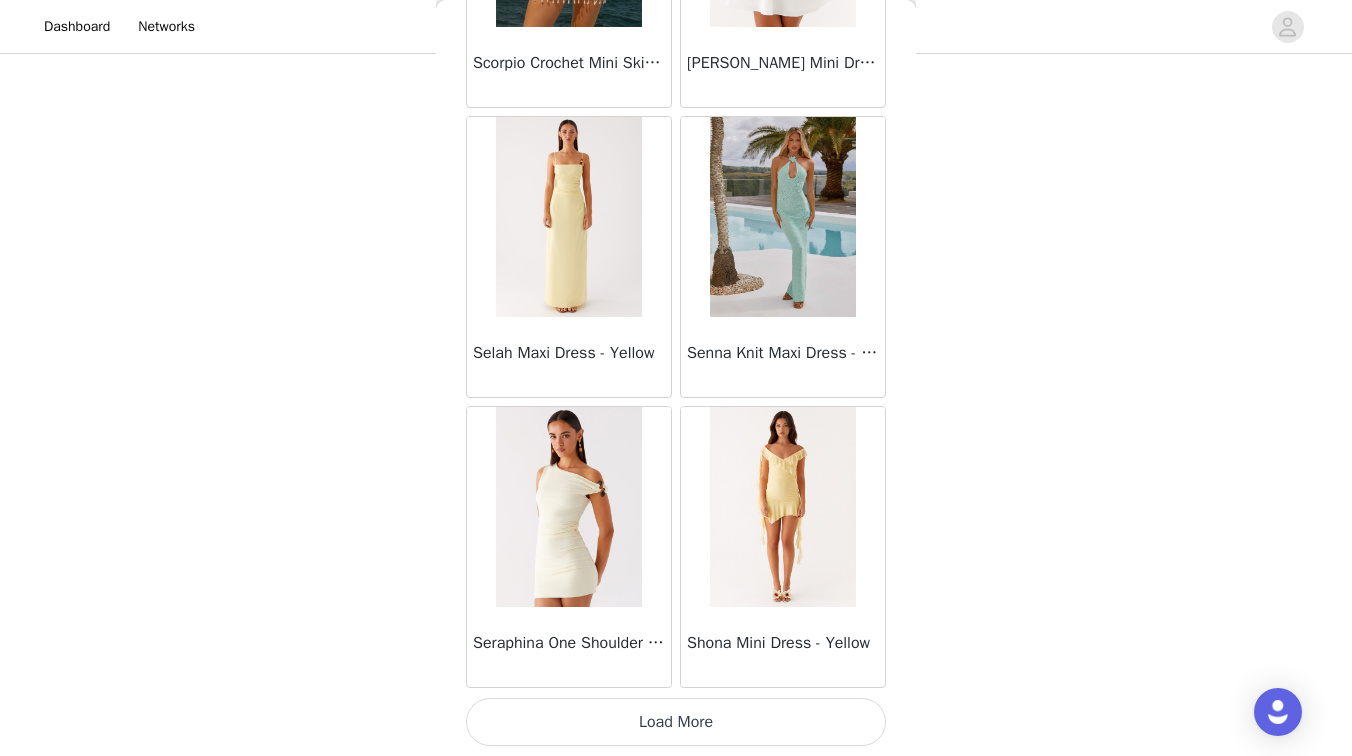 click on "Load More" at bounding box center (676, 722) 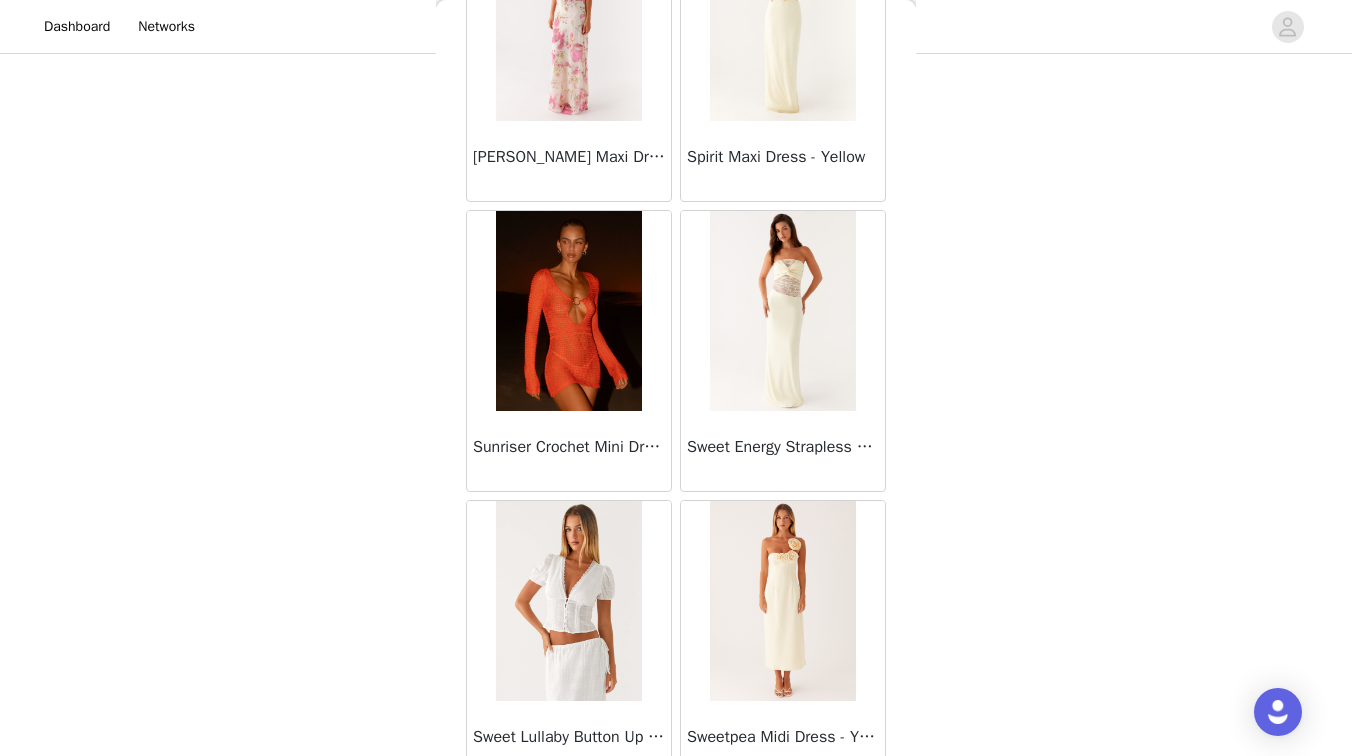 scroll, scrollTop: 54504, scrollLeft: 0, axis: vertical 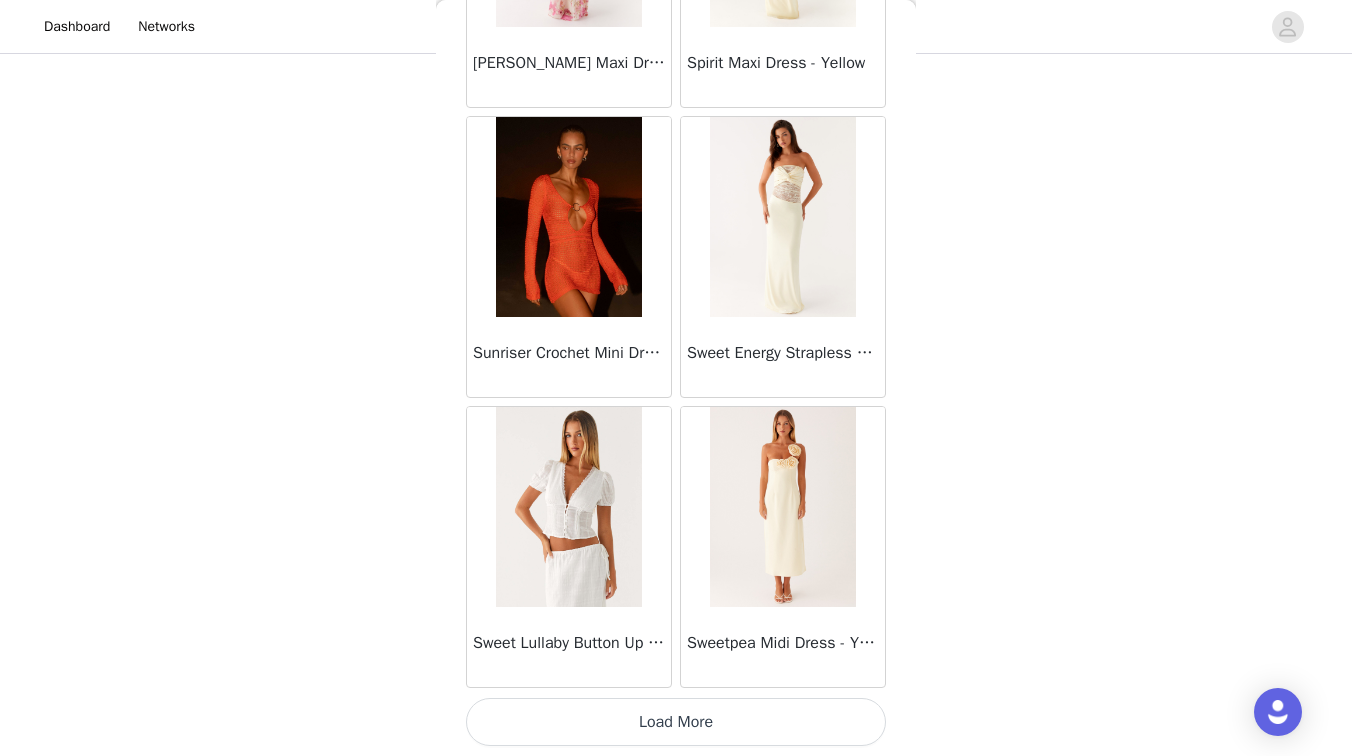 click on "Load More" at bounding box center [676, 722] 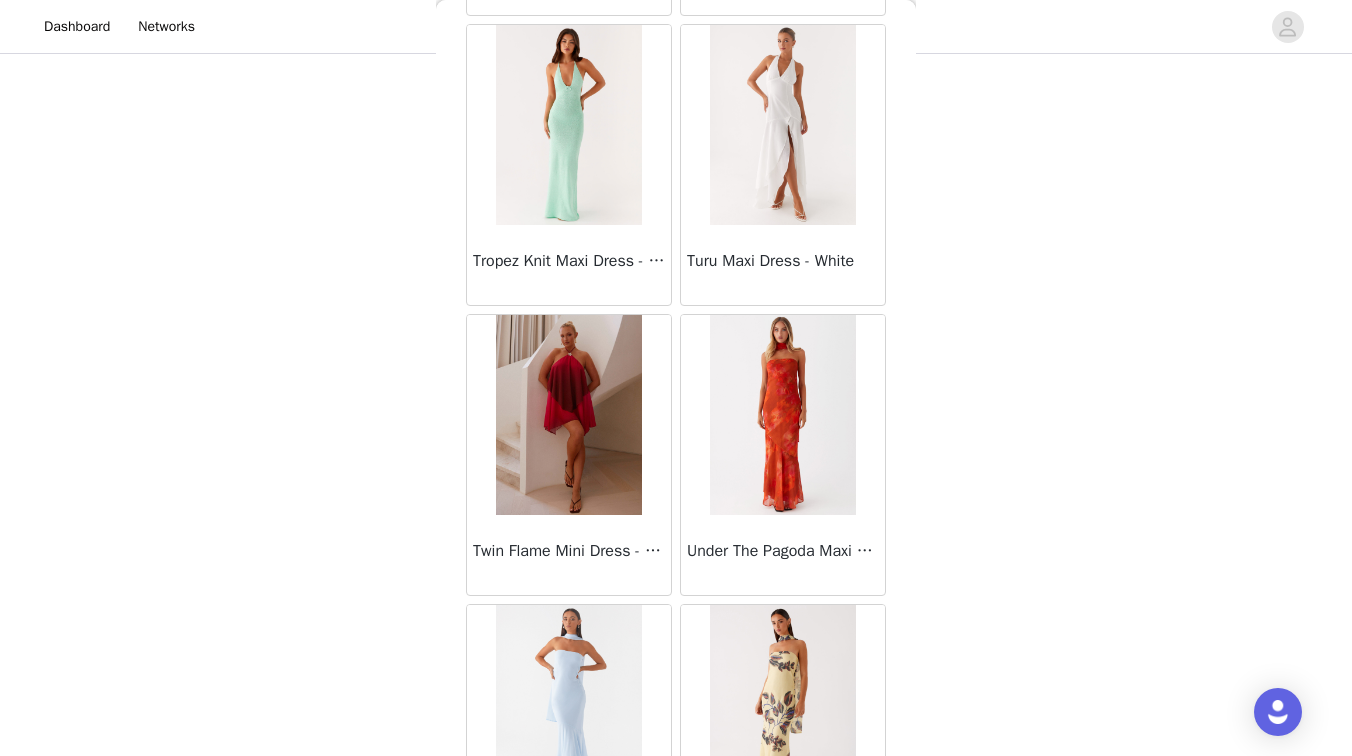 scroll, scrollTop: 57404, scrollLeft: 0, axis: vertical 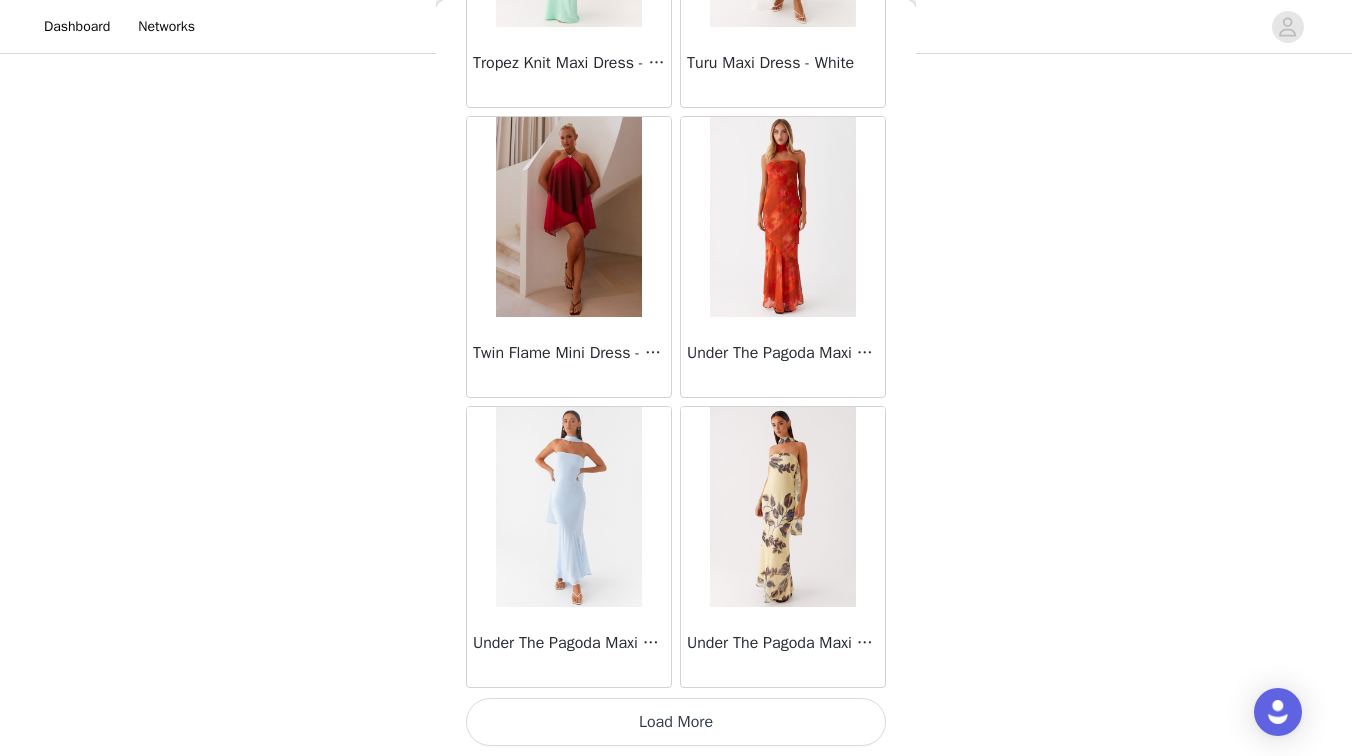 click on "Load More" at bounding box center (676, 722) 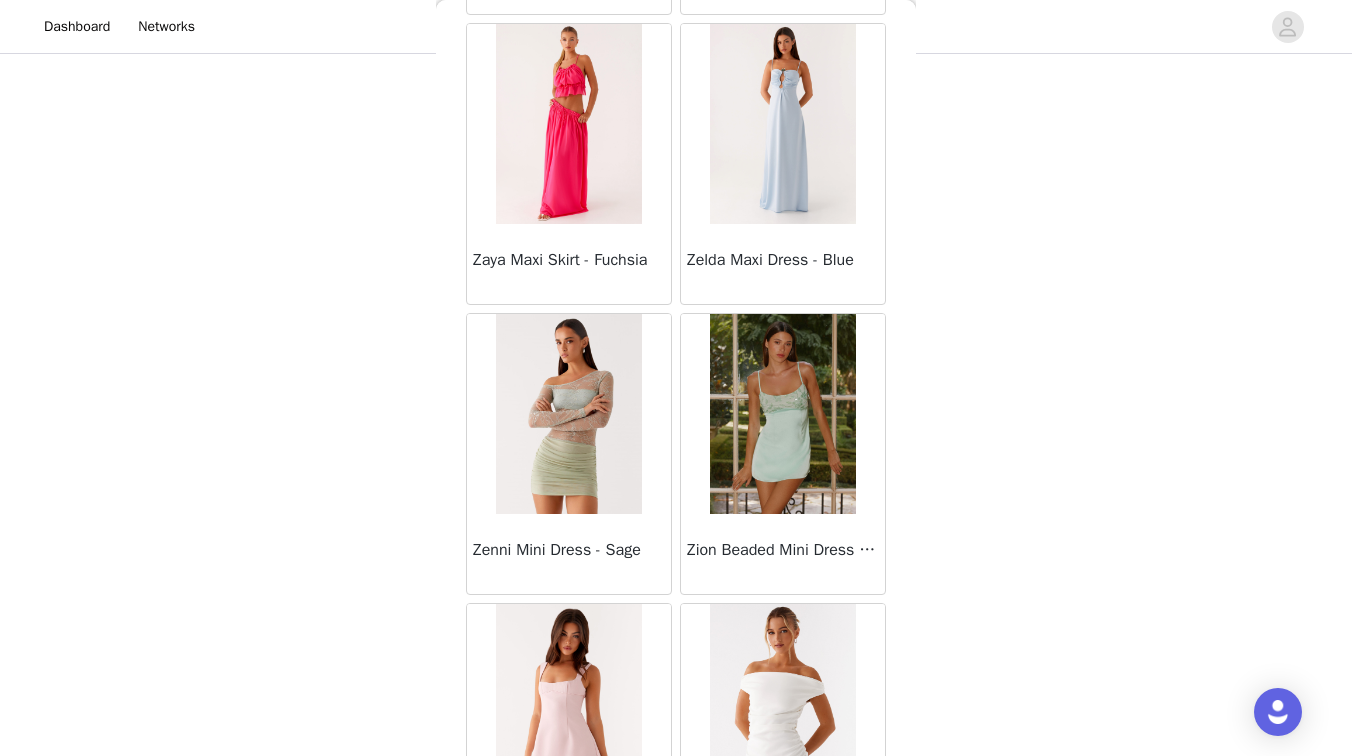 scroll, scrollTop: 60304, scrollLeft: 0, axis: vertical 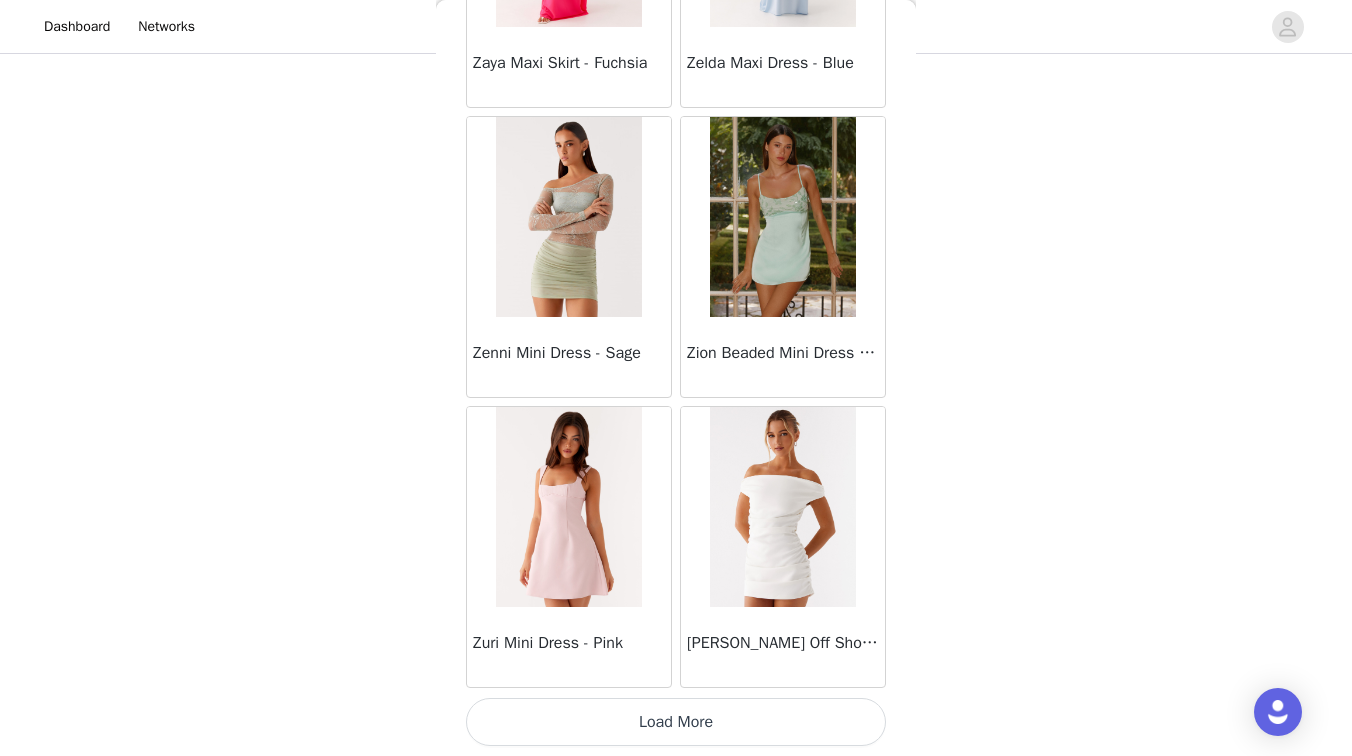 click on "Load More" at bounding box center [676, 722] 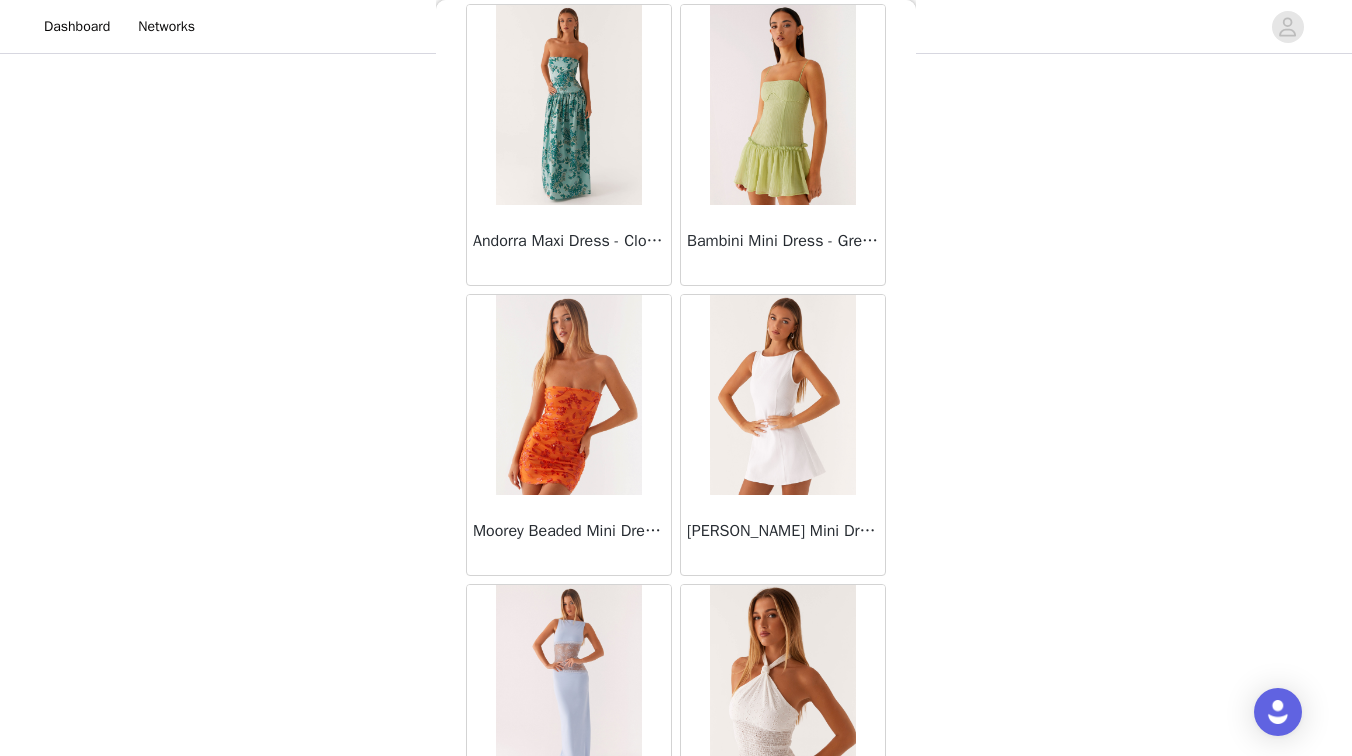 scroll, scrollTop: 63204, scrollLeft: 0, axis: vertical 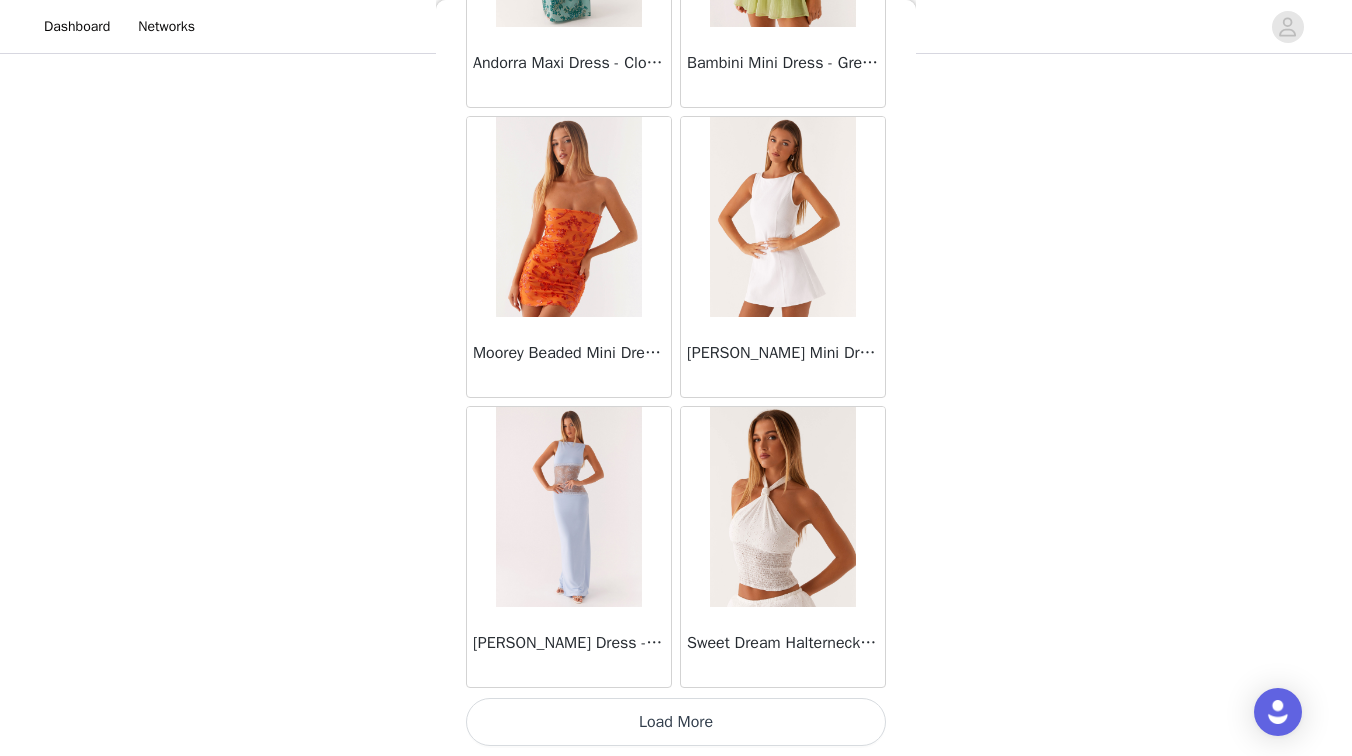 click on "Load More" at bounding box center (676, 722) 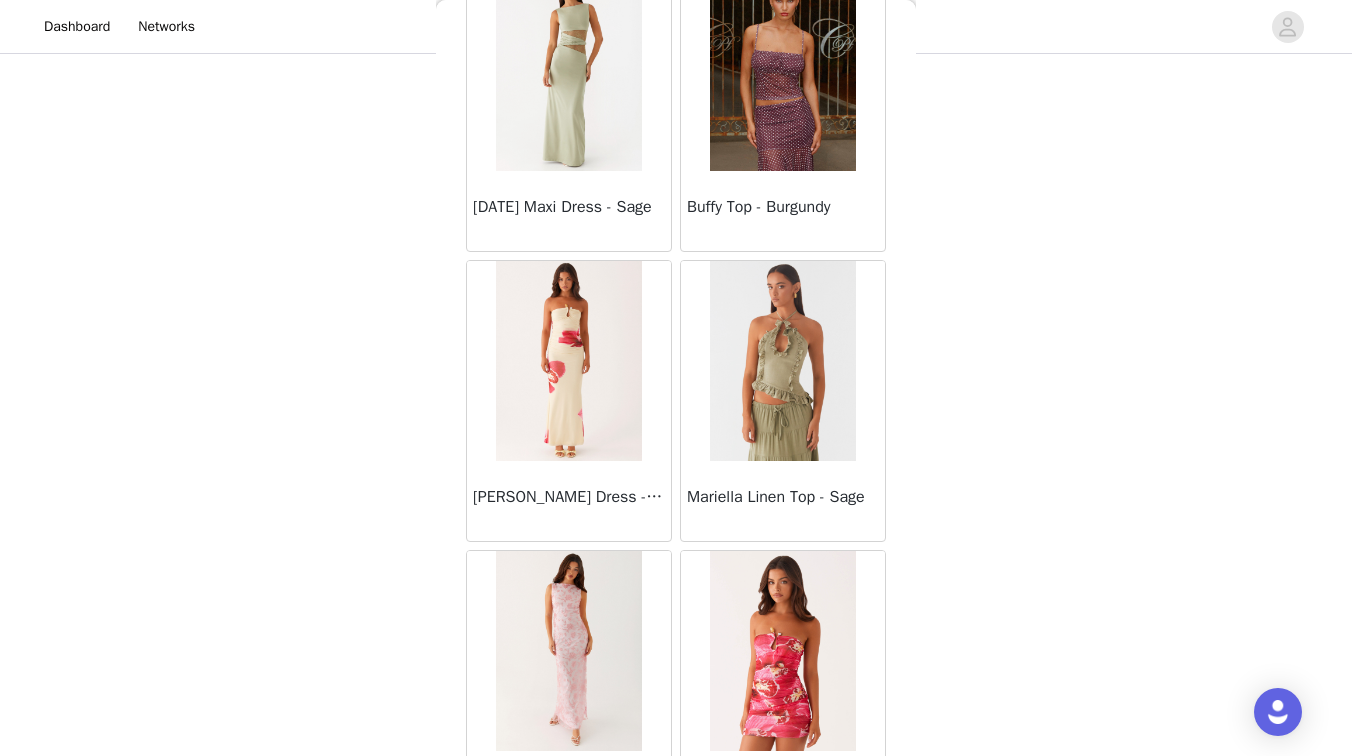 scroll, scrollTop: 65414, scrollLeft: 0, axis: vertical 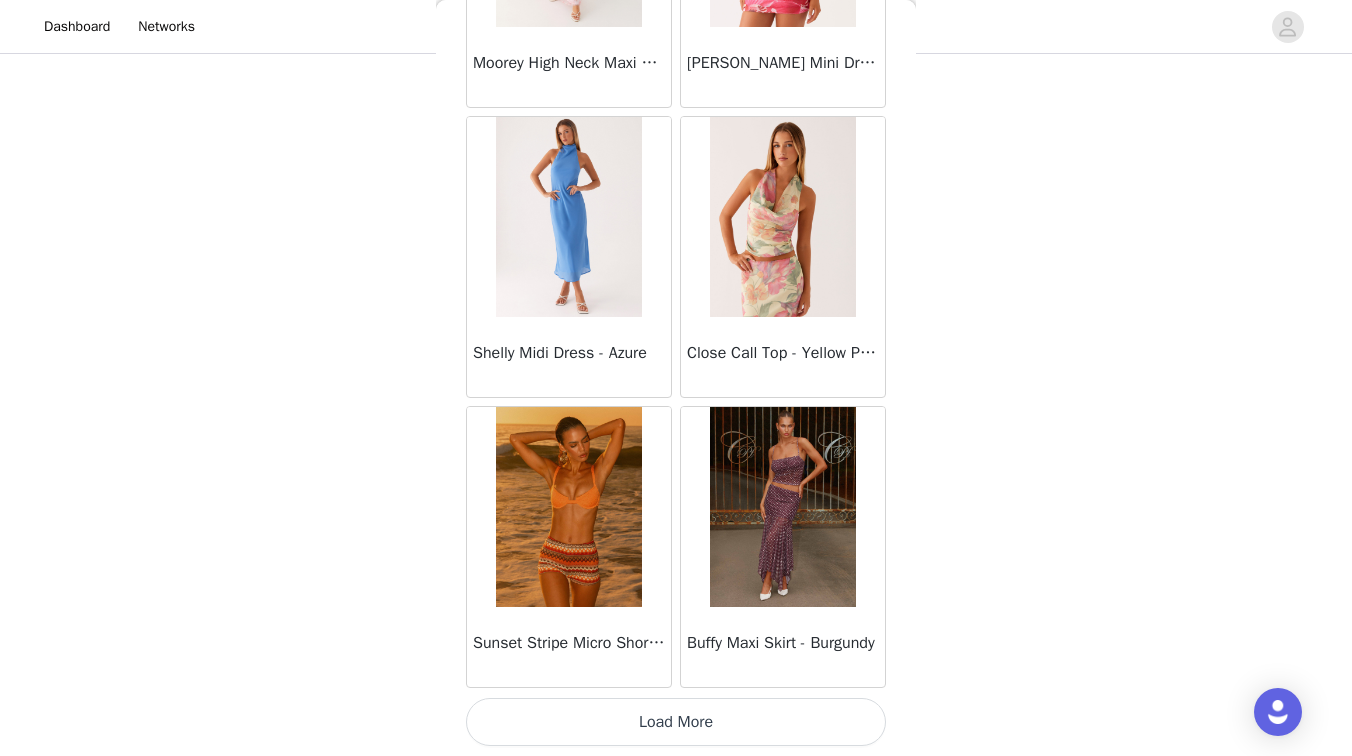 click on "Load More" at bounding box center (676, 722) 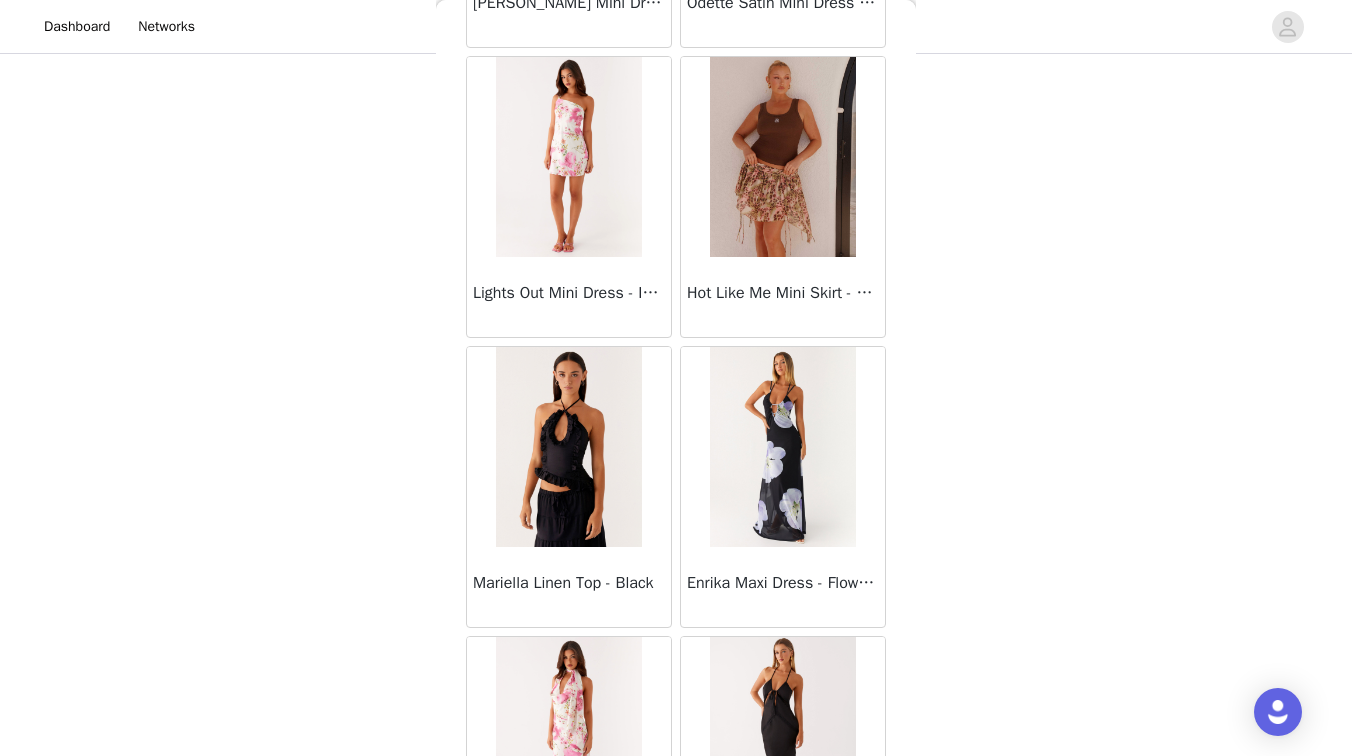 scroll, scrollTop: 69004, scrollLeft: 0, axis: vertical 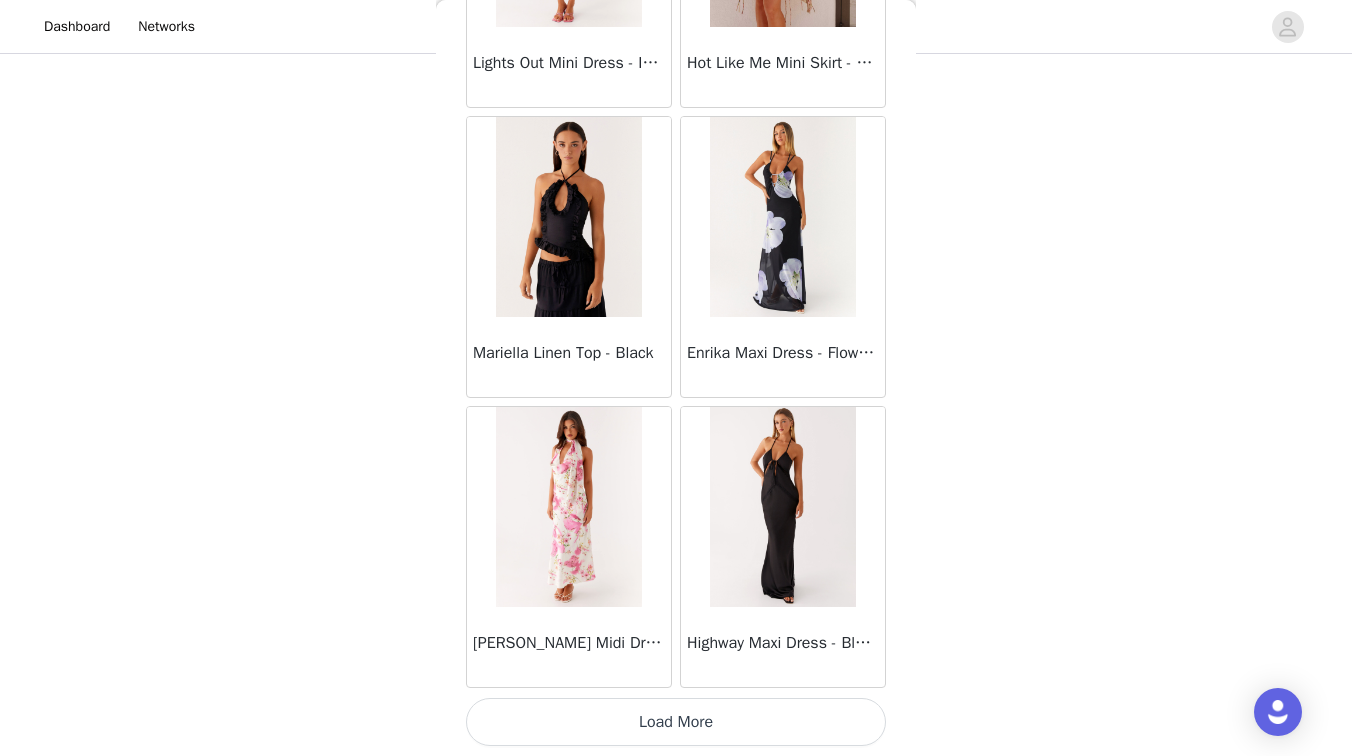 click on "Load More" at bounding box center (676, 722) 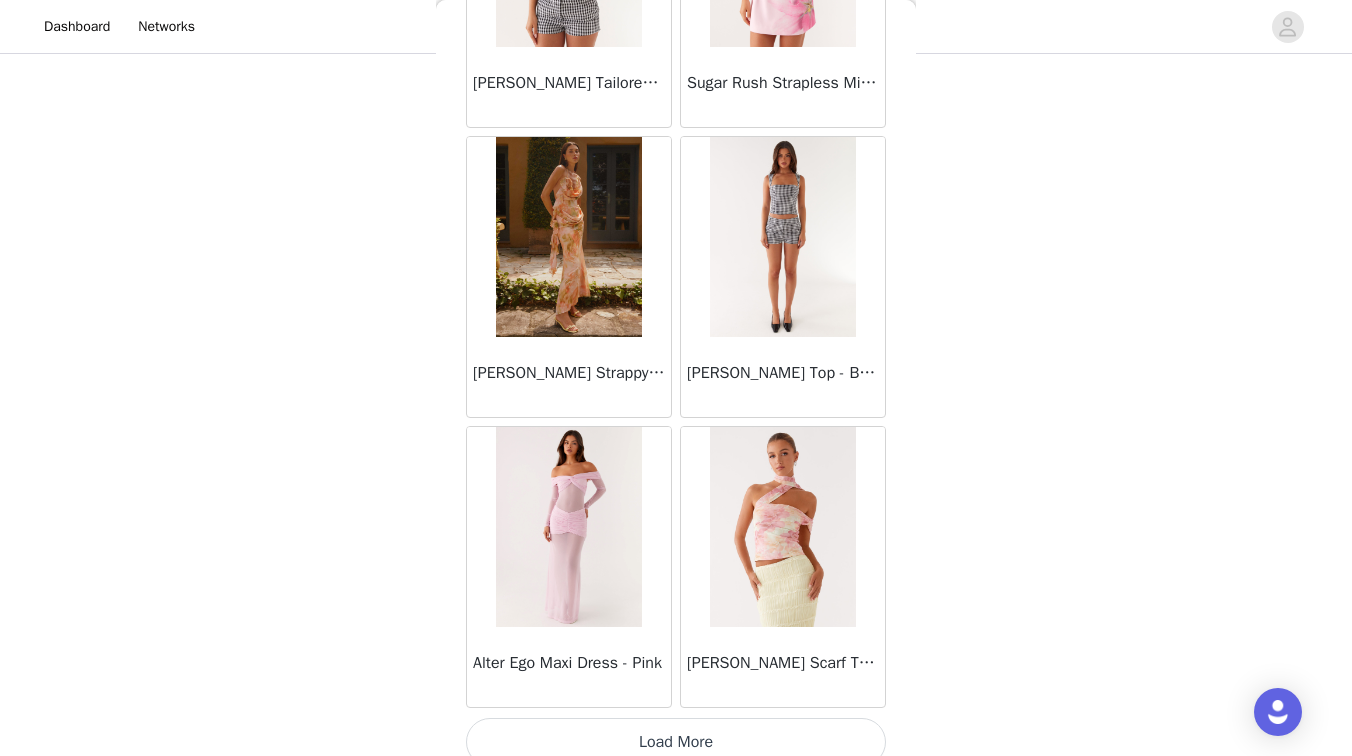 scroll, scrollTop: 71904, scrollLeft: 0, axis: vertical 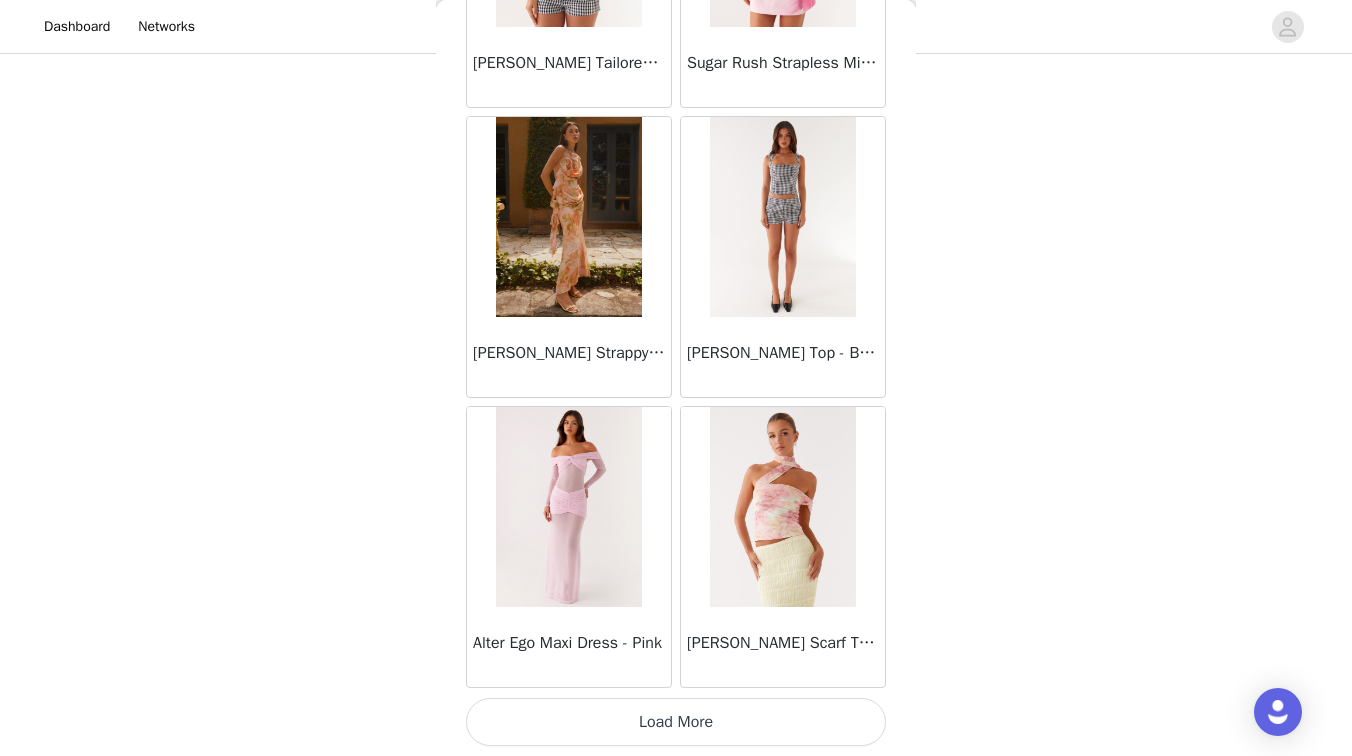 click on "Load More" at bounding box center [676, 722] 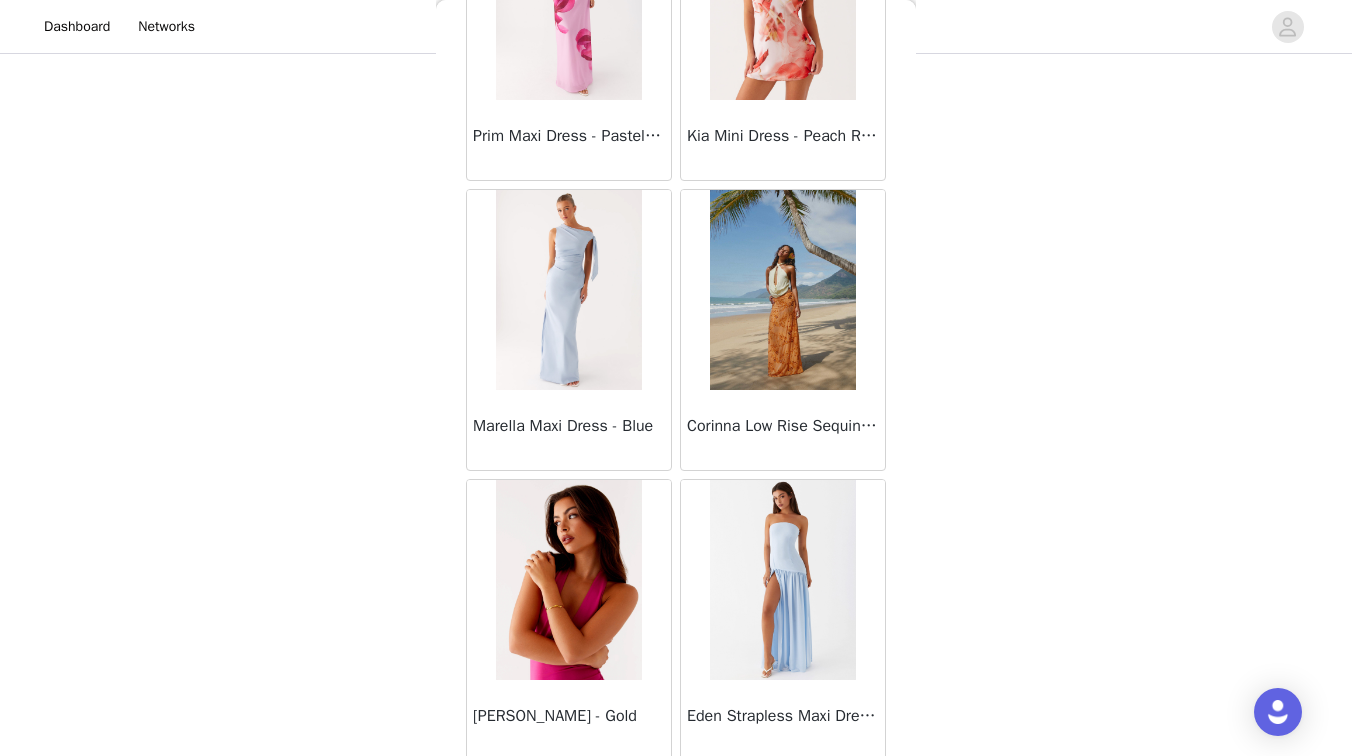 scroll, scrollTop: 74804, scrollLeft: 0, axis: vertical 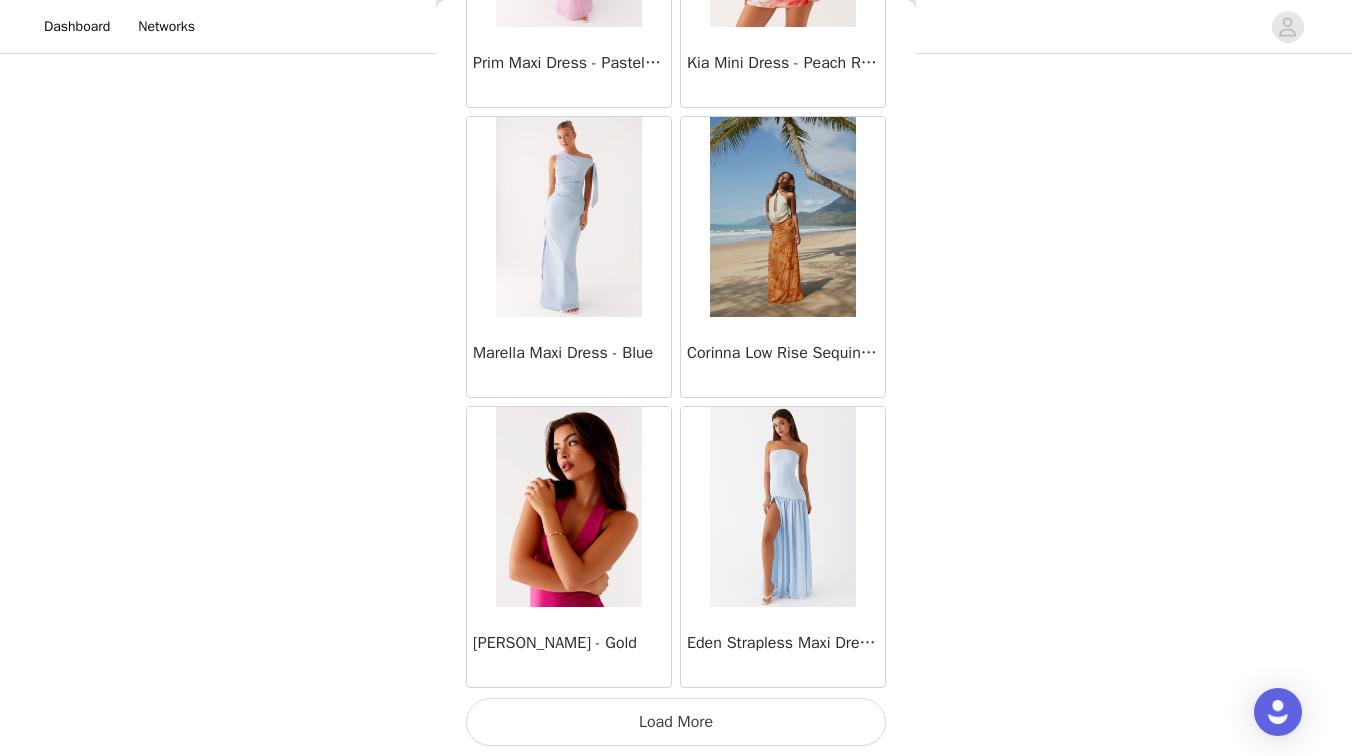 click on "Load More" at bounding box center (676, 722) 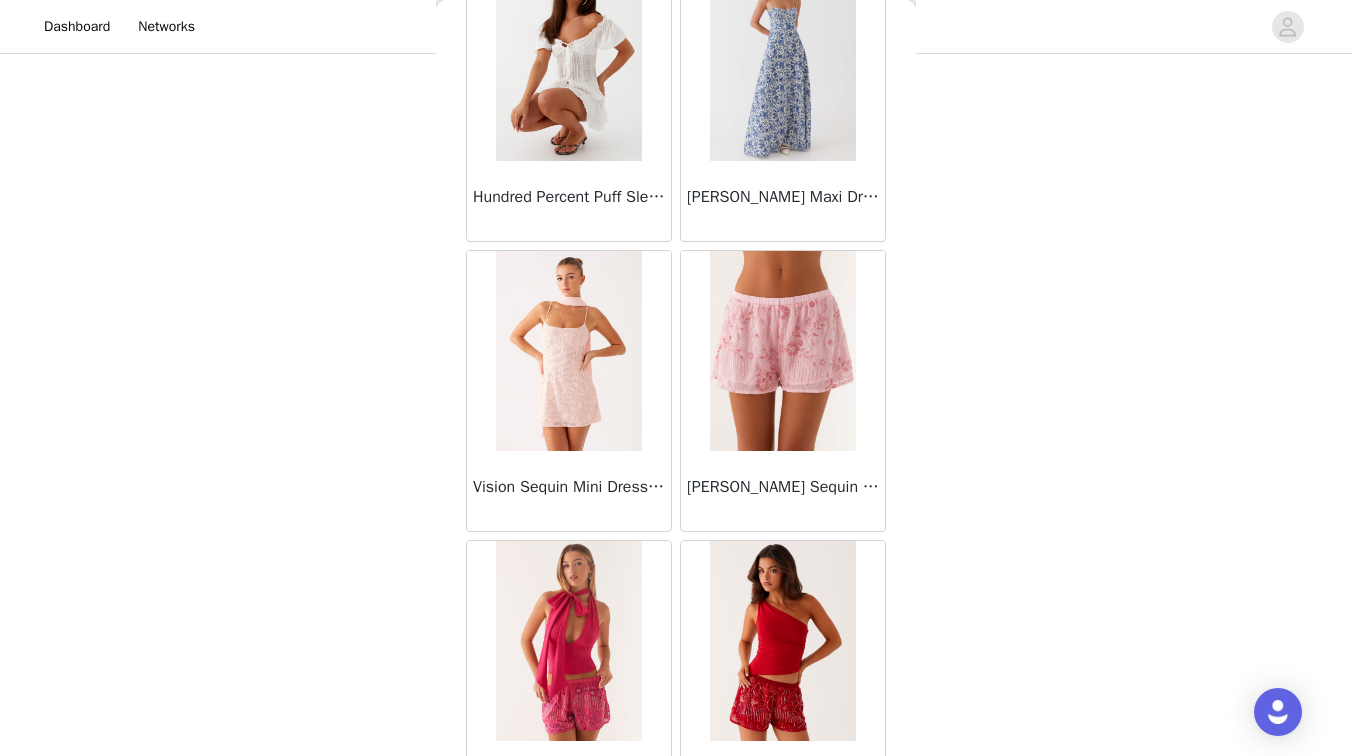 scroll, scrollTop: 77704, scrollLeft: 0, axis: vertical 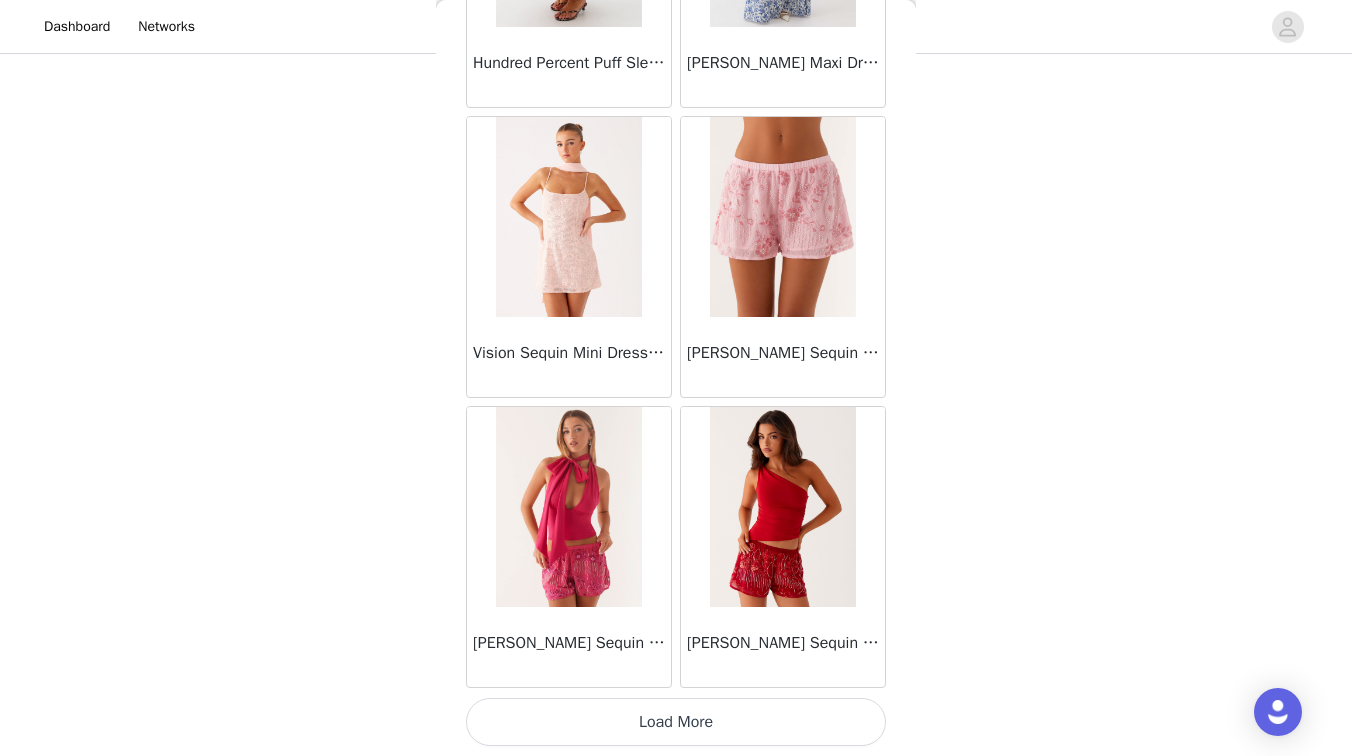 click on "Load More" at bounding box center [676, 722] 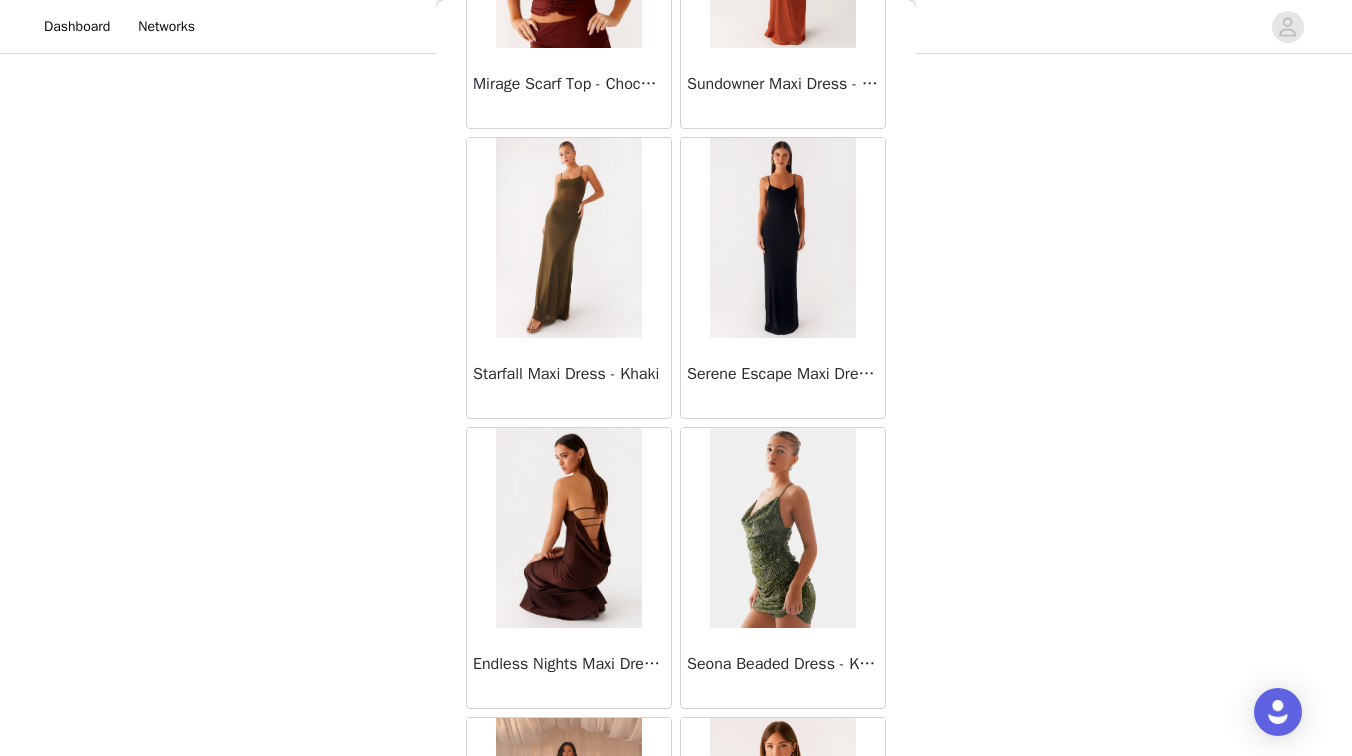 scroll, scrollTop: 80250, scrollLeft: 0, axis: vertical 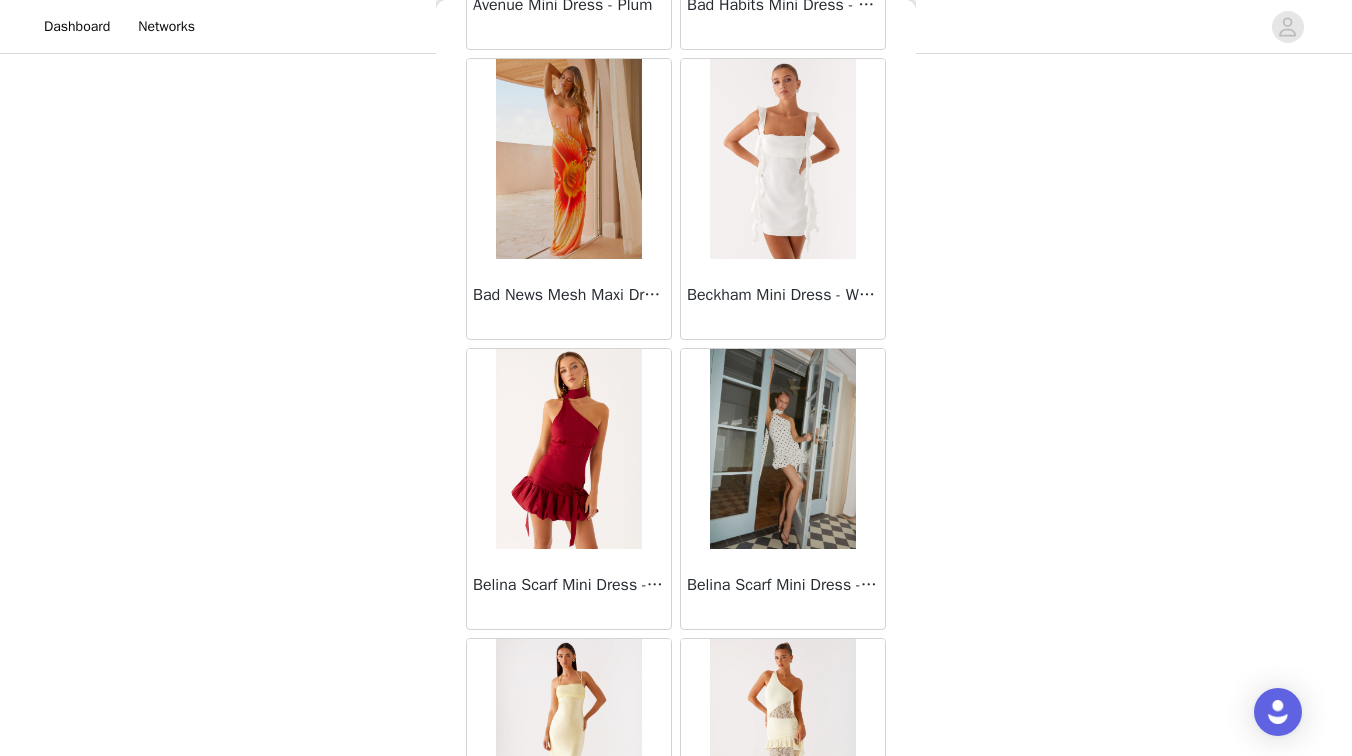 click at bounding box center (782, 449) 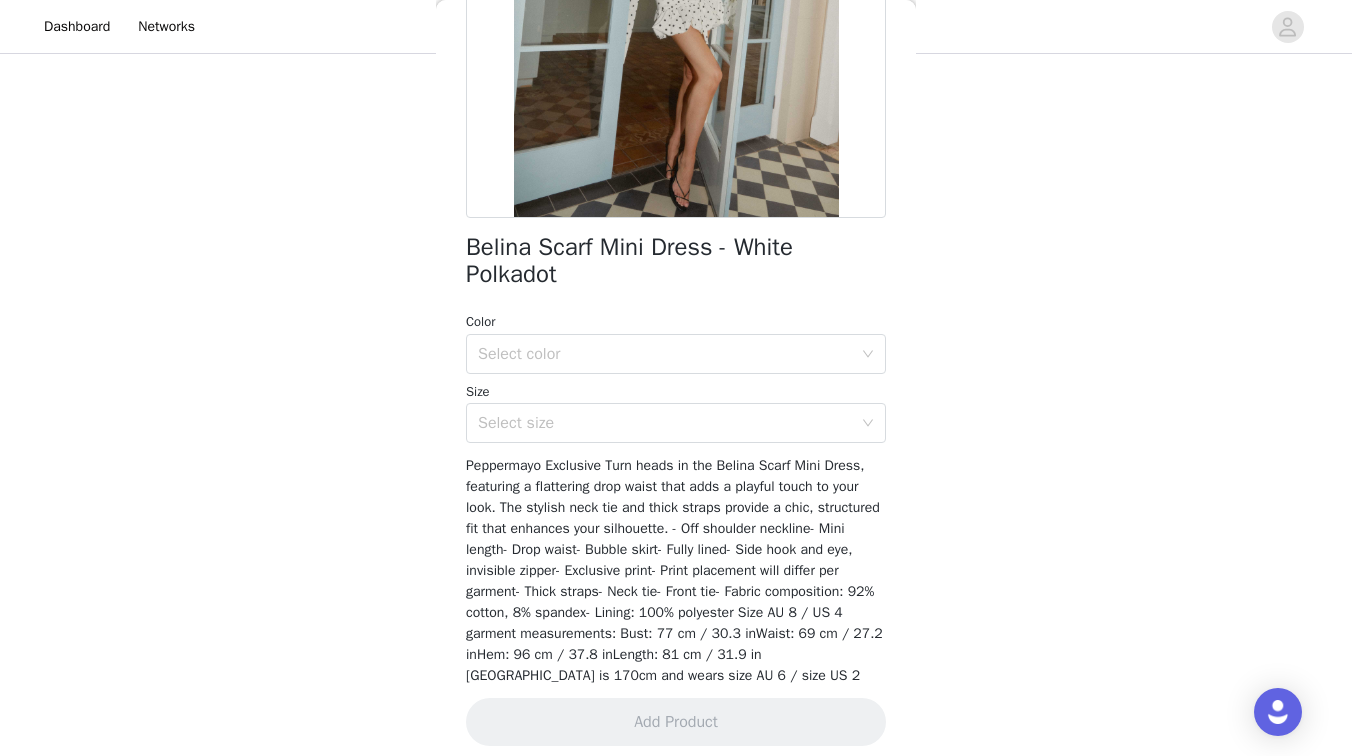 scroll, scrollTop: 346, scrollLeft: 0, axis: vertical 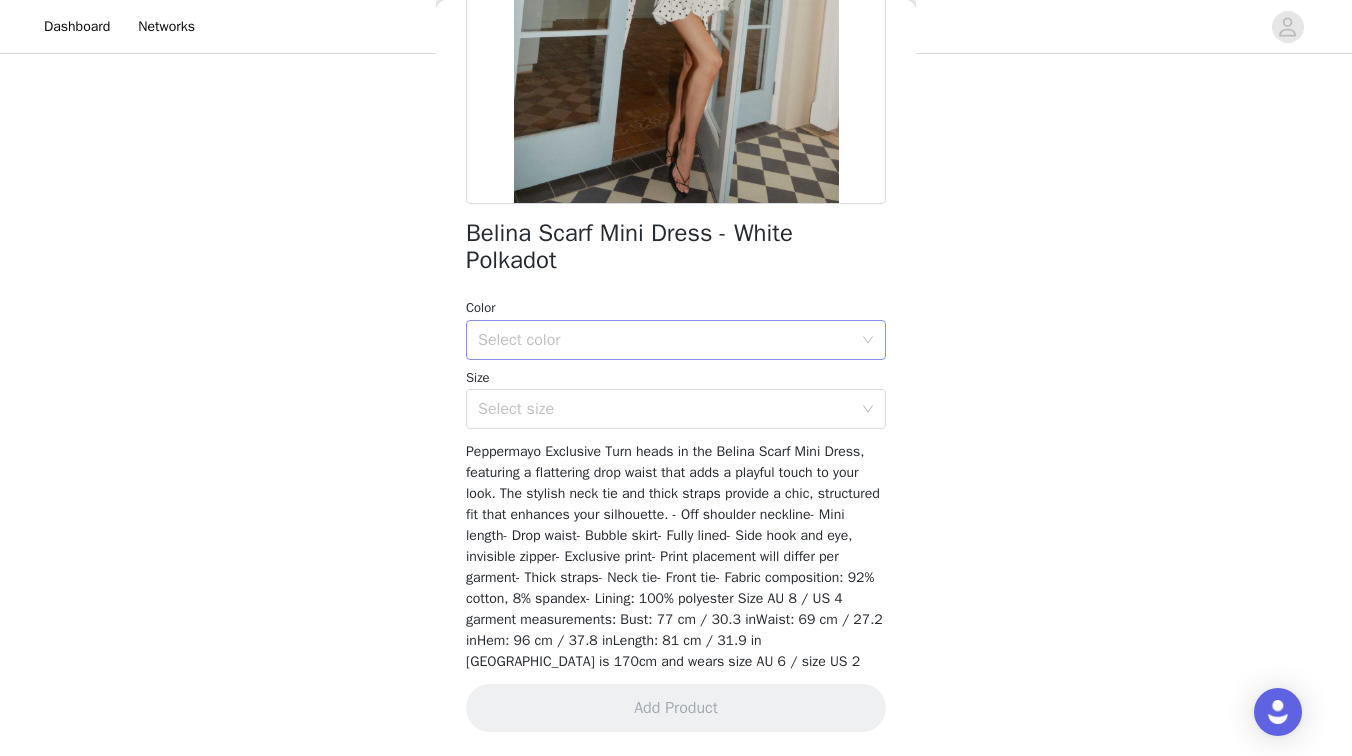 click on "Select color" at bounding box center (665, 340) 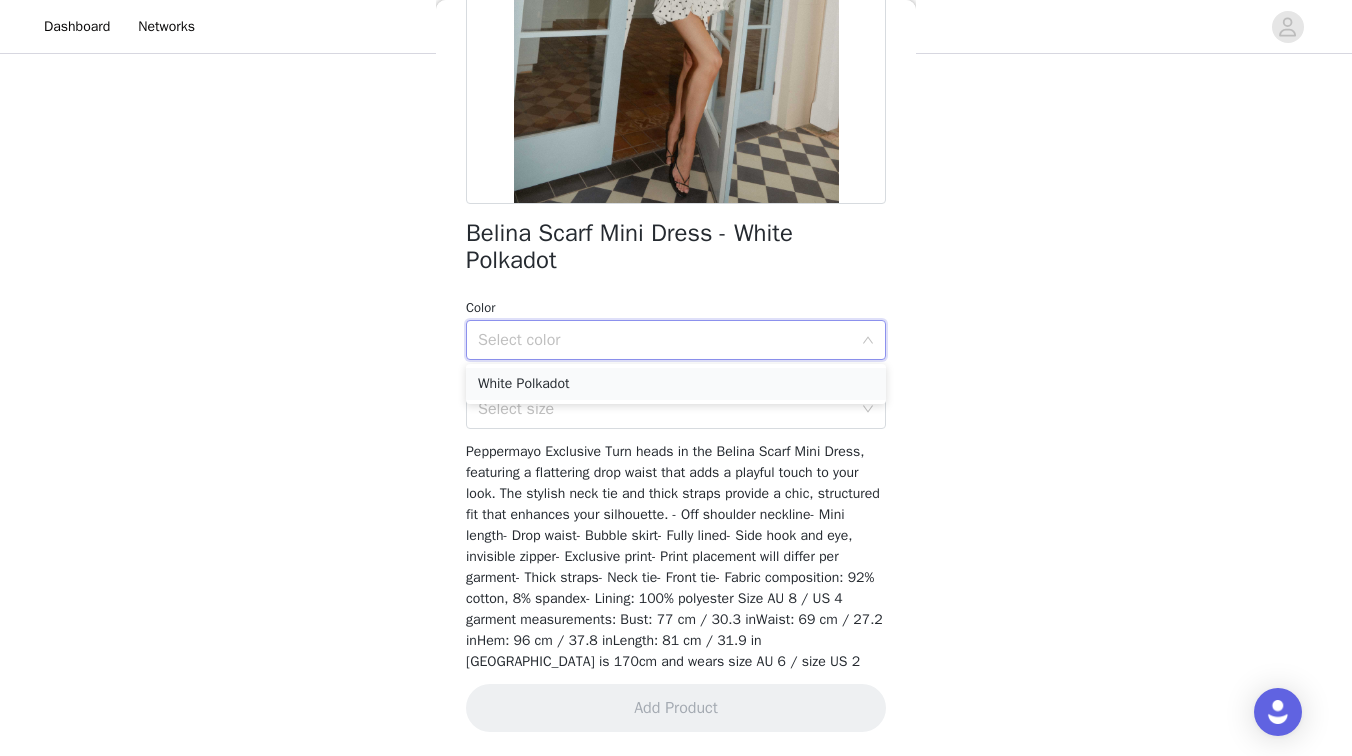 click on "White Polkadot" at bounding box center [676, 384] 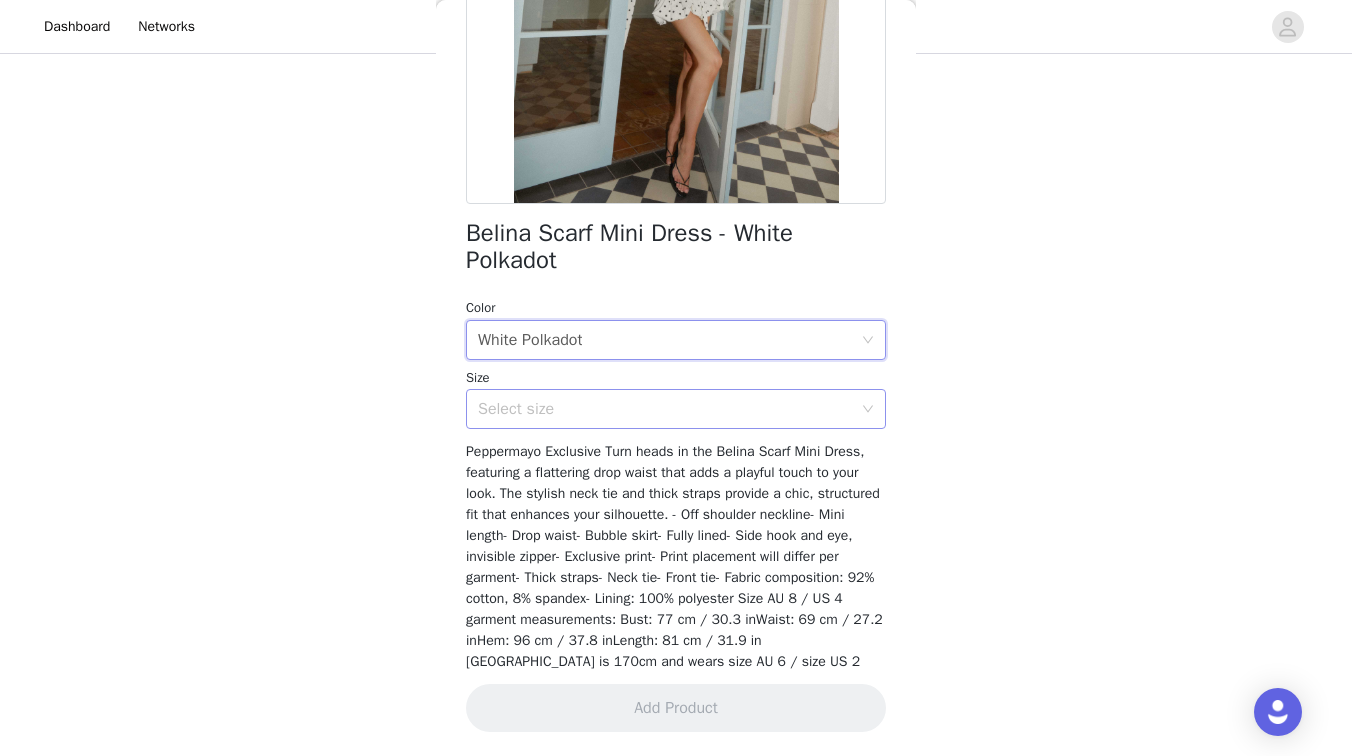 click on "Select size" at bounding box center (665, 409) 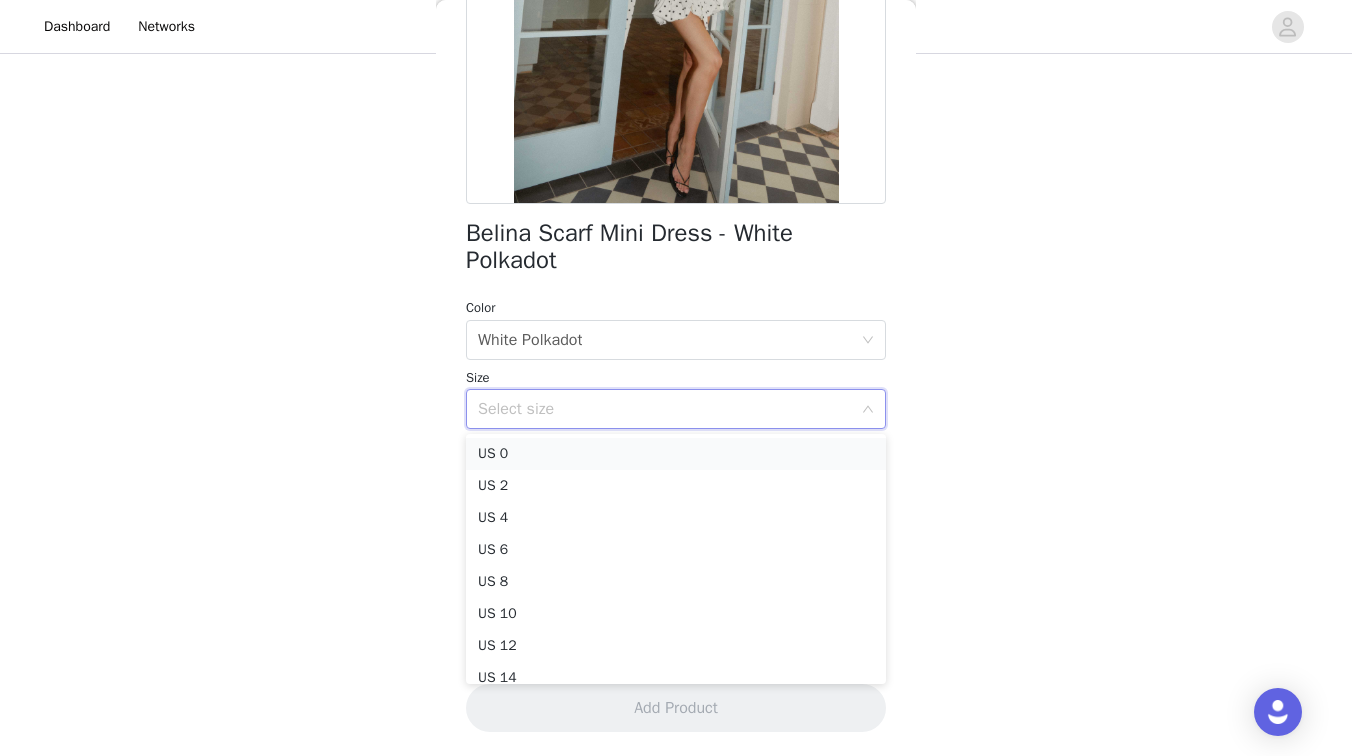 click on "US 0" at bounding box center (676, 454) 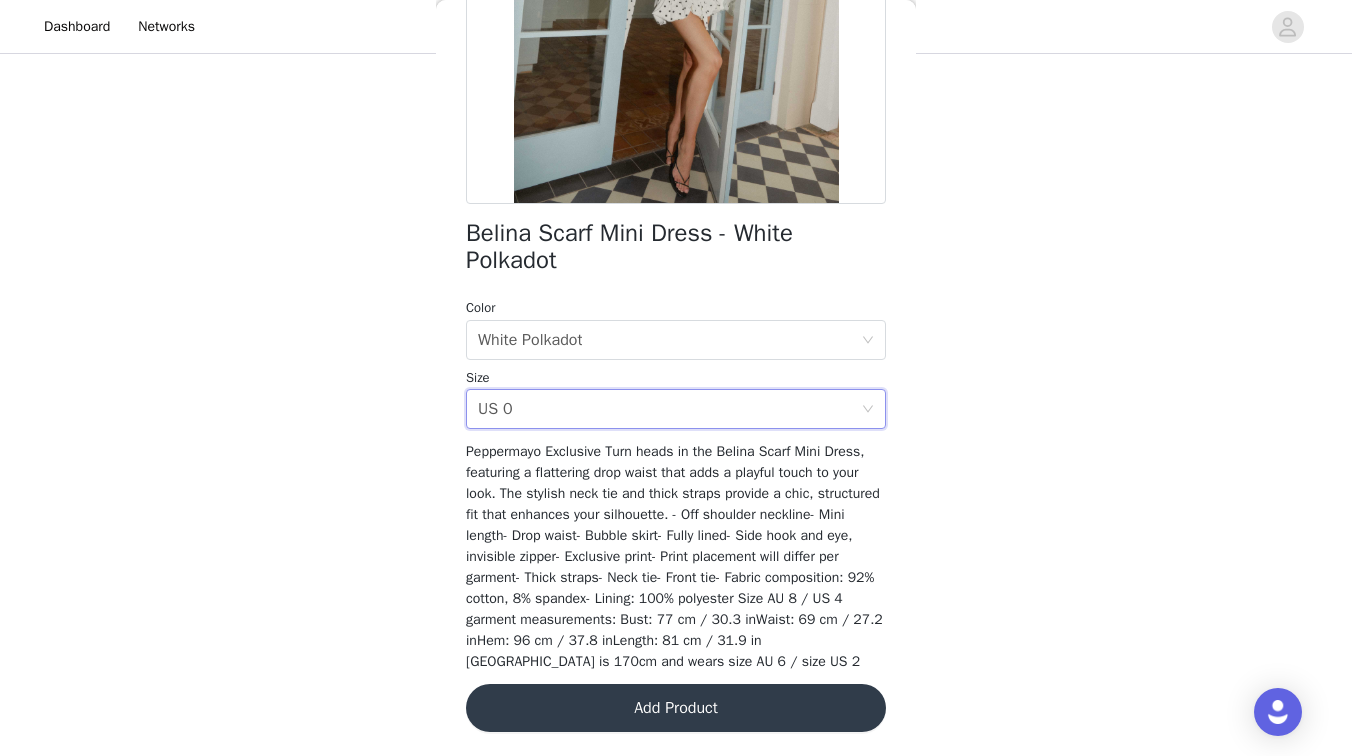 click on "Add Product" at bounding box center (676, 708) 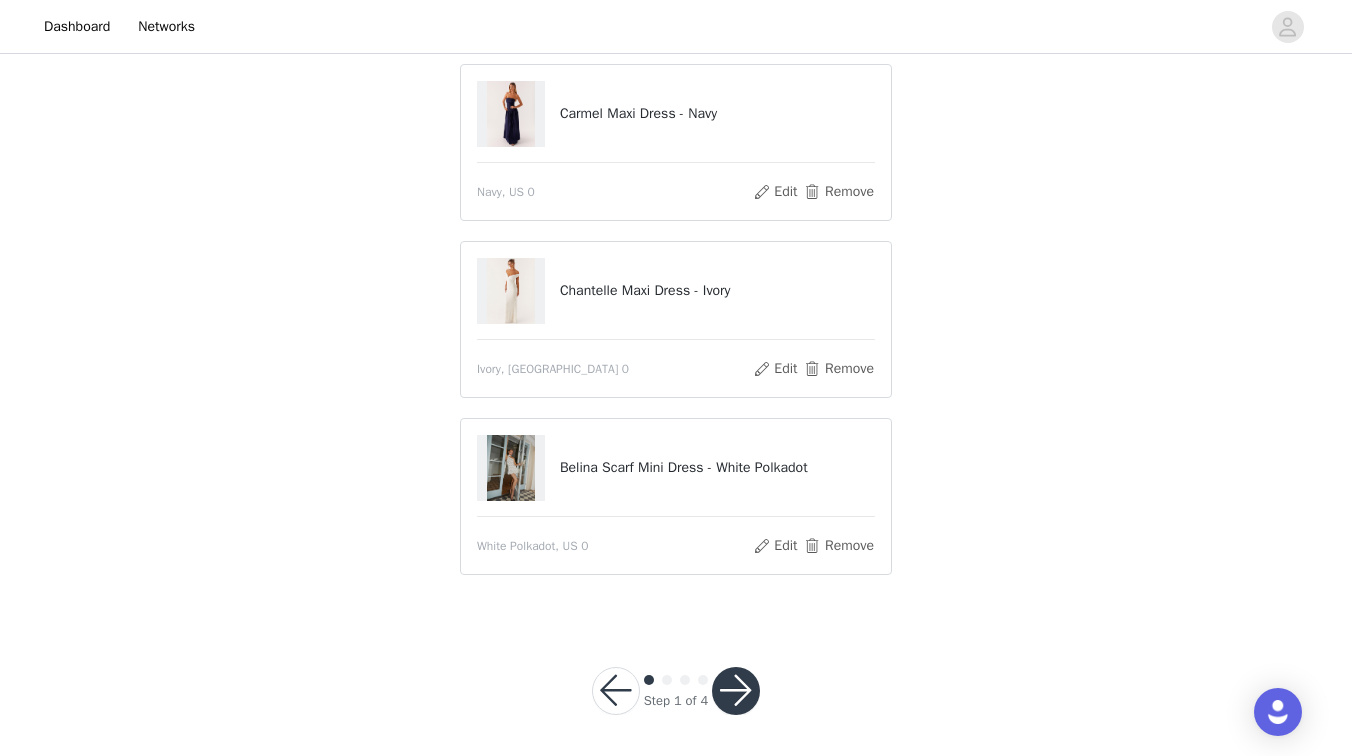 scroll, scrollTop: 164, scrollLeft: 0, axis: vertical 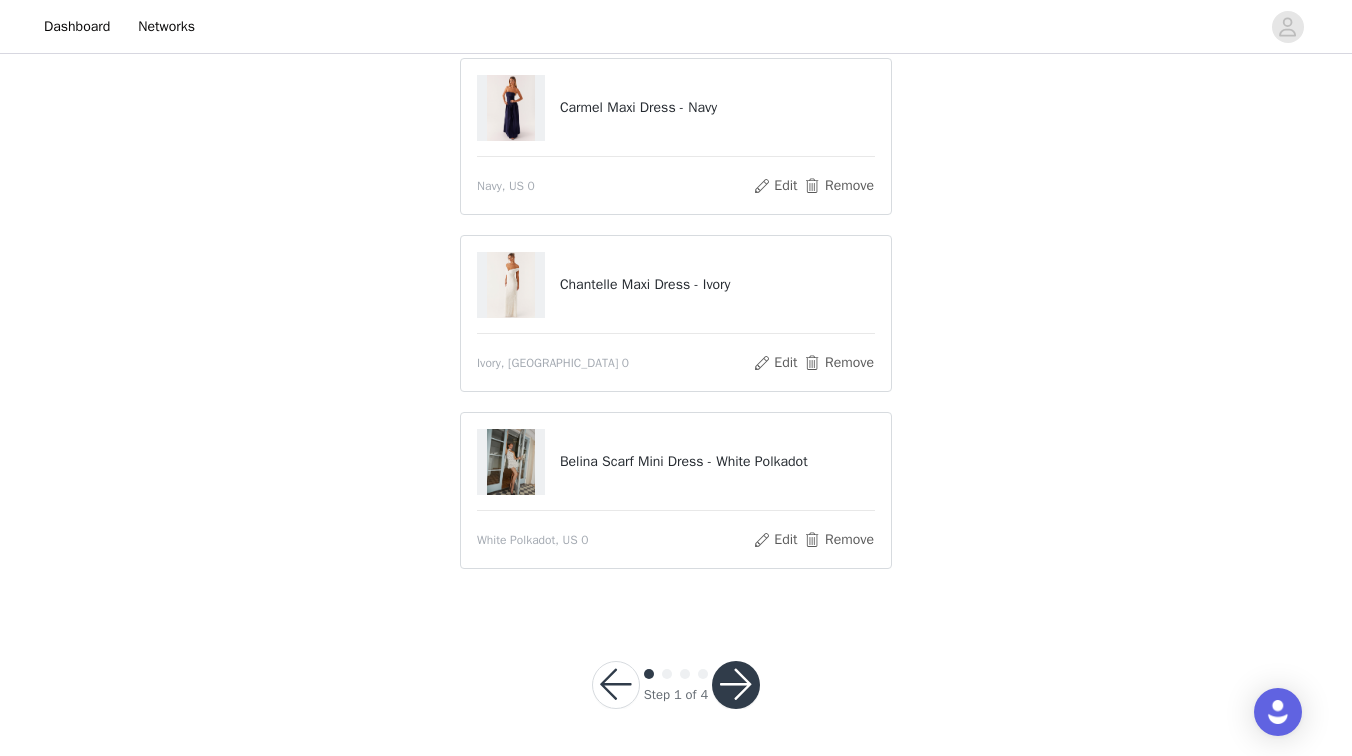 click at bounding box center [736, 685] 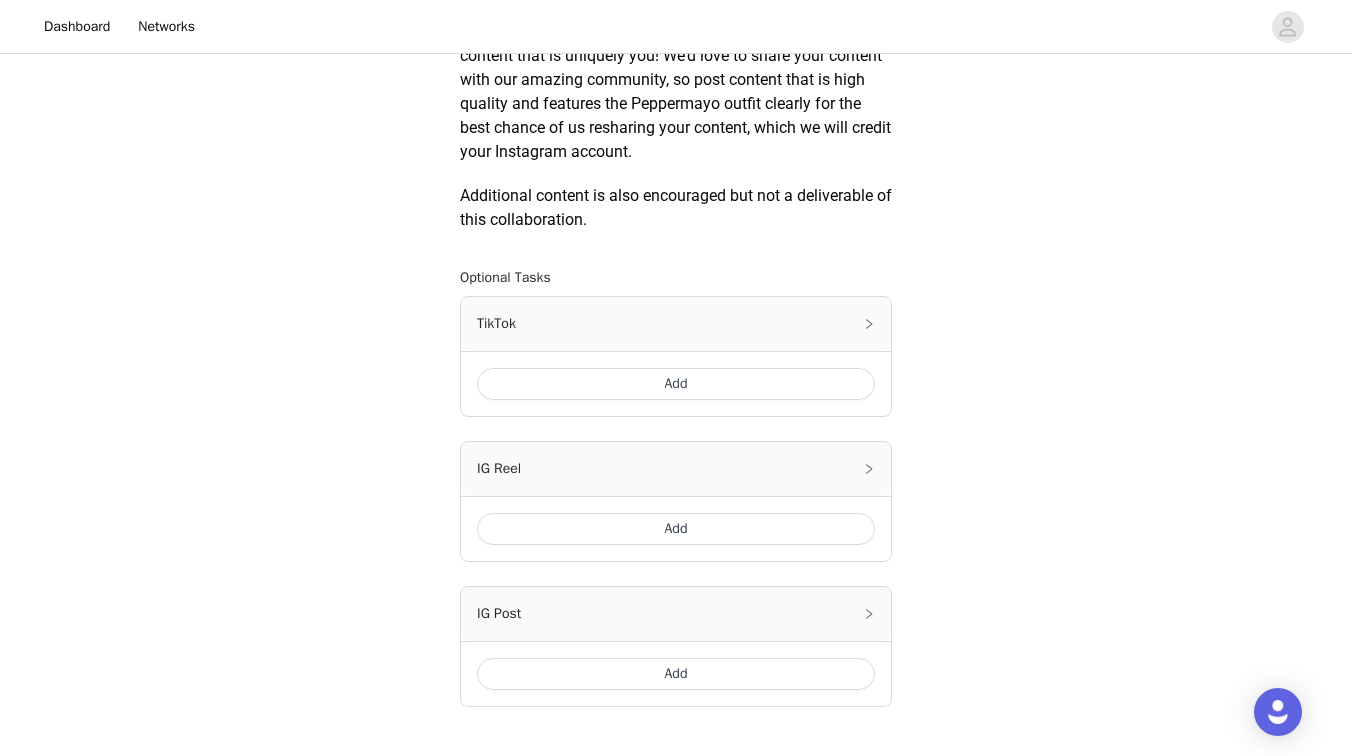 scroll, scrollTop: 1052, scrollLeft: 0, axis: vertical 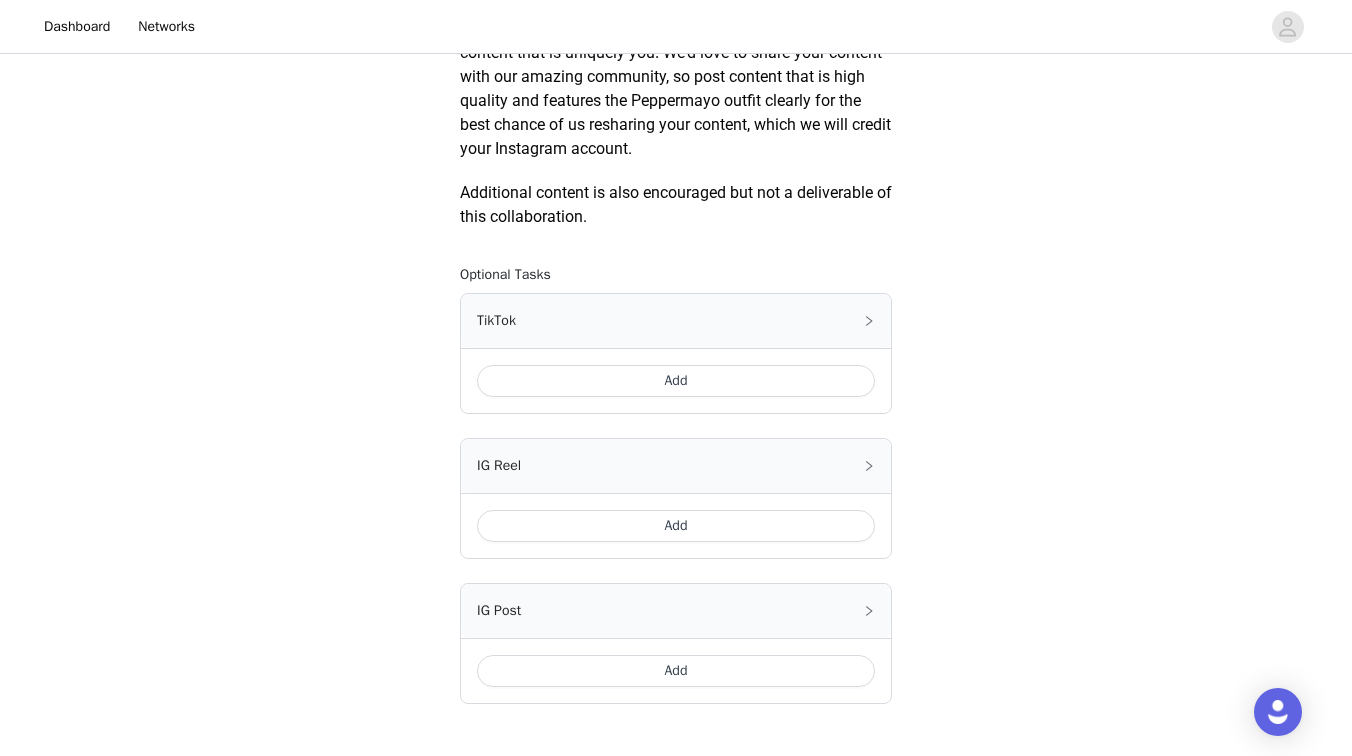 click on "Add" at bounding box center [676, 381] 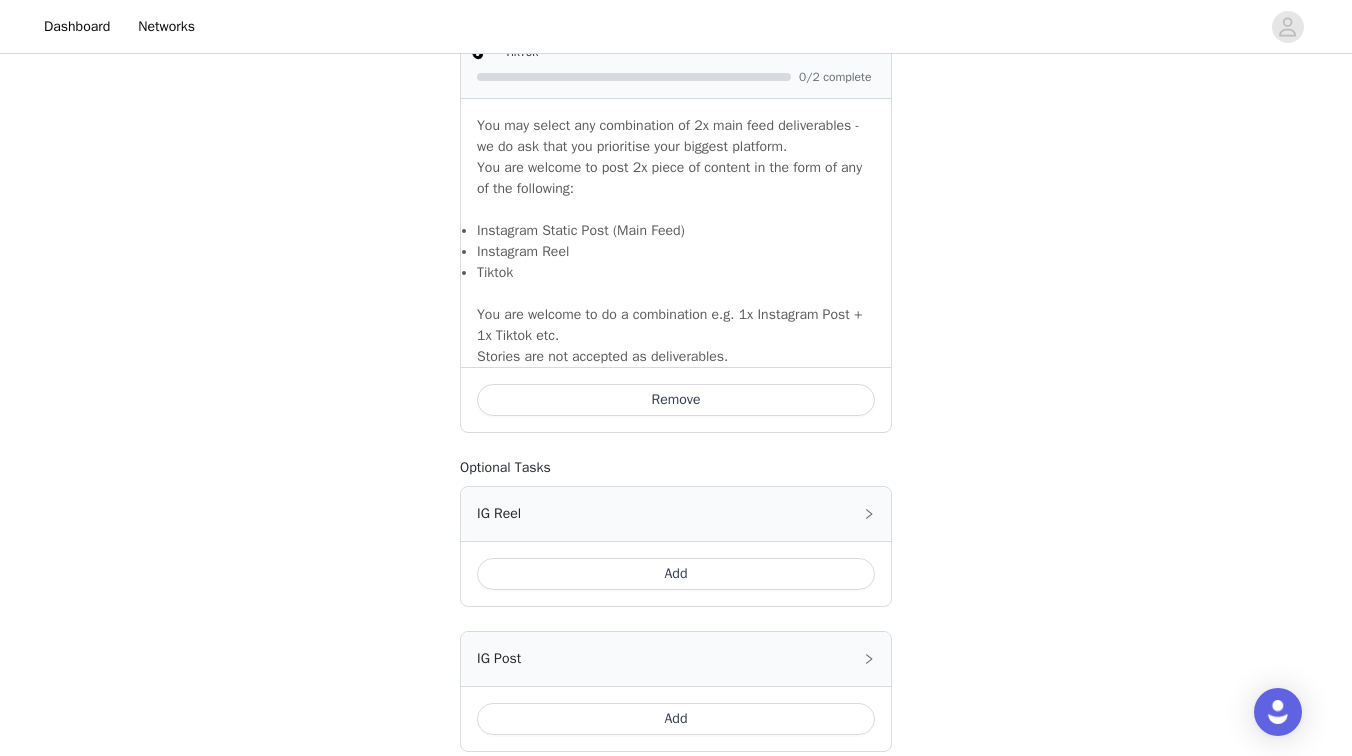 scroll, scrollTop: 1548, scrollLeft: 0, axis: vertical 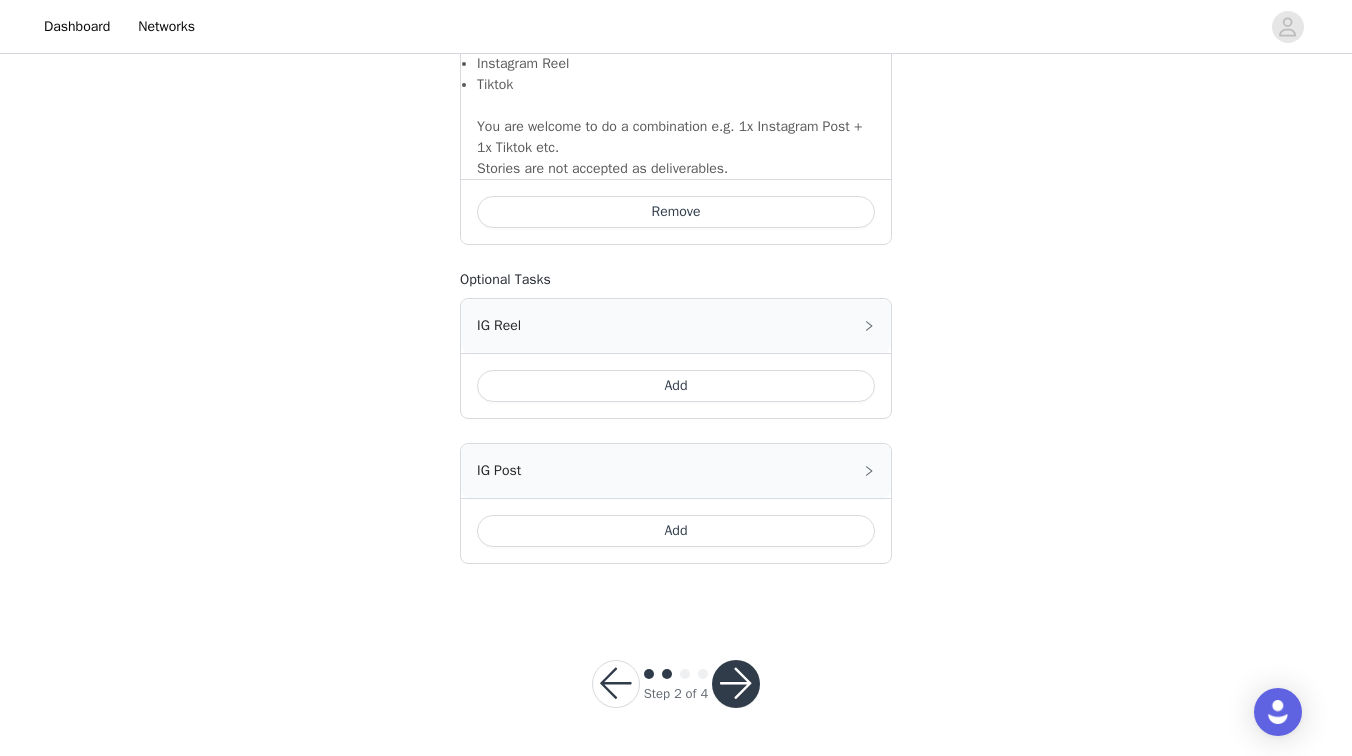 click at bounding box center (736, 684) 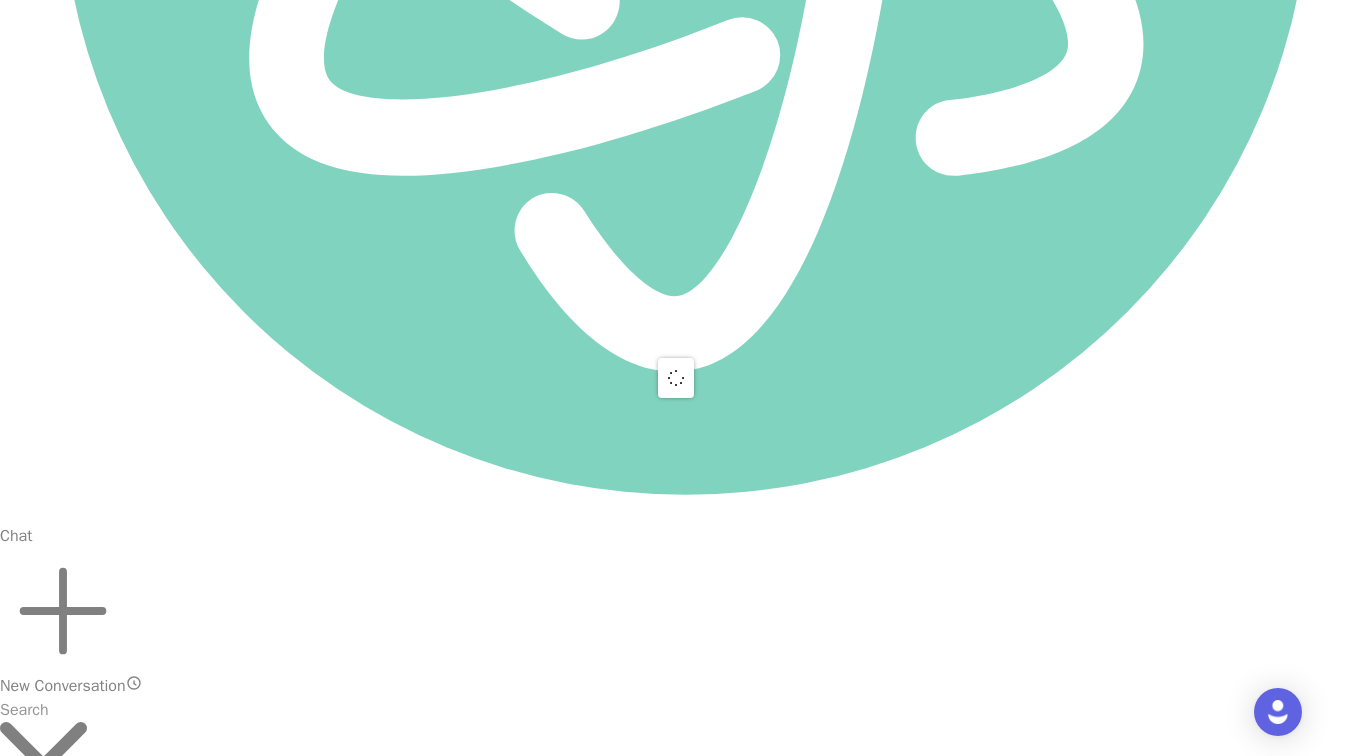 scroll, scrollTop: 0, scrollLeft: 0, axis: both 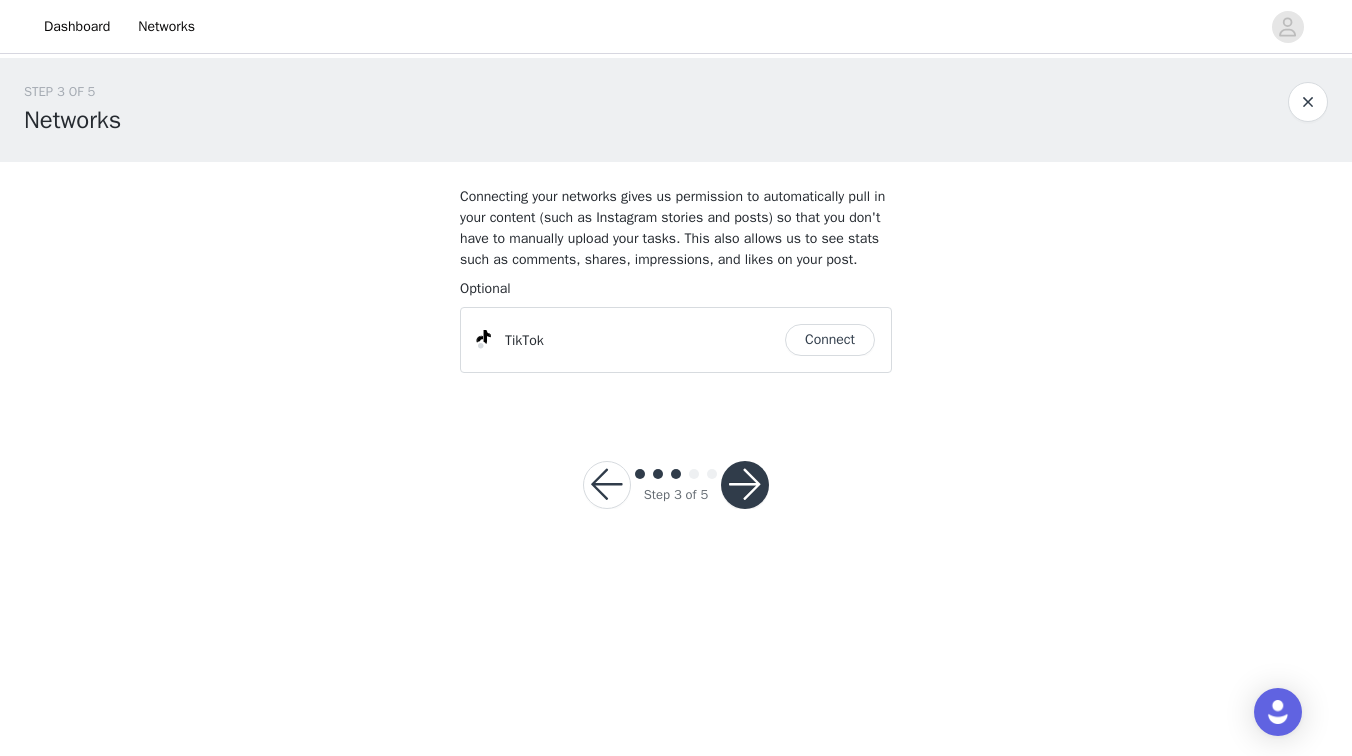 click on "Connect" at bounding box center (830, 340) 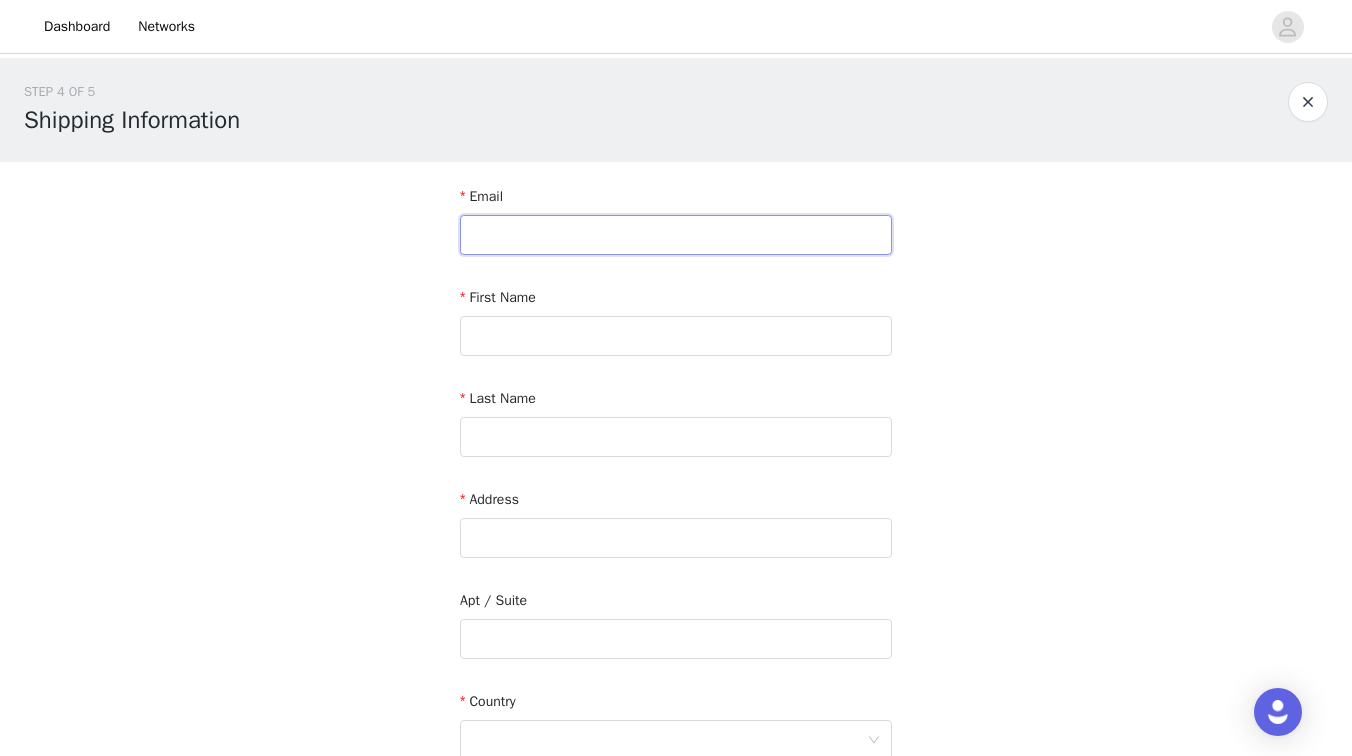 click at bounding box center [676, 235] 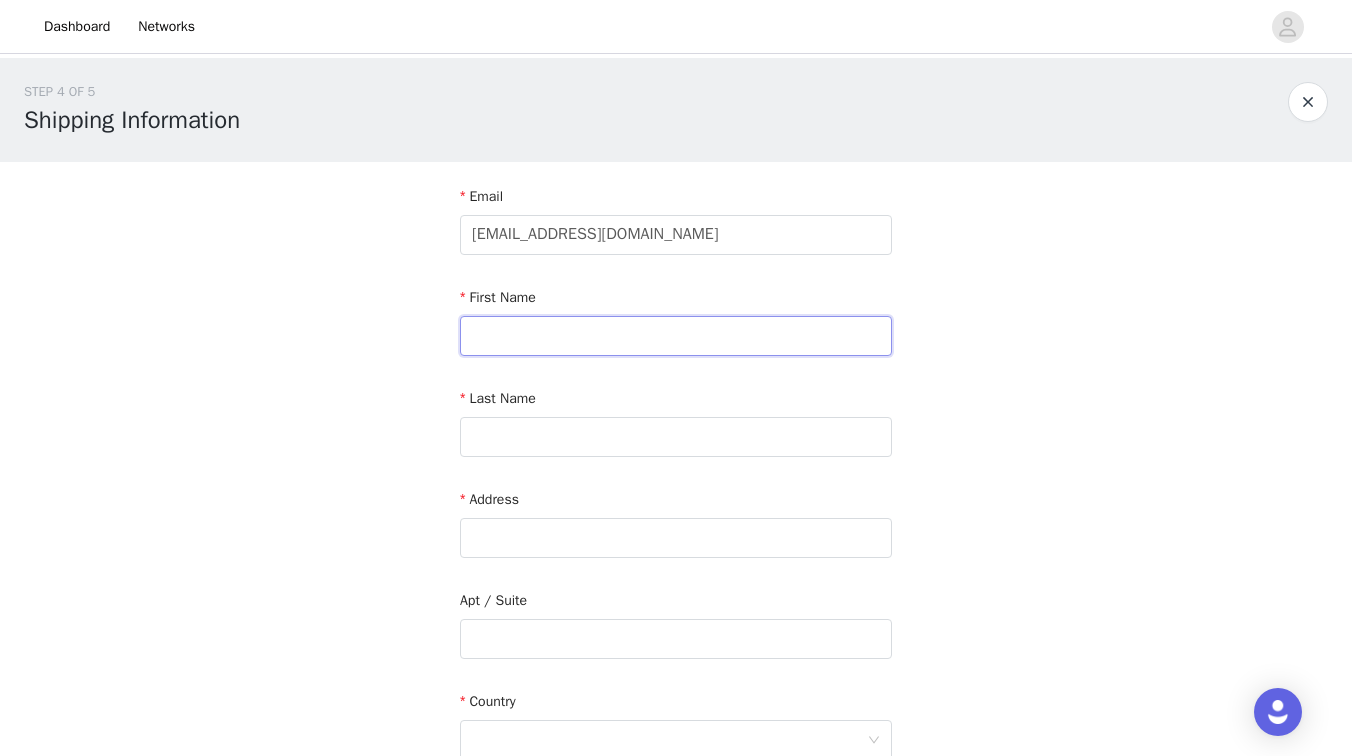 type on "[PERSON_NAME]" 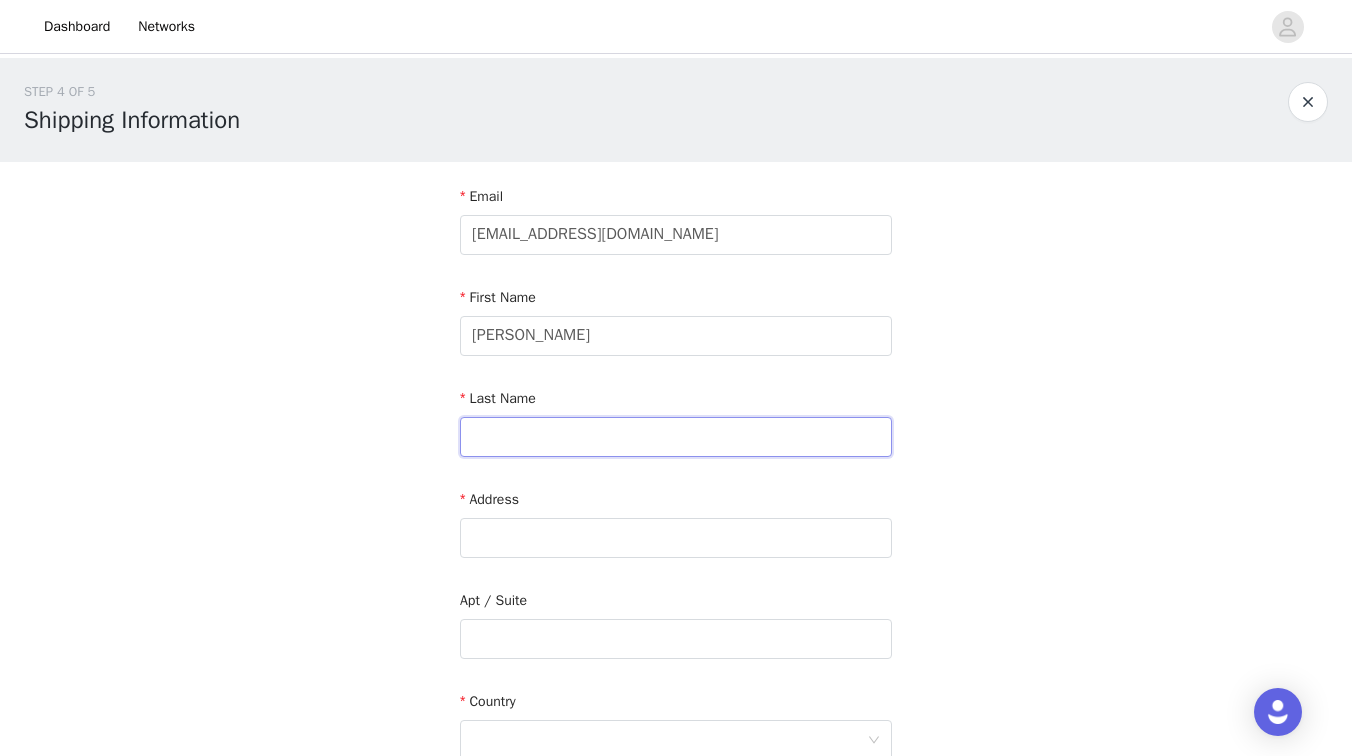 type on "[PERSON_NAME]" 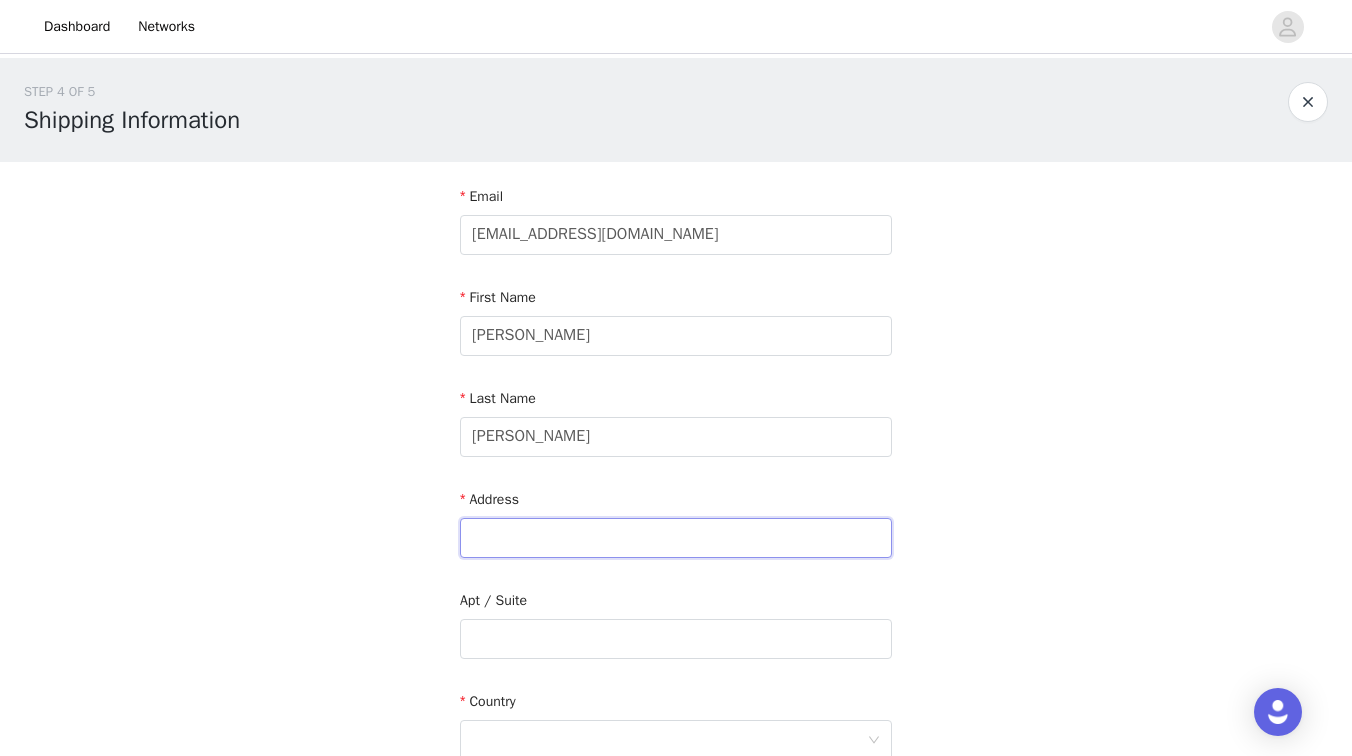 type on "[STREET_ADDRESS]" 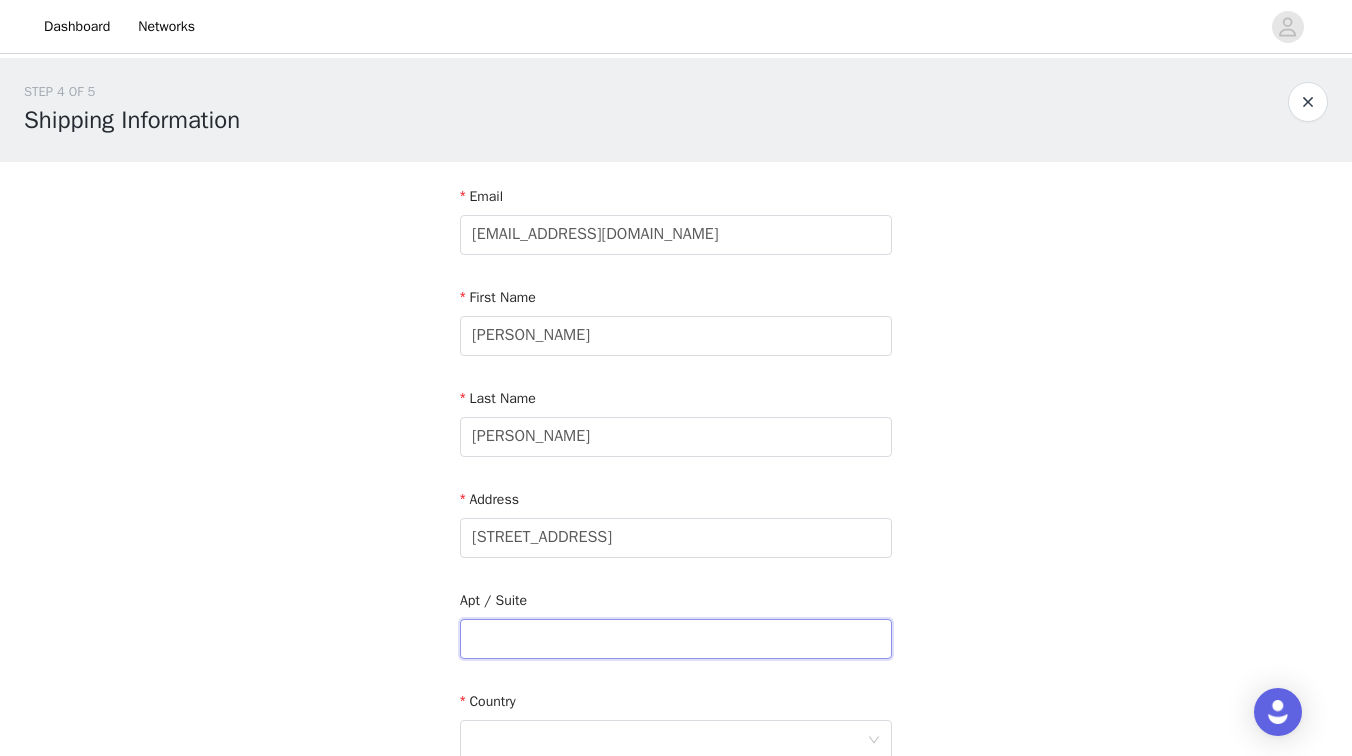 type on "Aztec Corner 202 A" 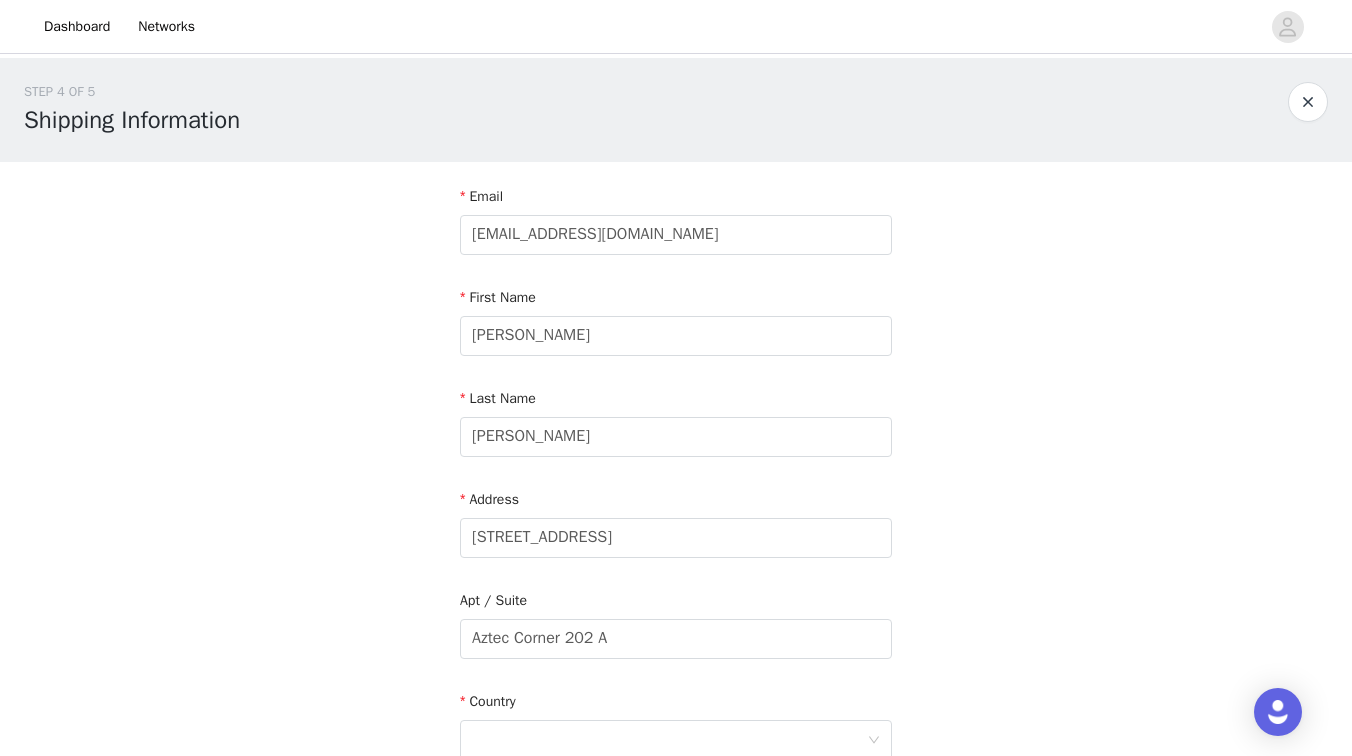 type on "[GEOGRAPHIC_DATA]" 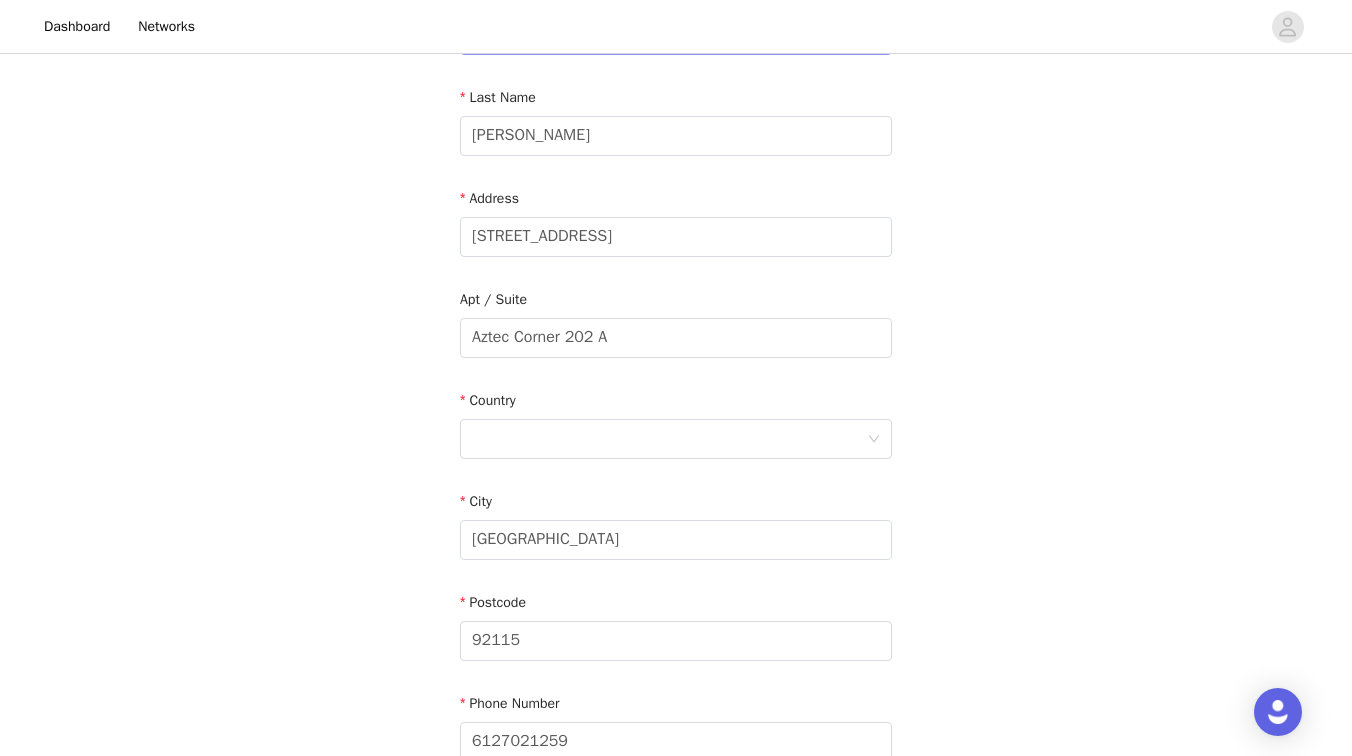 scroll, scrollTop: 311, scrollLeft: 0, axis: vertical 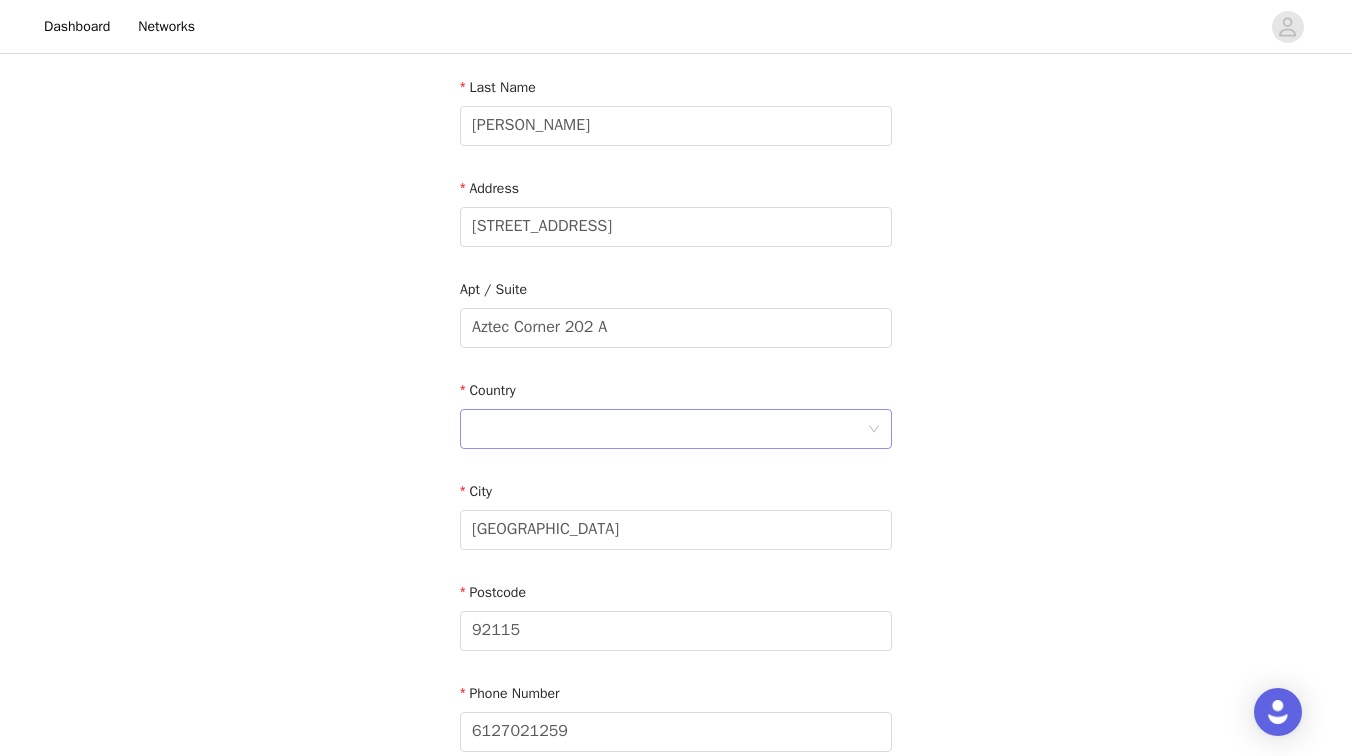 click at bounding box center (669, 429) 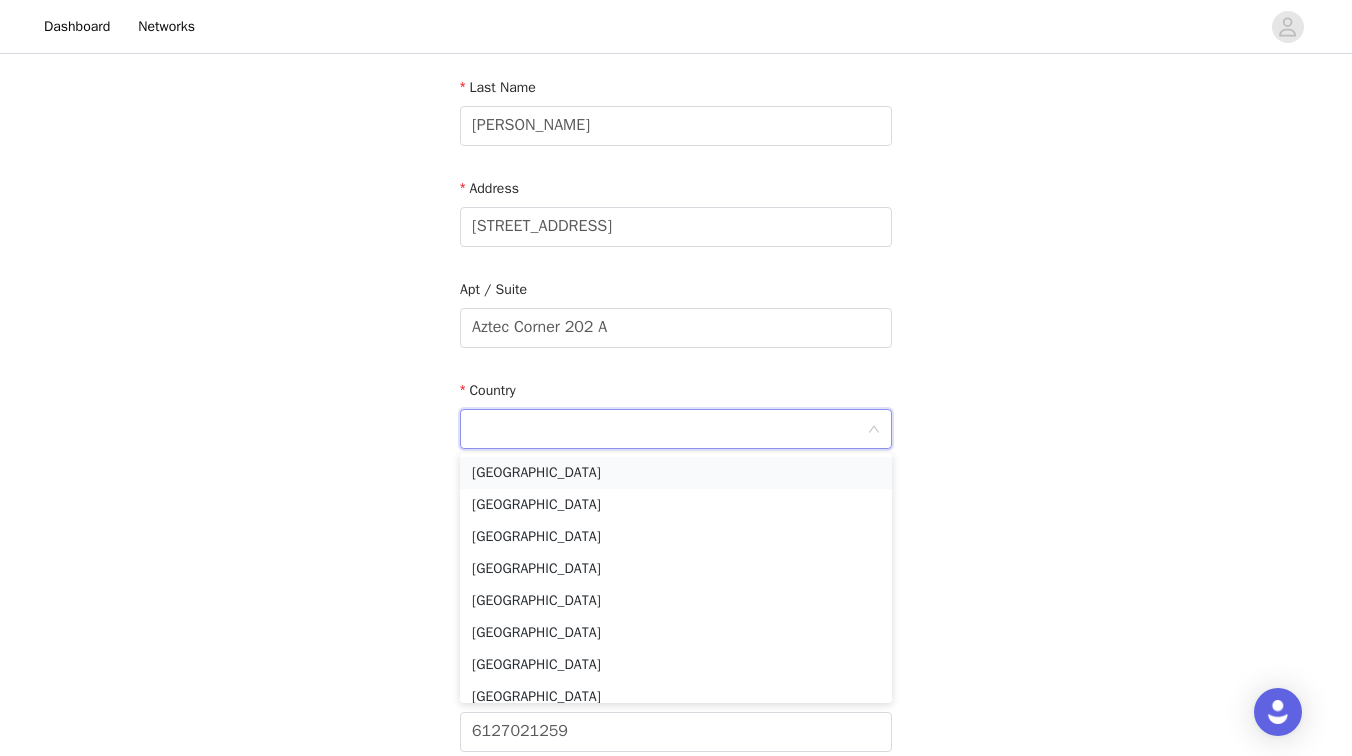 click on "[GEOGRAPHIC_DATA]" at bounding box center [676, 473] 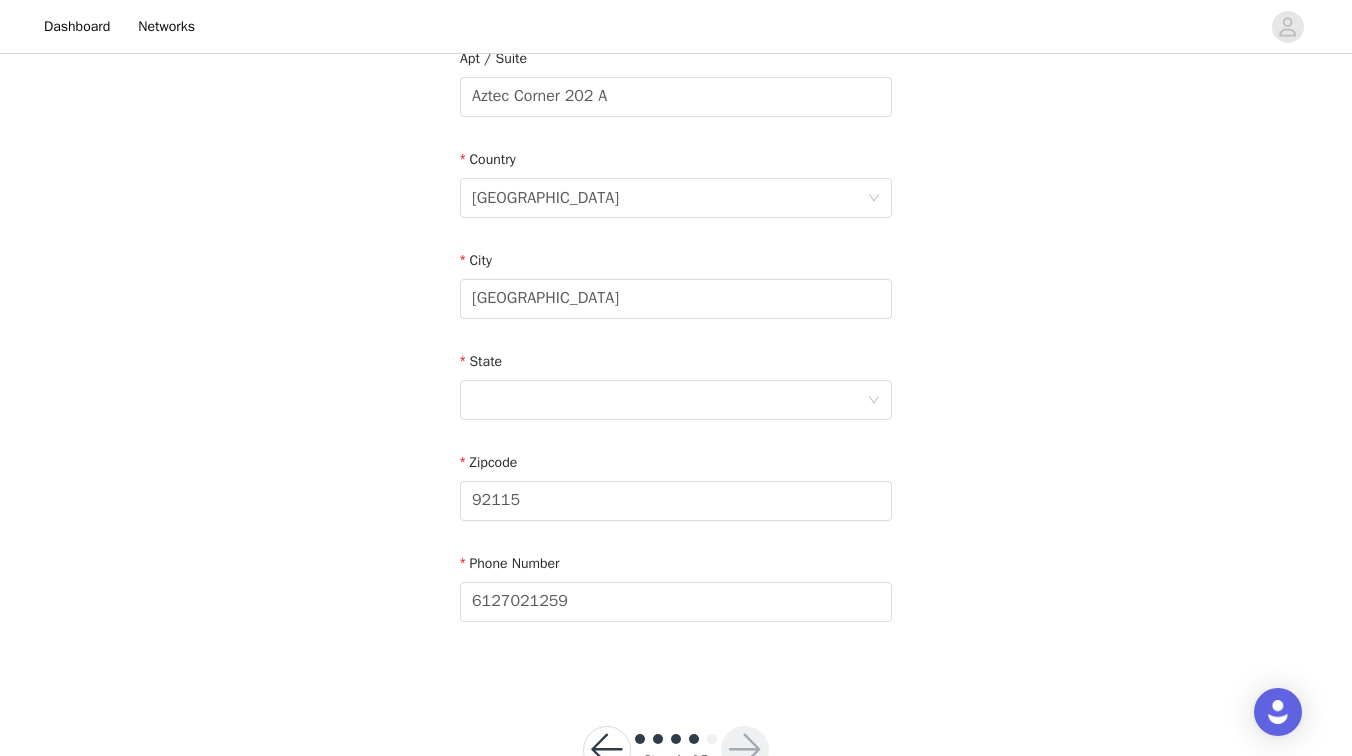 scroll, scrollTop: 553, scrollLeft: 0, axis: vertical 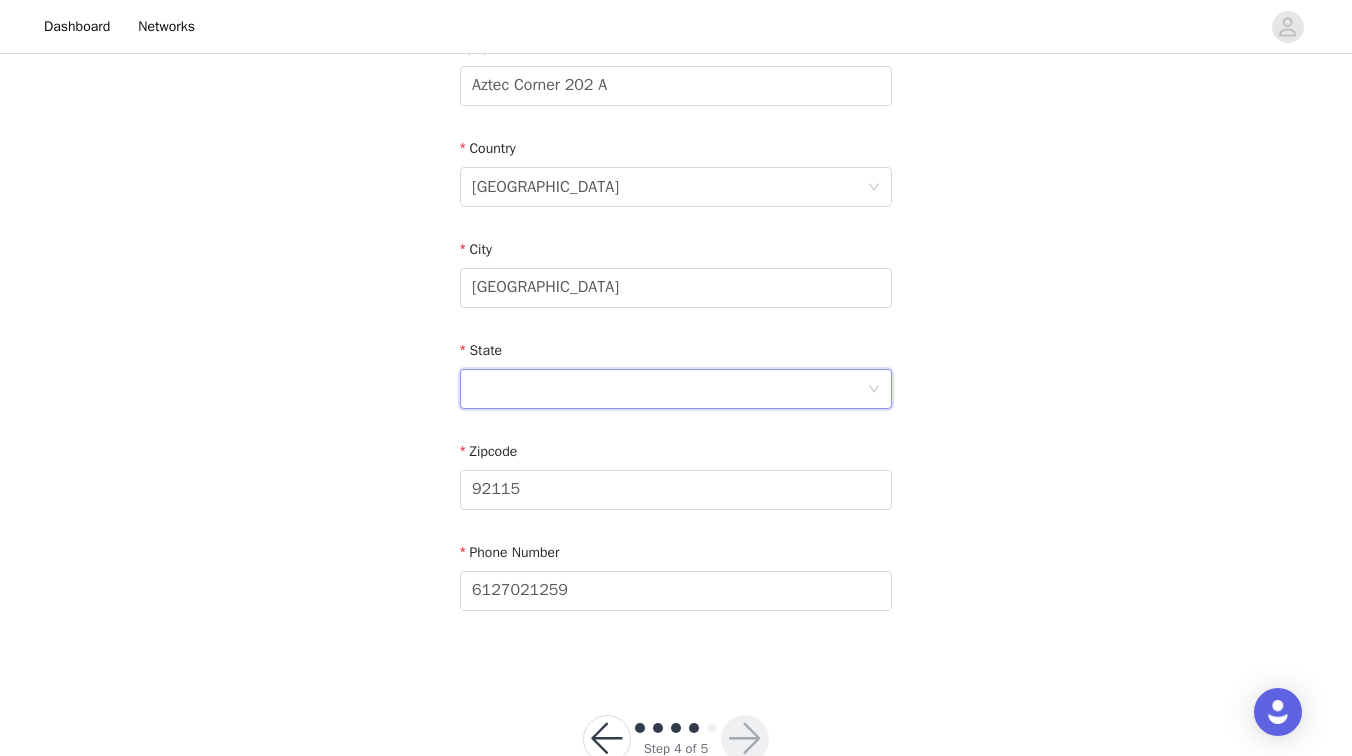 click at bounding box center [669, 389] 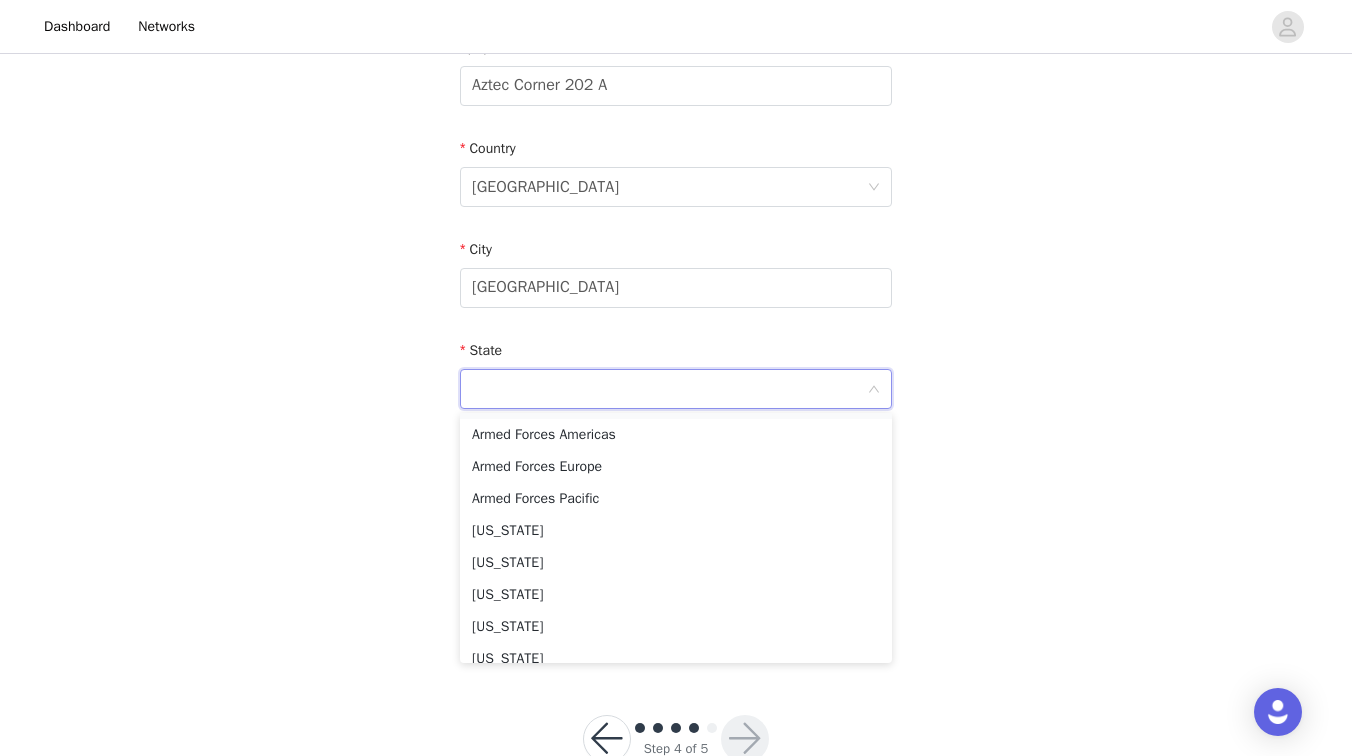 scroll, scrollTop: 161, scrollLeft: 0, axis: vertical 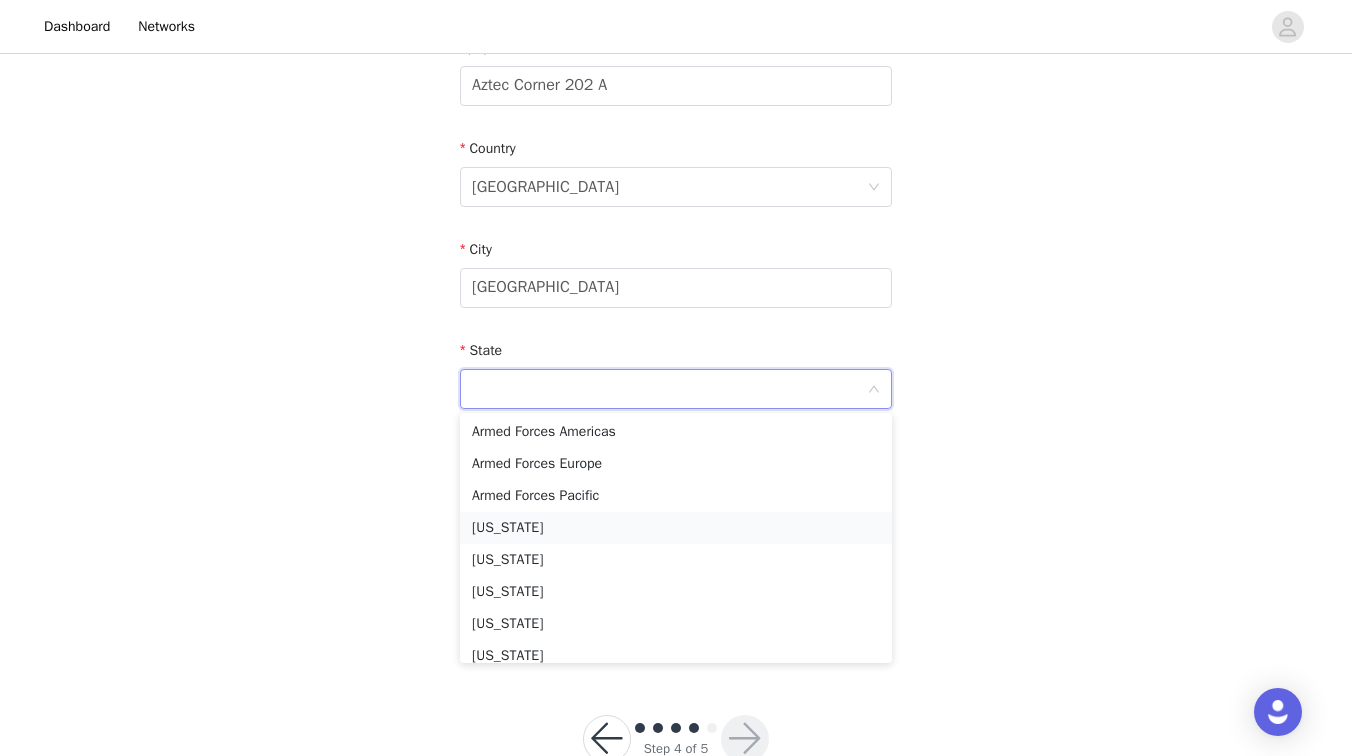 click on "[US_STATE]" at bounding box center [676, 528] 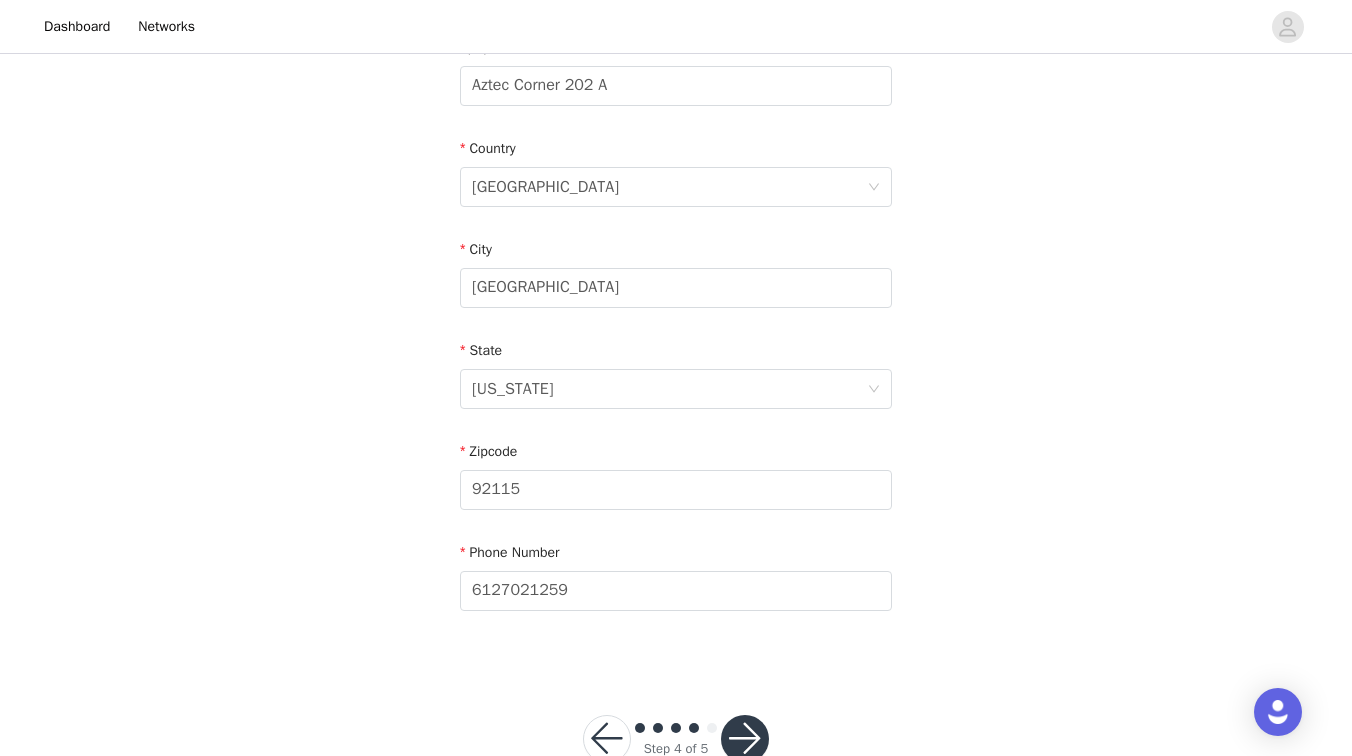 scroll, scrollTop: 607, scrollLeft: 0, axis: vertical 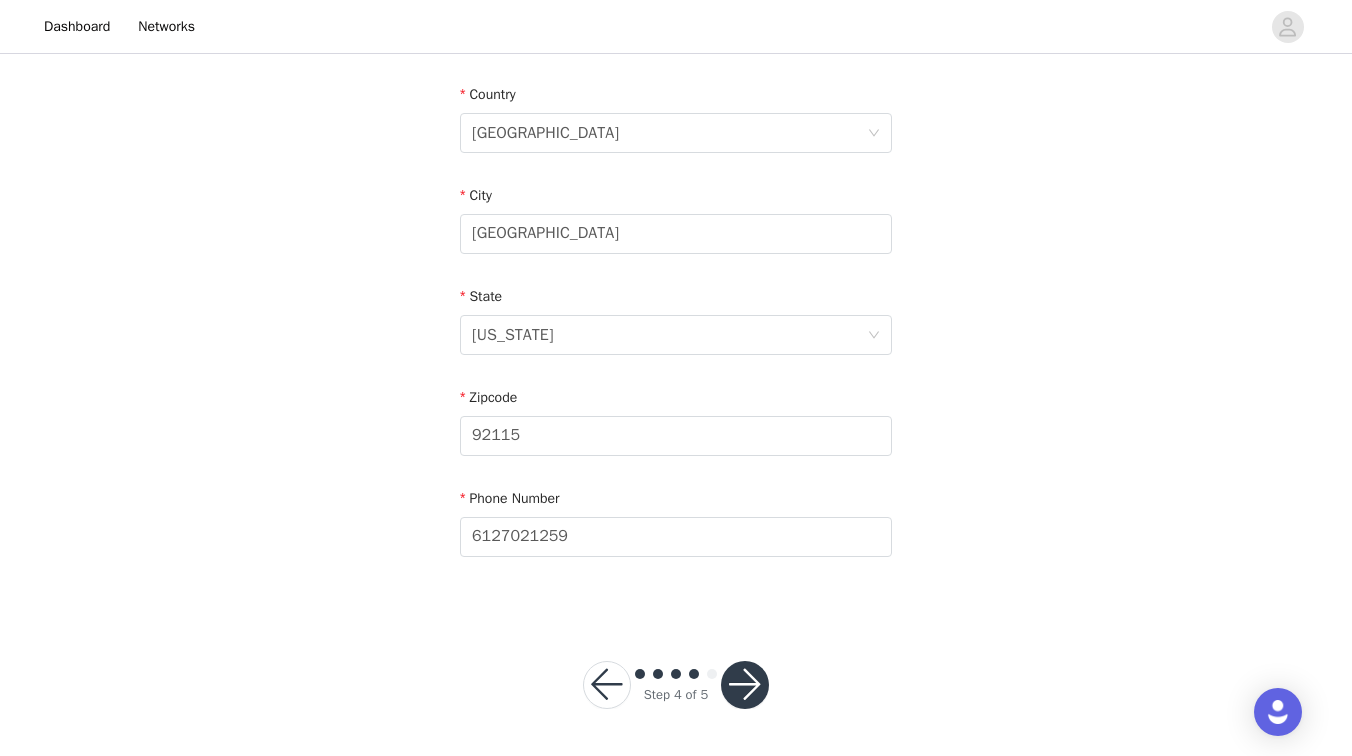 click at bounding box center [745, 685] 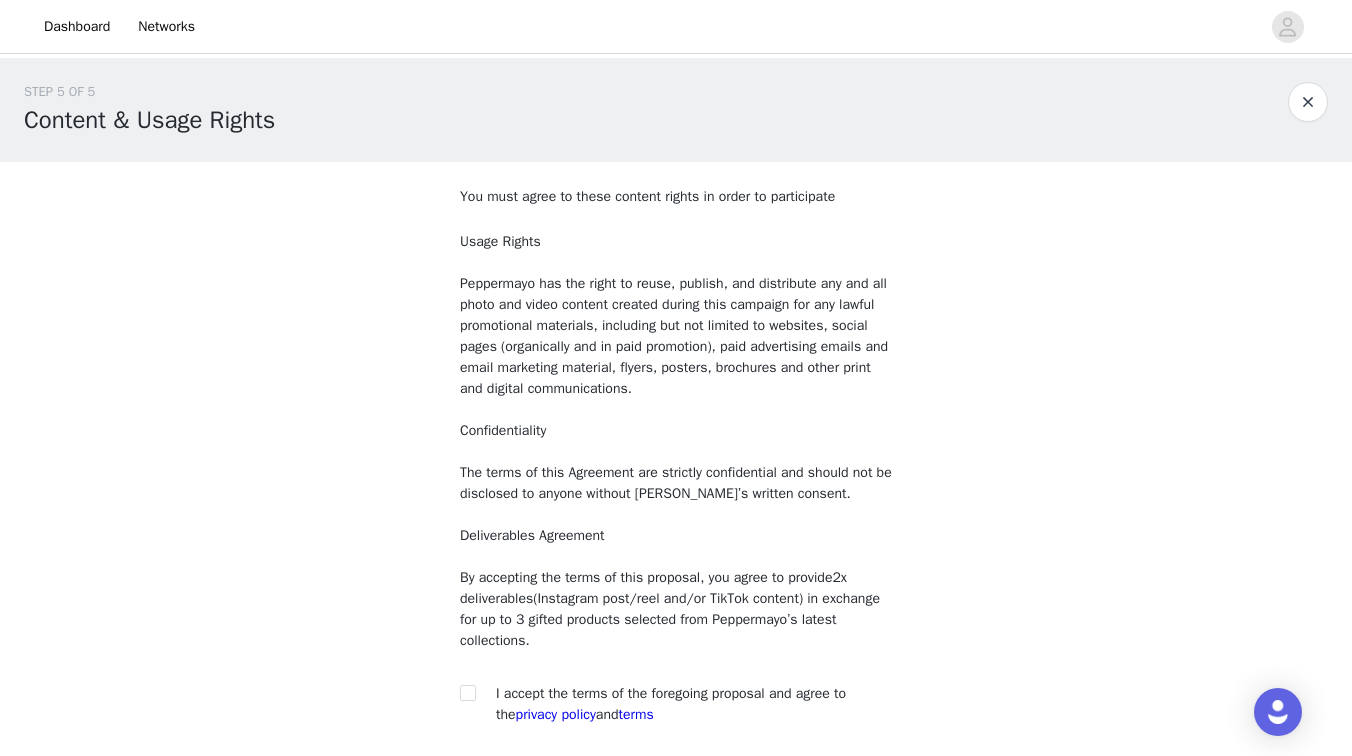 scroll, scrollTop: 168, scrollLeft: 0, axis: vertical 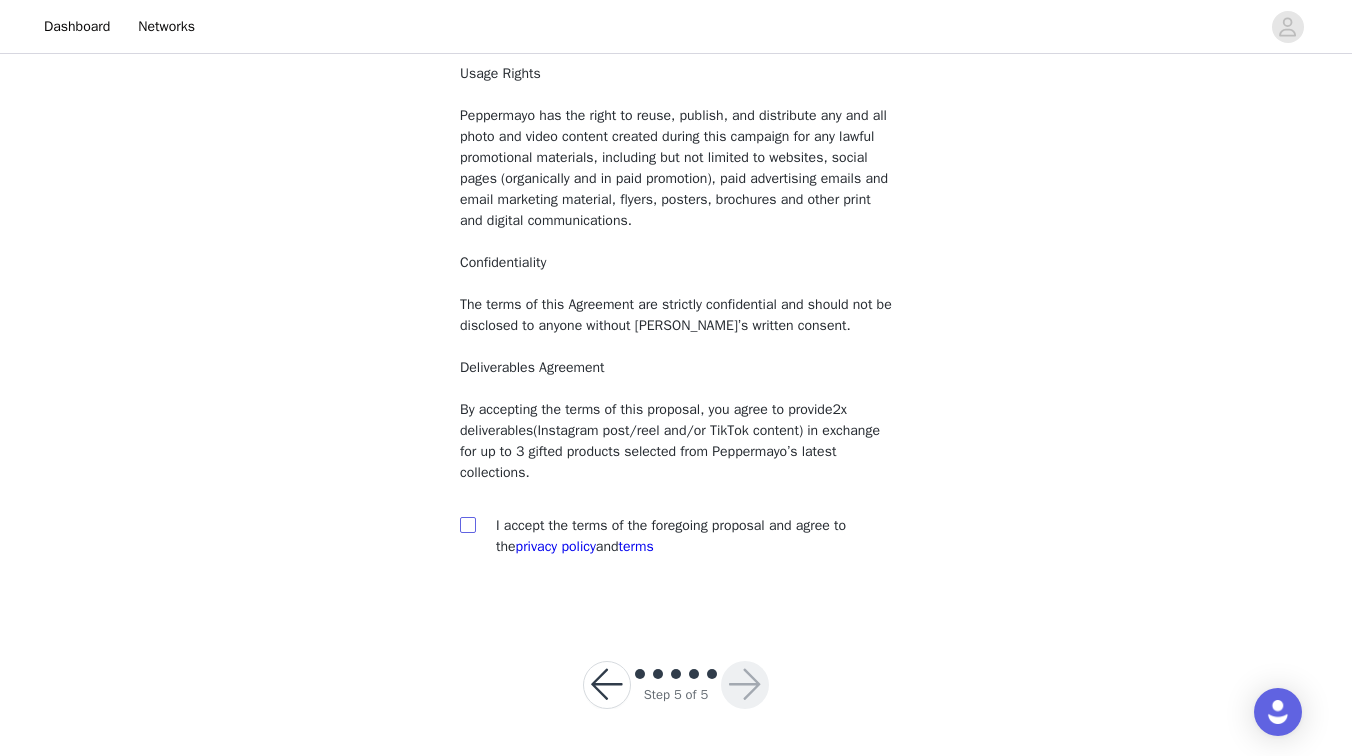 click at bounding box center [467, 524] 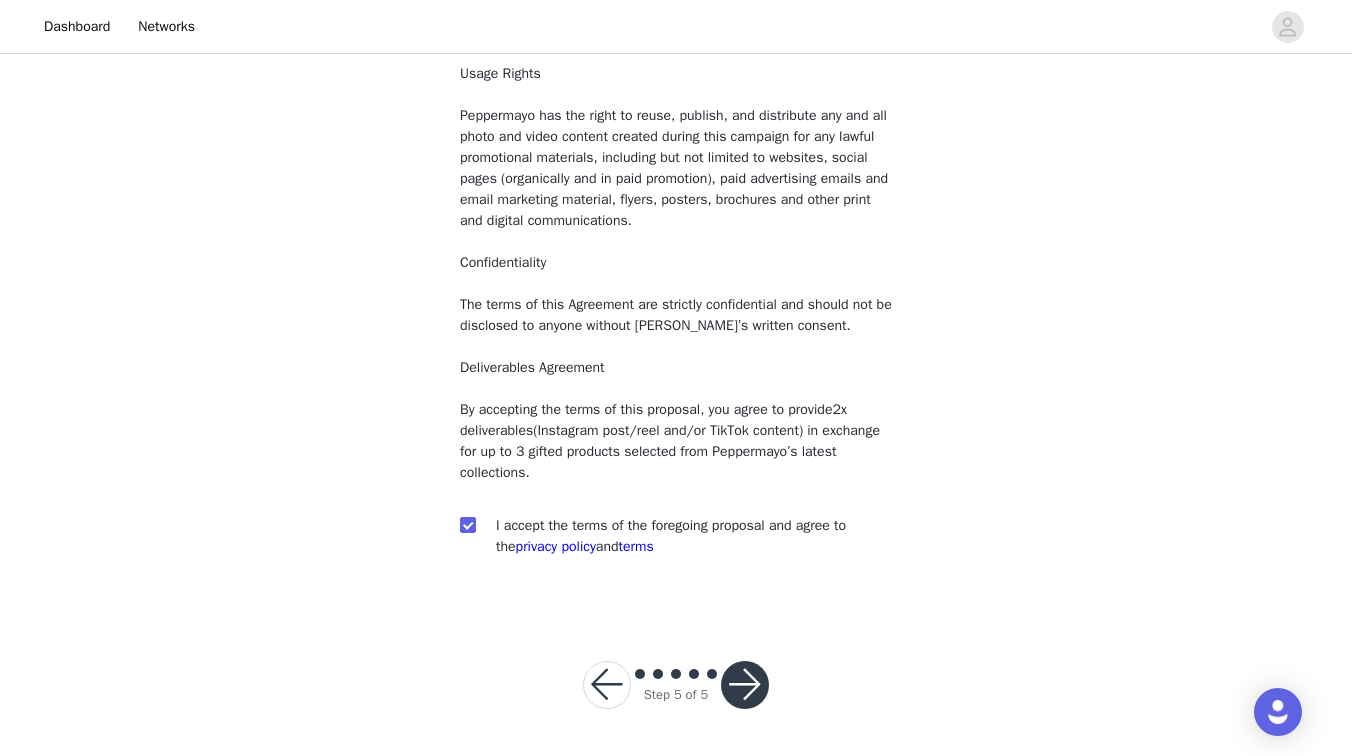 click at bounding box center [745, 685] 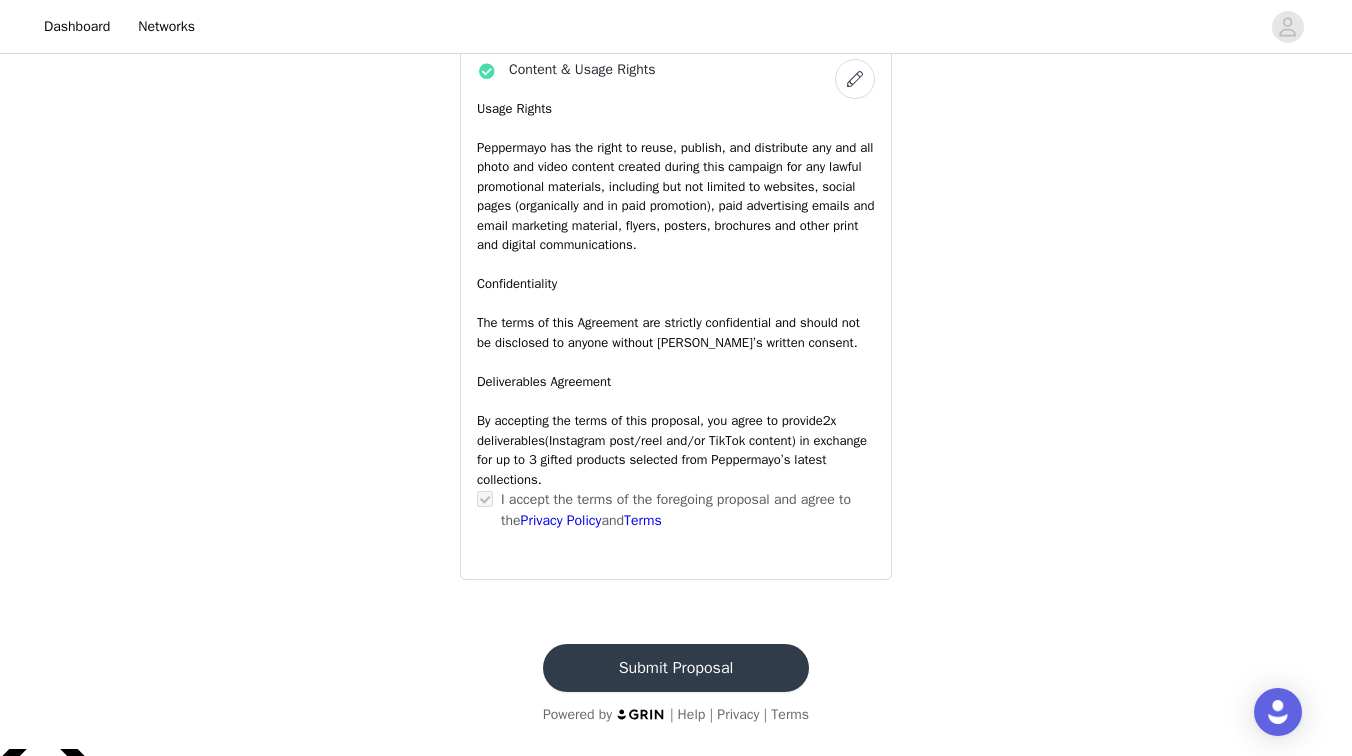 scroll, scrollTop: 1602, scrollLeft: 0, axis: vertical 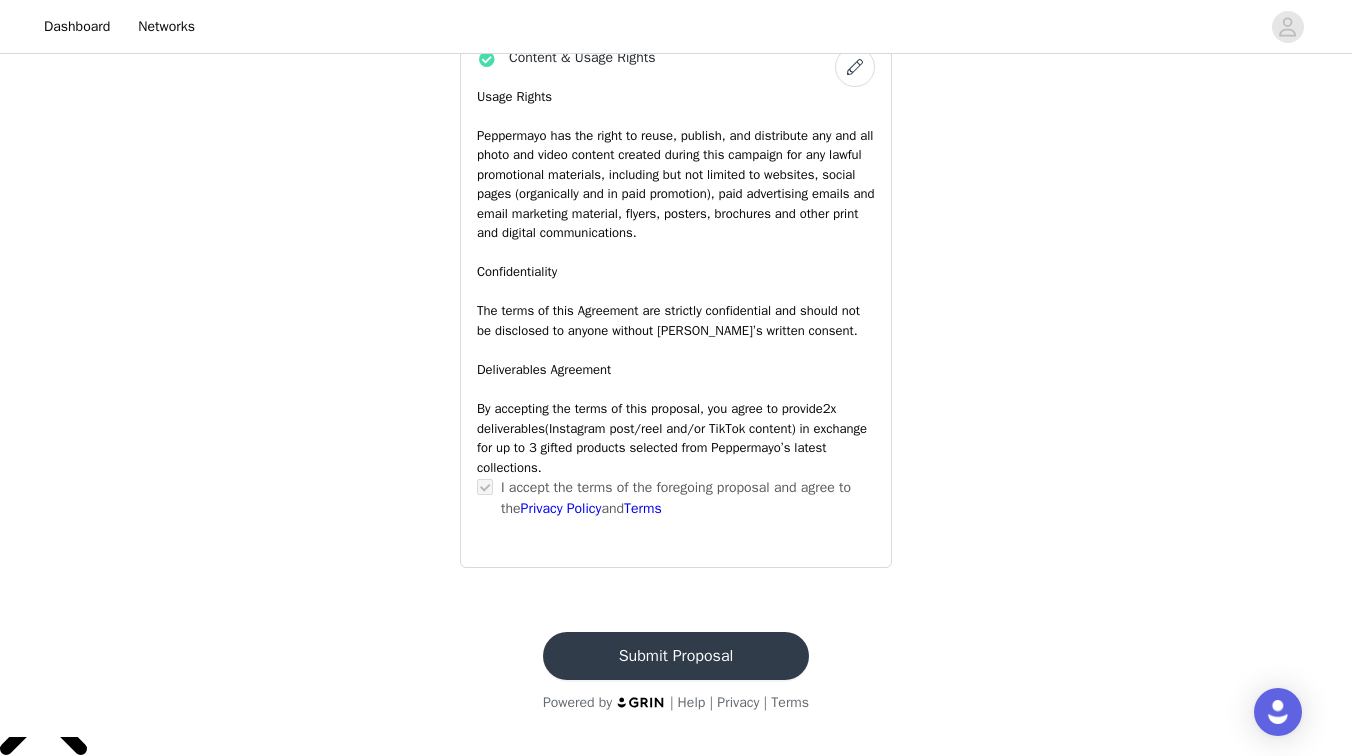 click on "Submit Proposal" at bounding box center (676, 656) 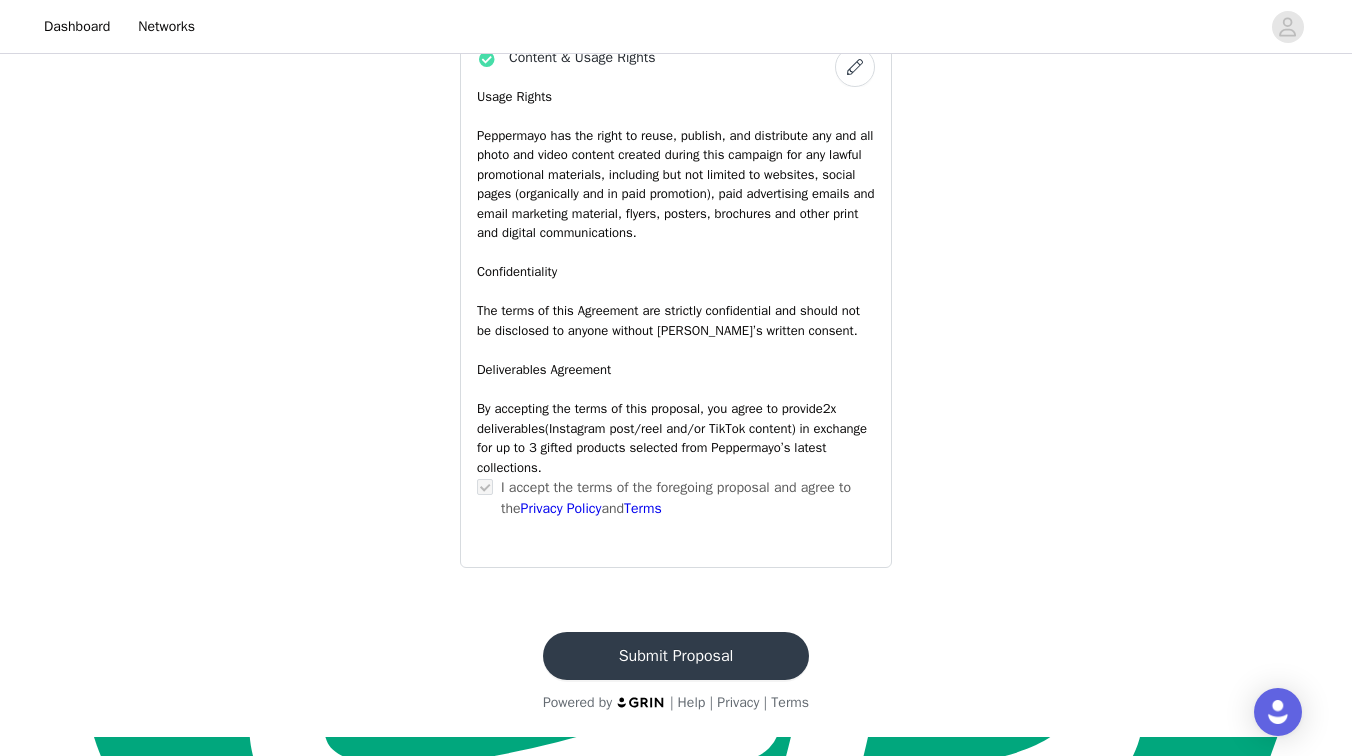 scroll, scrollTop: 0, scrollLeft: 0, axis: both 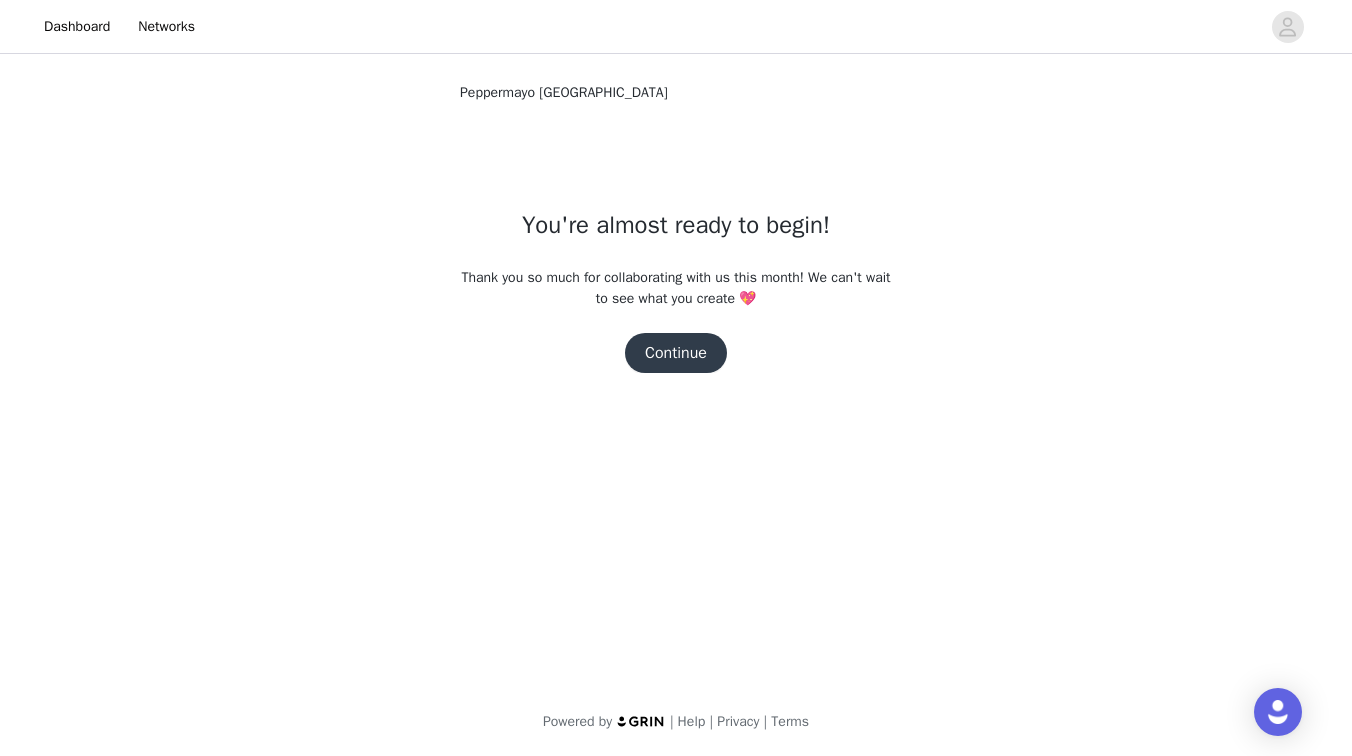 click on "Continue" at bounding box center [676, 353] 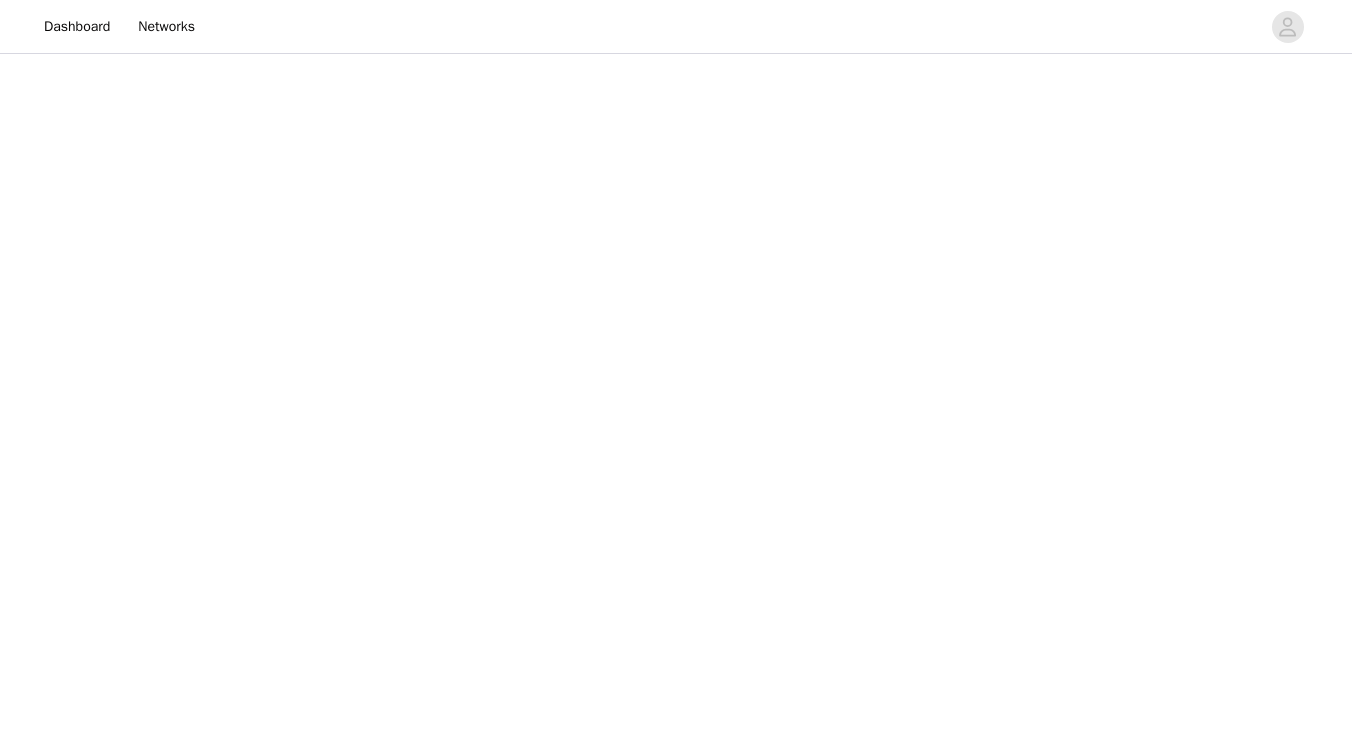 scroll, scrollTop: 0, scrollLeft: 0, axis: both 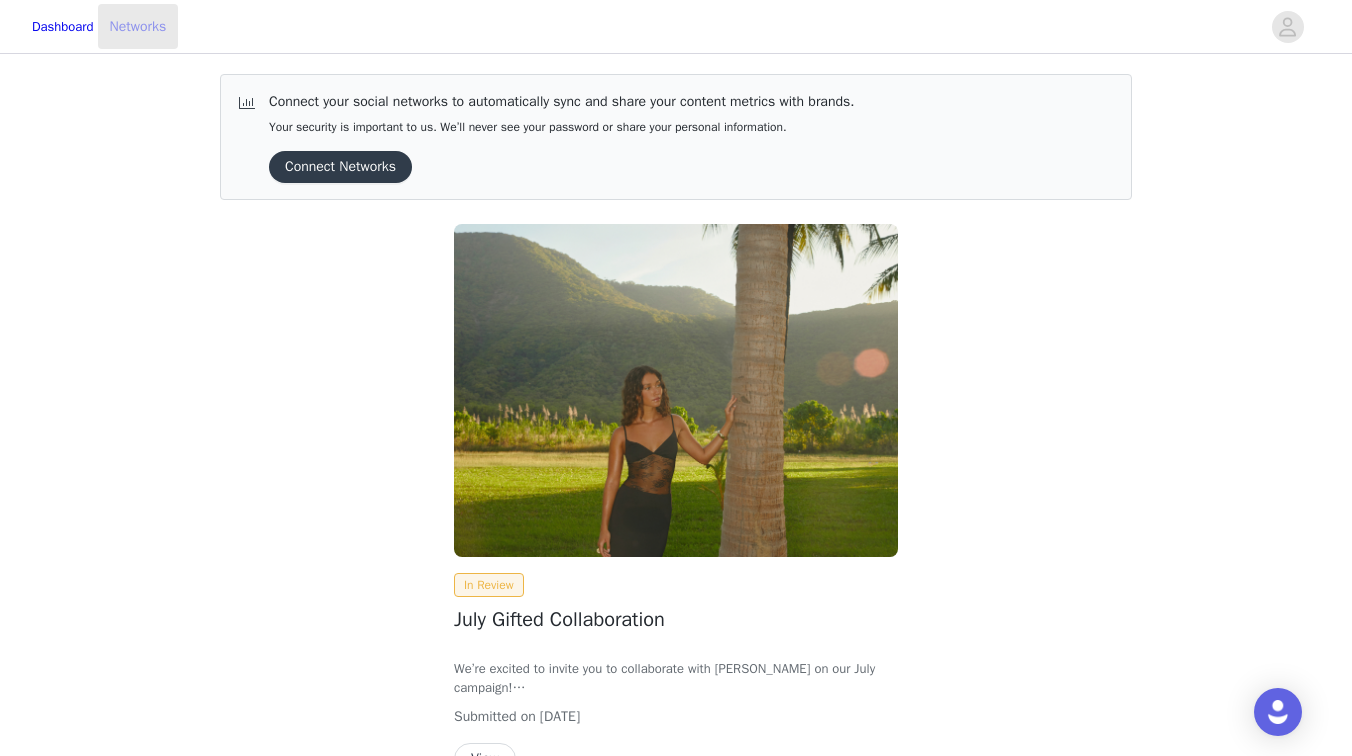 click on "Networks" at bounding box center [138, 26] 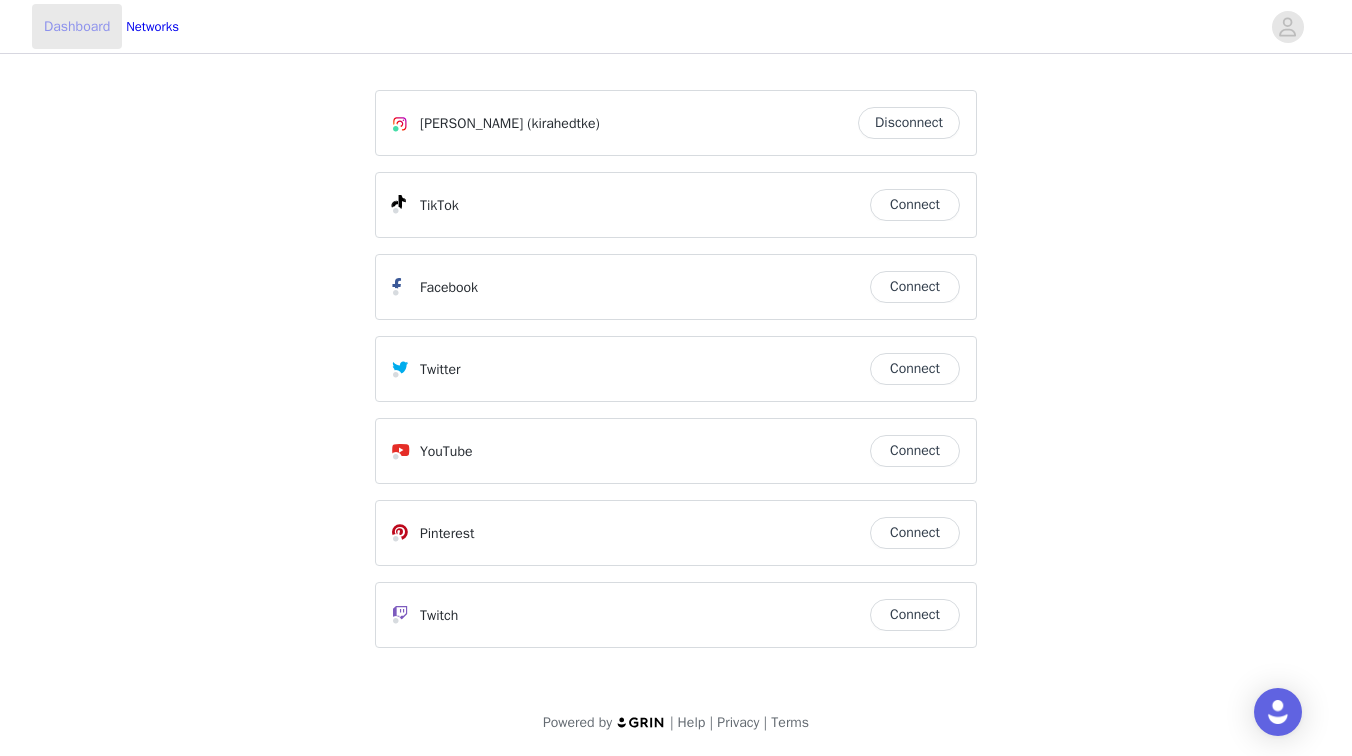 click on "Dashboard" at bounding box center [77, 26] 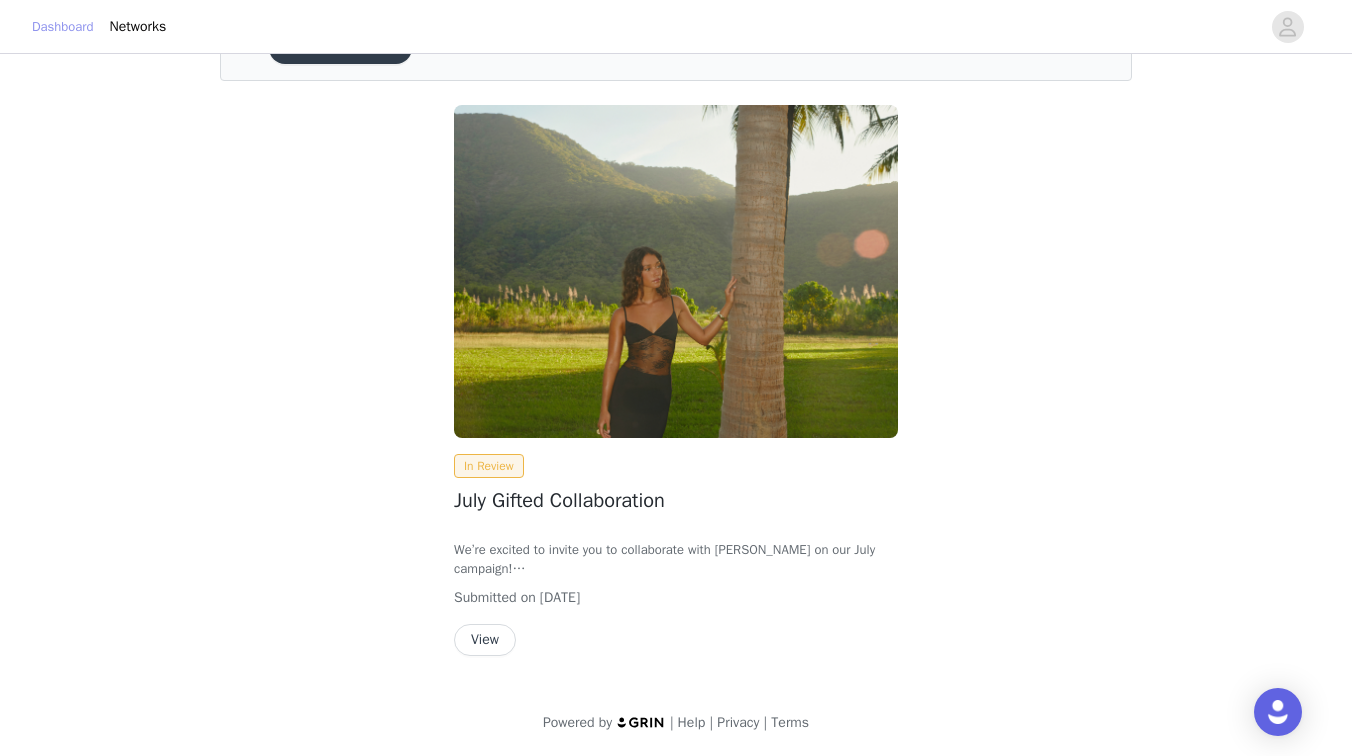 scroll, scrollTop: 0, scrollLeft: 0, axis: both 